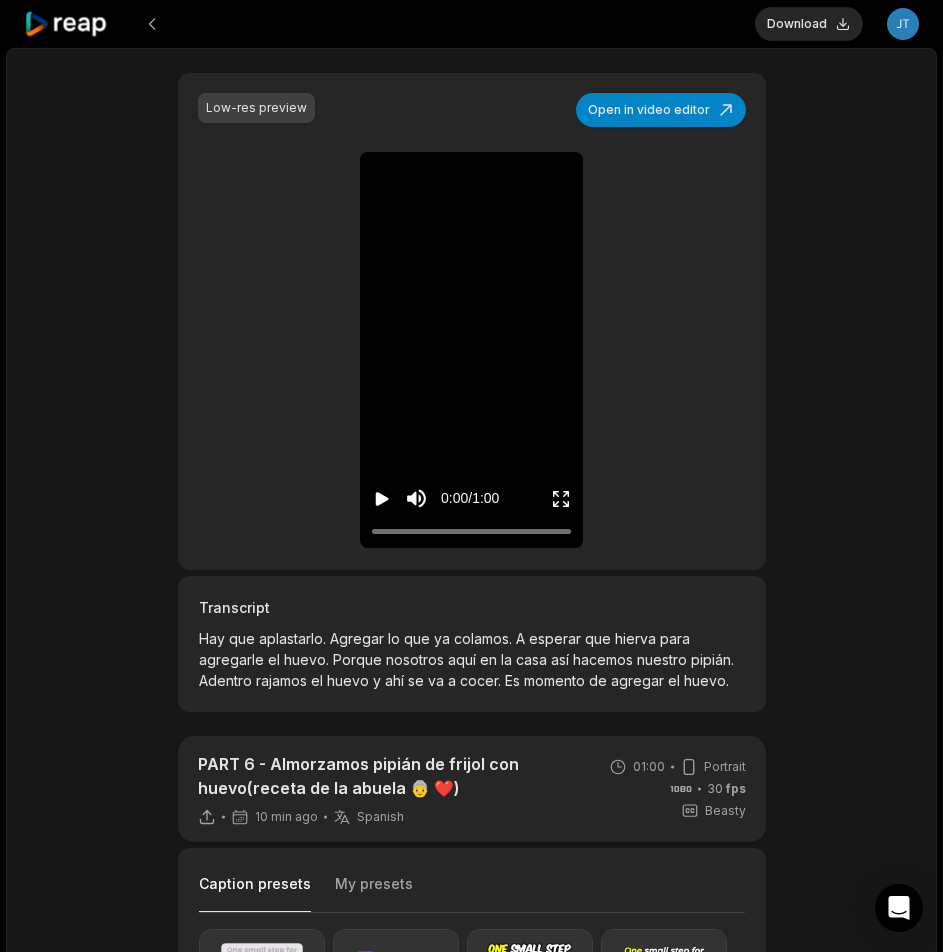 scroll, scrollTop: 300, scrollLeft: 0, axis: vertical 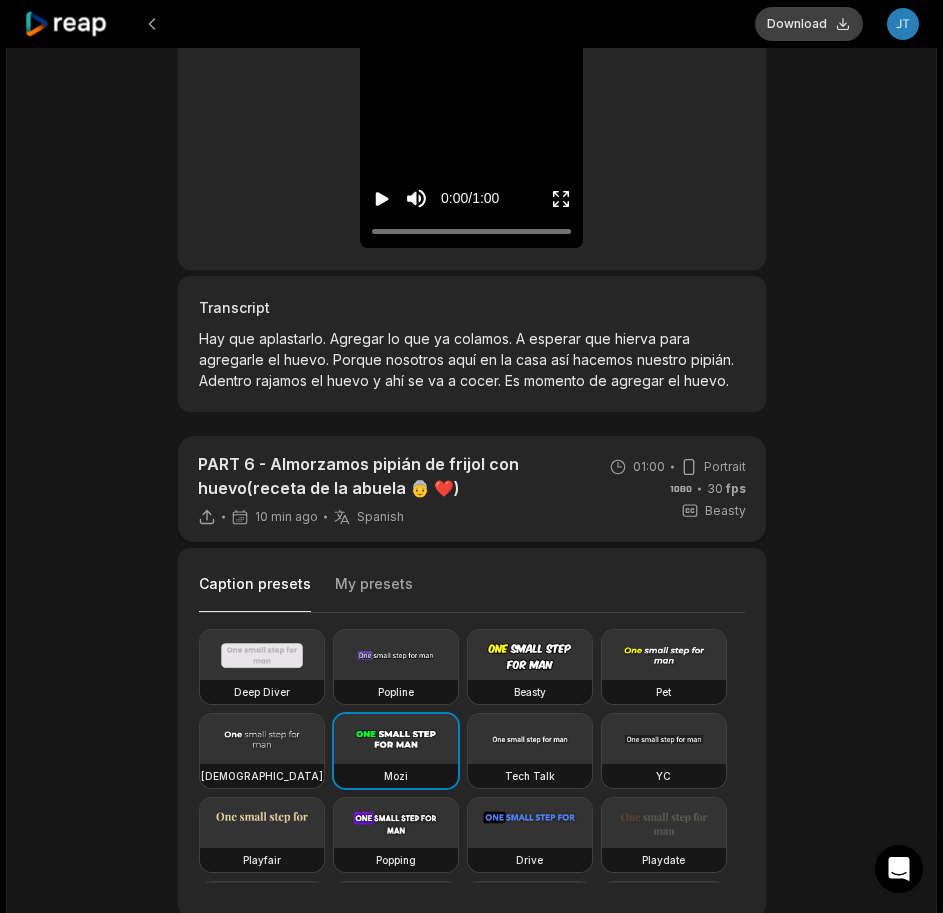 click on "Download" at bounding box center (809, 24) 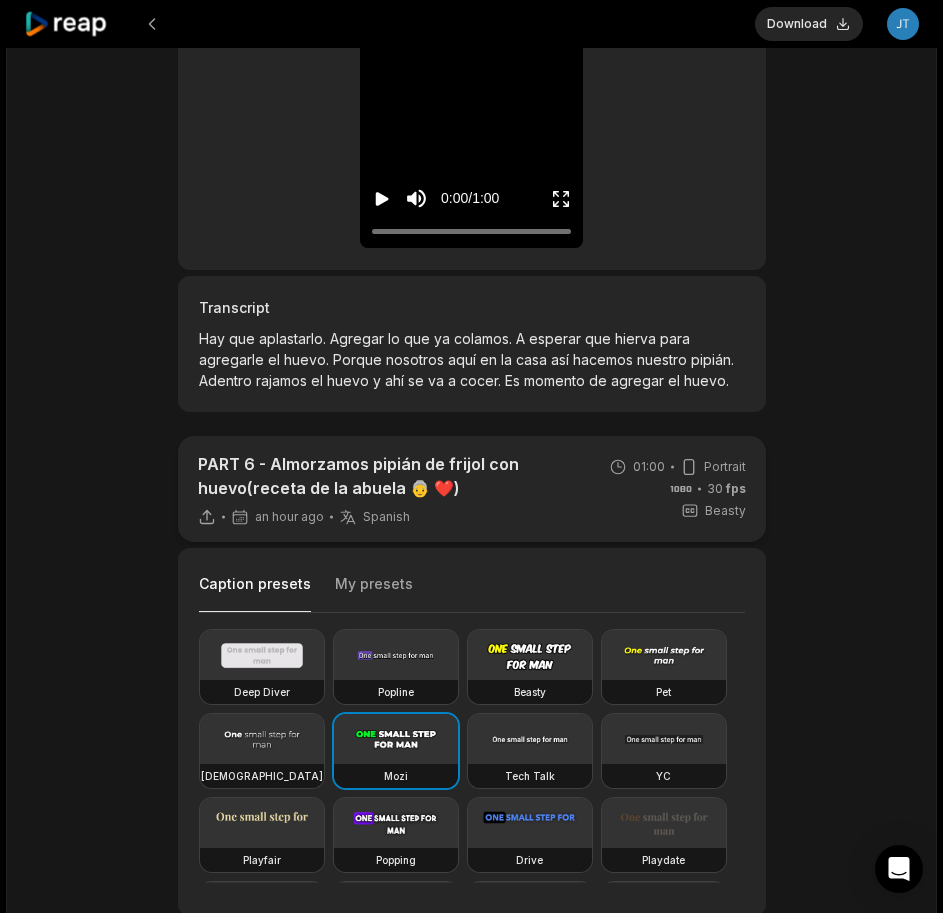 click at bounding box center (67, 24) 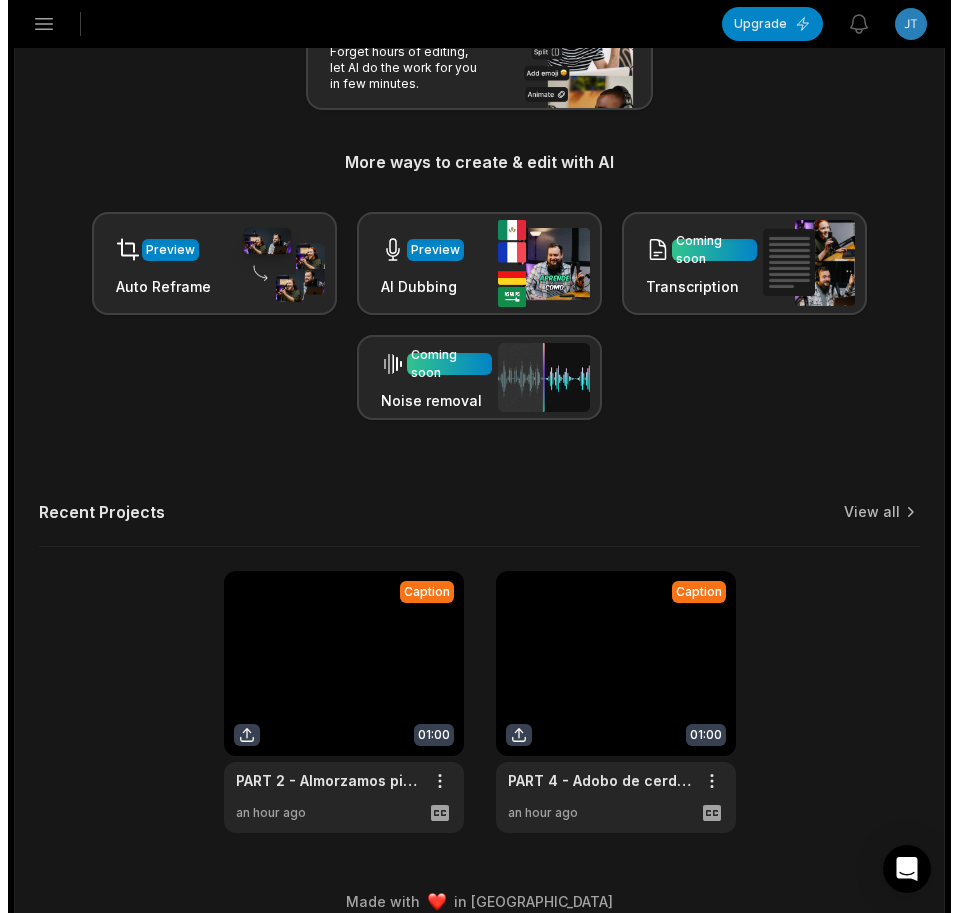 scroll, scrollTop: 0, scrollLeft: 0, axis: both 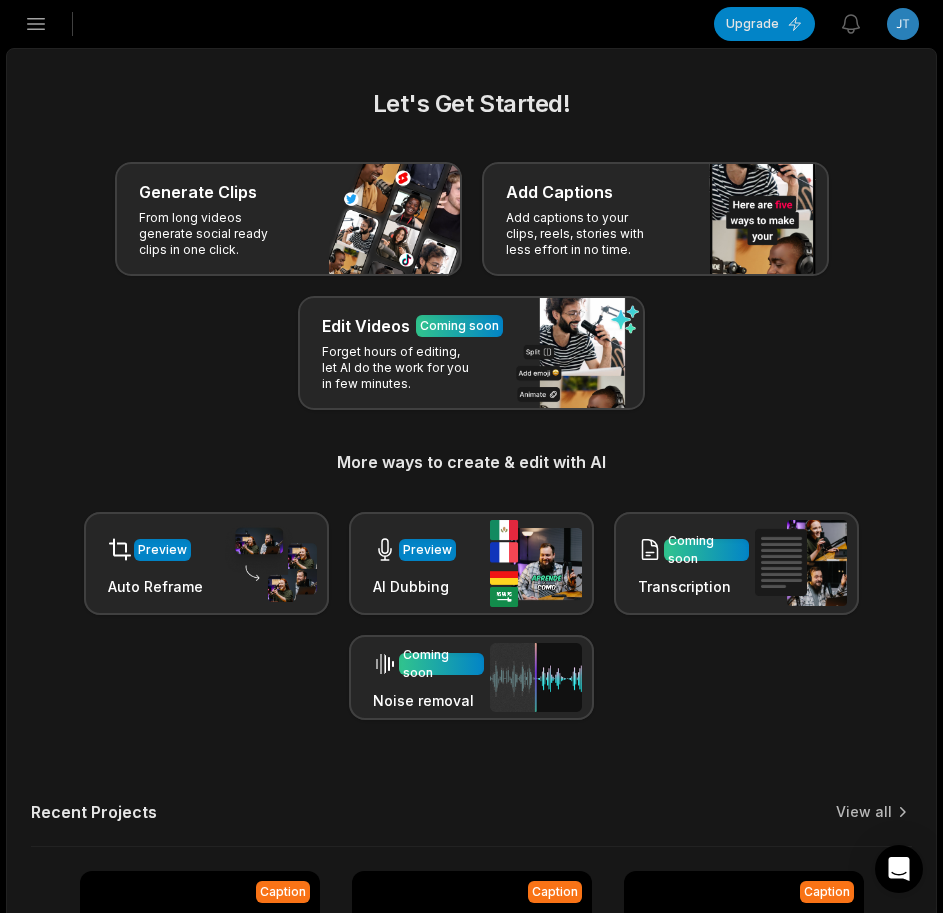 click on "Open sidebar" at bounding box center (36, 24) 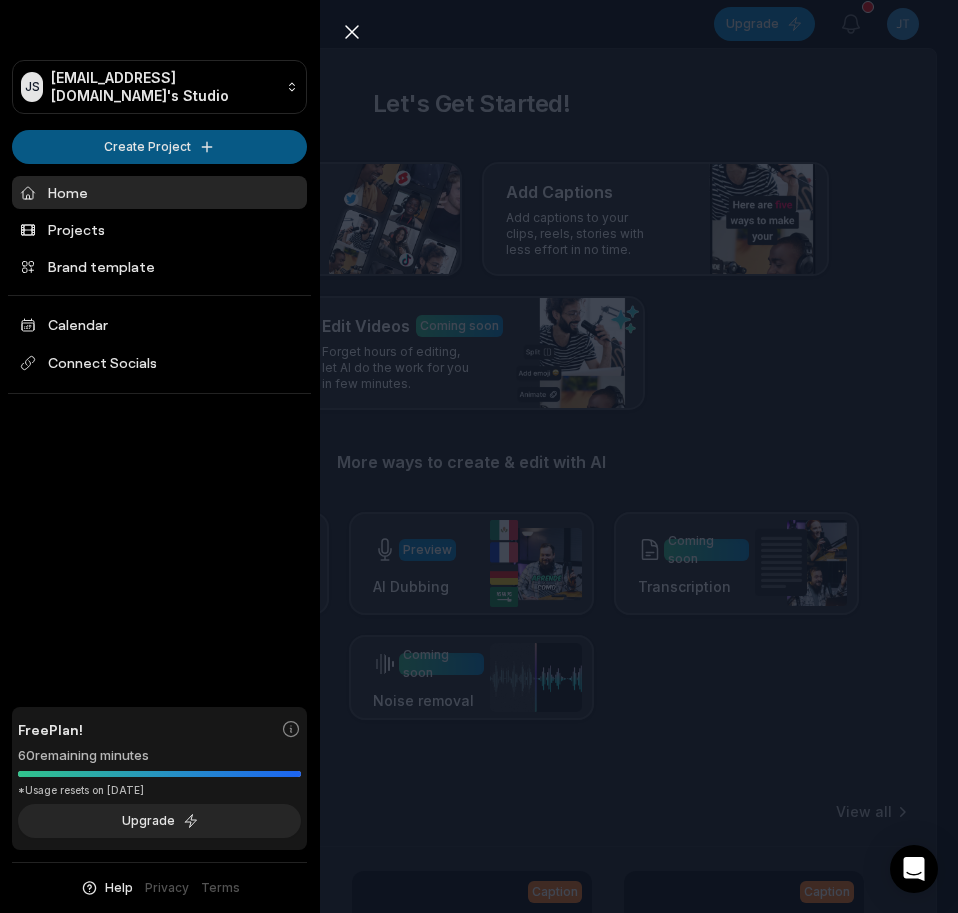 click on "JS Jtequyhc@telegmail.com's Studio Create Project Home Projects Brand template Calendar Connect Socials Free  Plan! 60  remaining minutes *Usage resets on August 2, 2025 Upgrade Help Privacy Terms Open sidebar Upgrade View notifications Open user menu   Let's Get Started! Generate Clips From long videos generate social ready clips in one click. Add Captions Add captions to your clips, reels, stories with less effort in no time. Edit Videos Coming soon Forget hours of editing, let AI do the work for you in few minutes. More ways to create & edit with AI Preview Auto Reframe Preview AI Dubbing Coming soon Transcription Coming soon Noise removal Recent Projects View all Caption 01:00 PART 6 - Almorzamos pipián de frijol con huevo(receta de la abuela 👵 ❤️) Open options an hour ago Caption 01:00 PART 2 - Almorzamos pipián de frijol con huevo(receta de la abuela 👵 ❤️) Open options an hour ago Caption 01:00 PART 4 - Adobo de cerdo(Makum)👌🏼 Open options an hour ago Made with   in San Francisco" at bounding box center (479, 456) 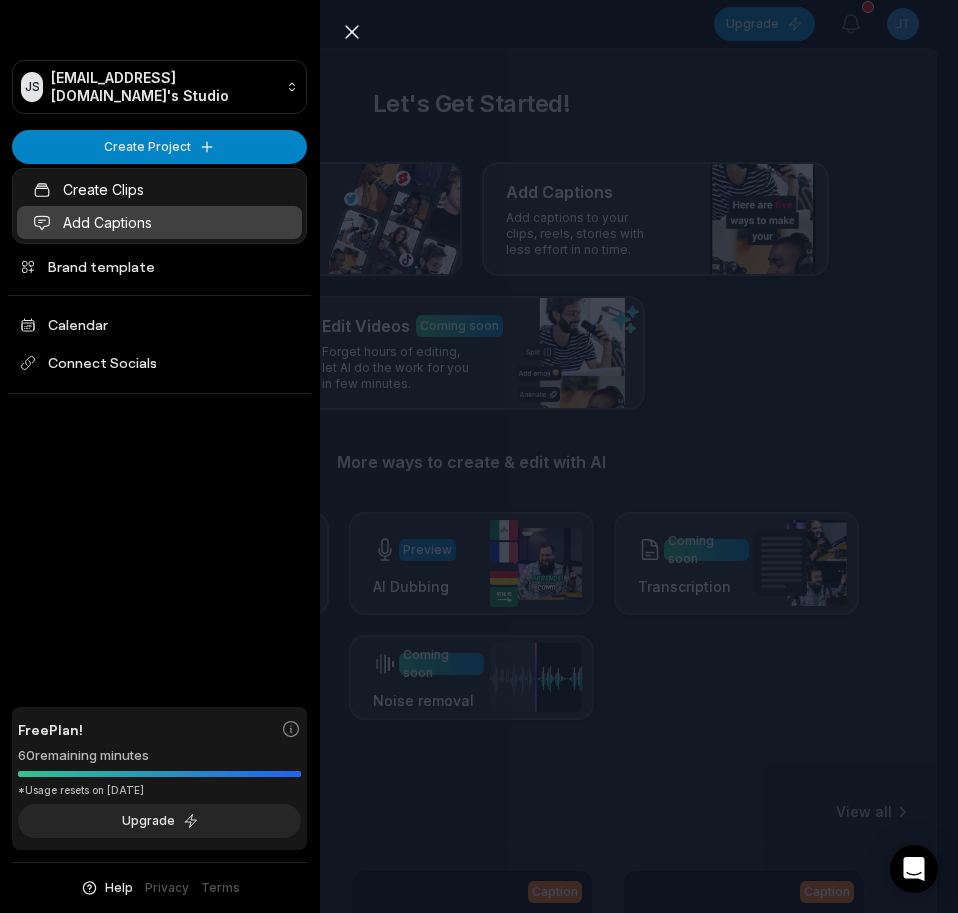 drag, startPoint x: 127, startPoint y: 221, endPoint x: 311, endPoint y: 195, distance: 185.82788 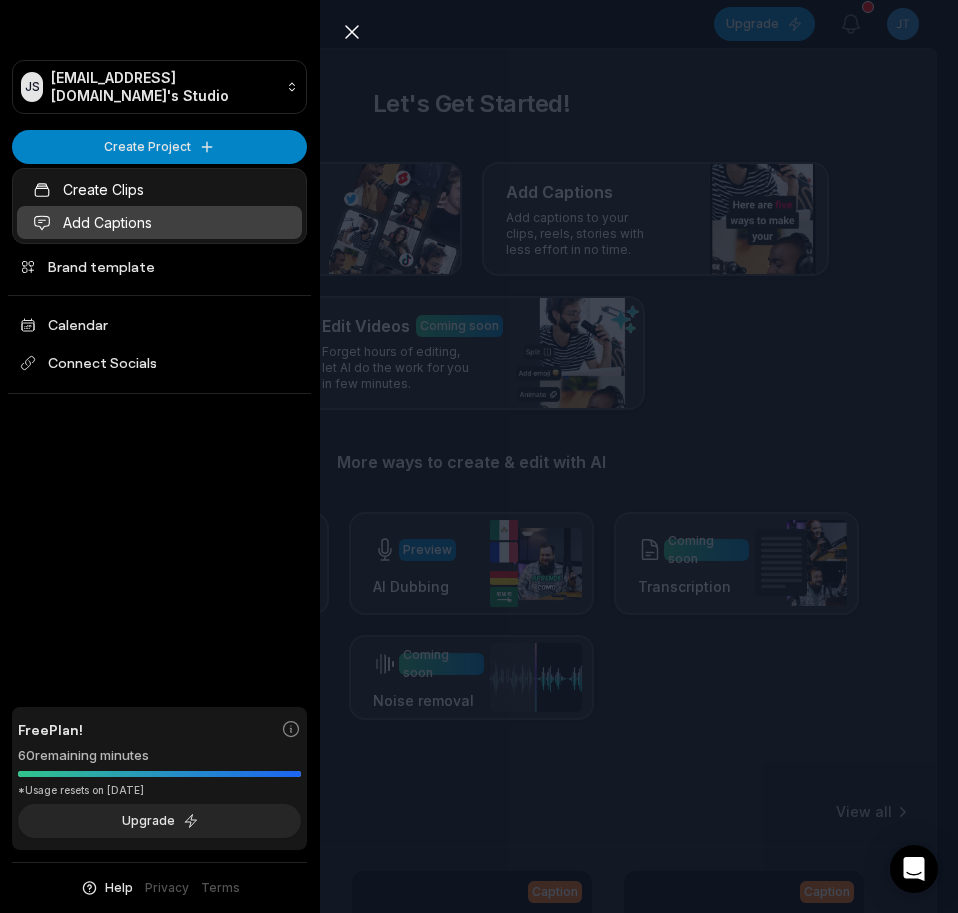 click on "Add Captions" at bounding box center (159, 222) 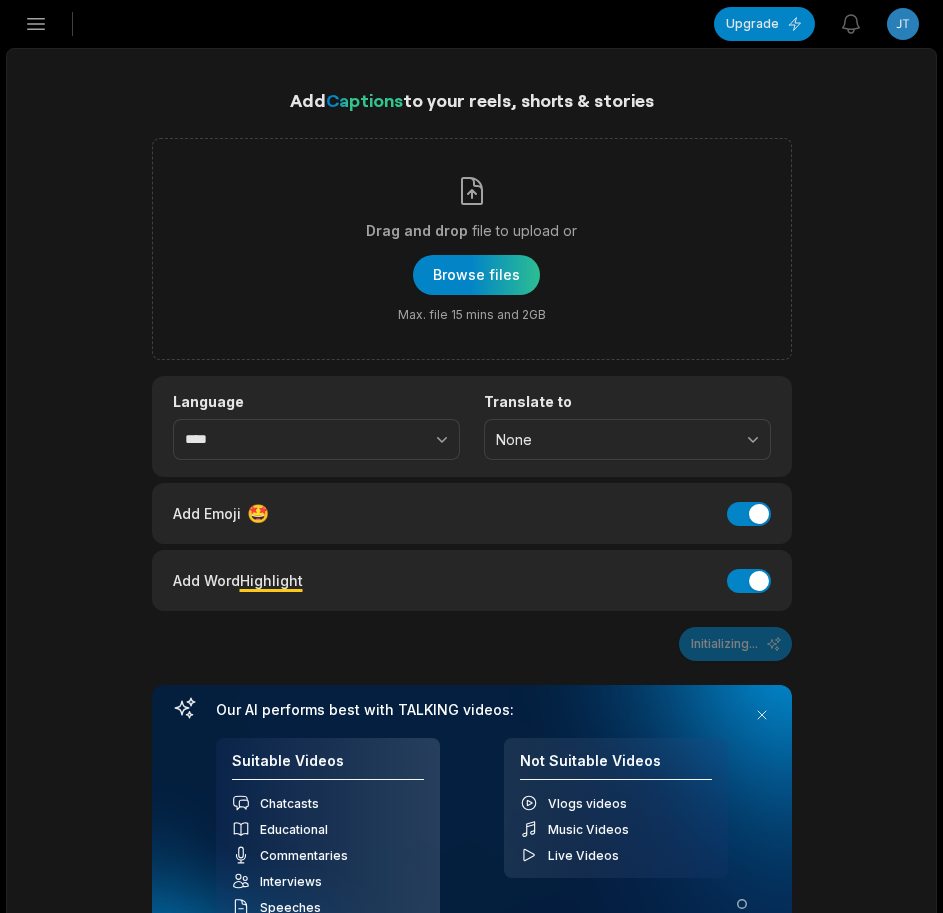 scroll, scrollTop: 0, scrollLeft: 0, axis: both 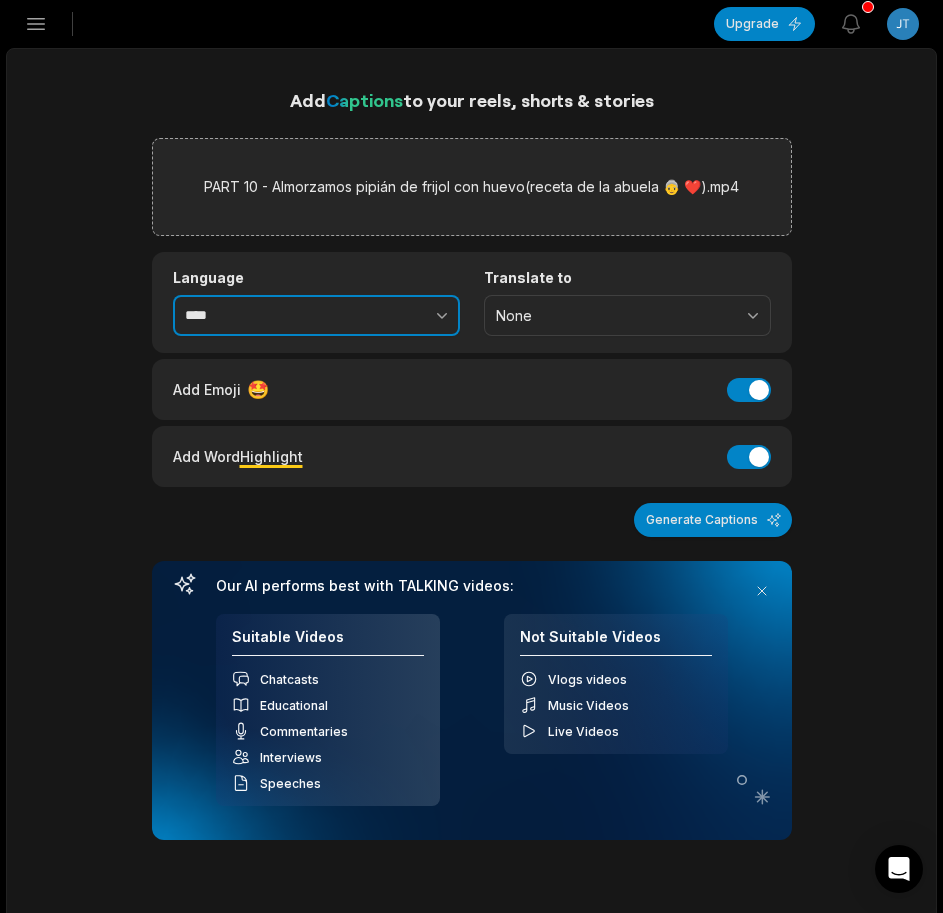 click at bounding box center (398, 316) 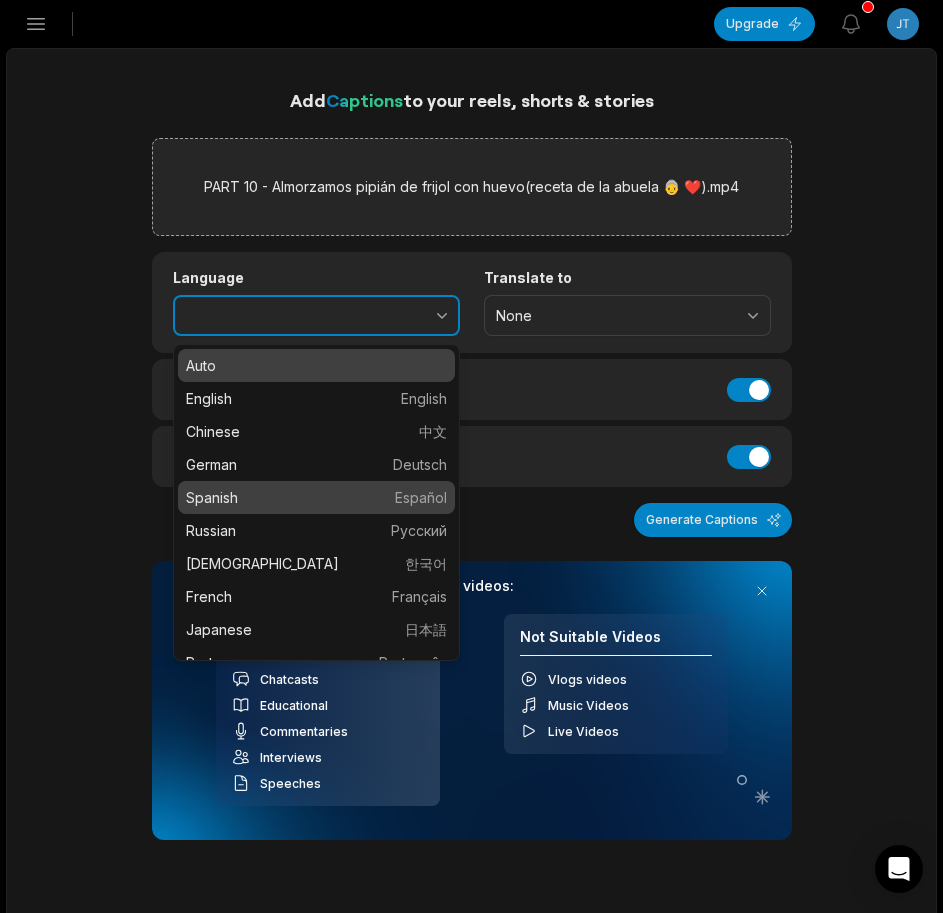 type on "*******" 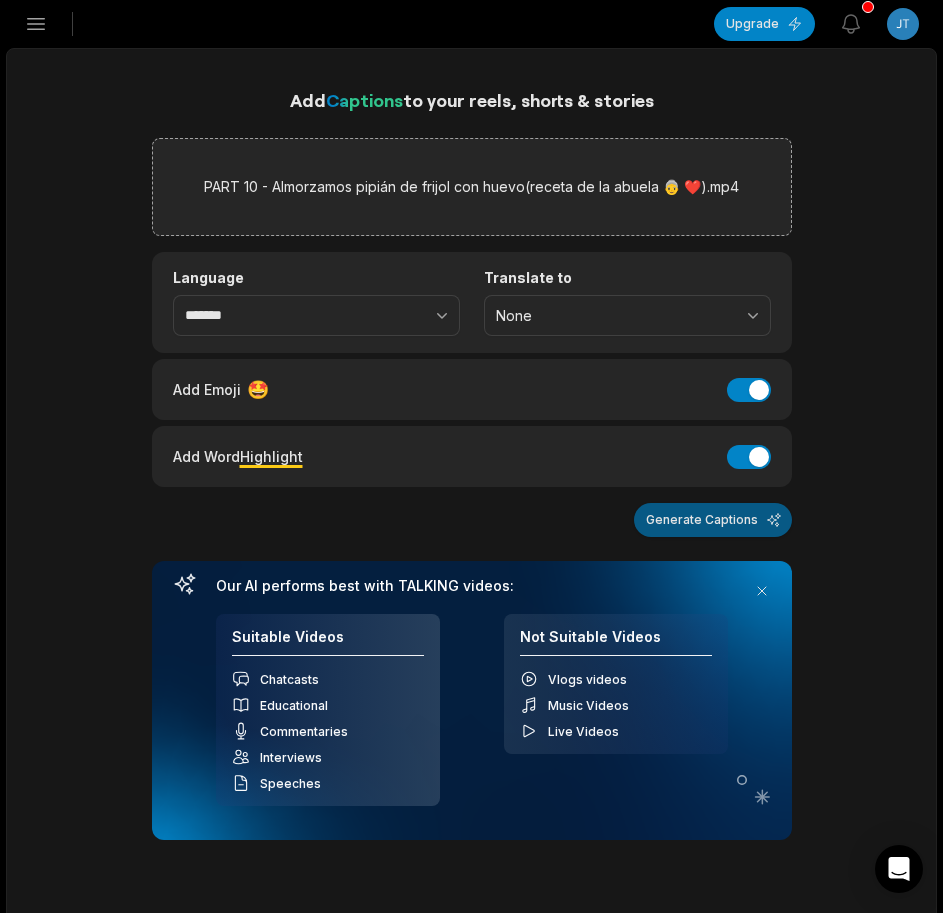 click on "Generate Captions" at bounding box center [713, 520] 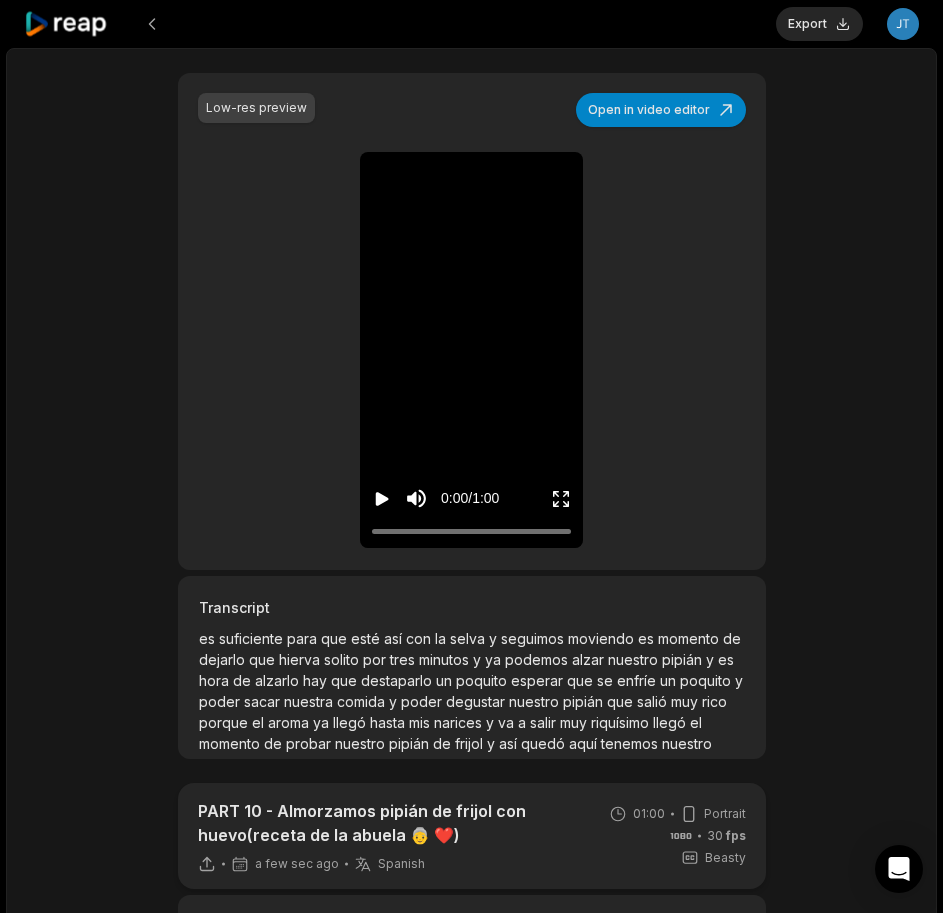 scroll, scrollTop: 400, scrollLeft: 0, axis: vertical 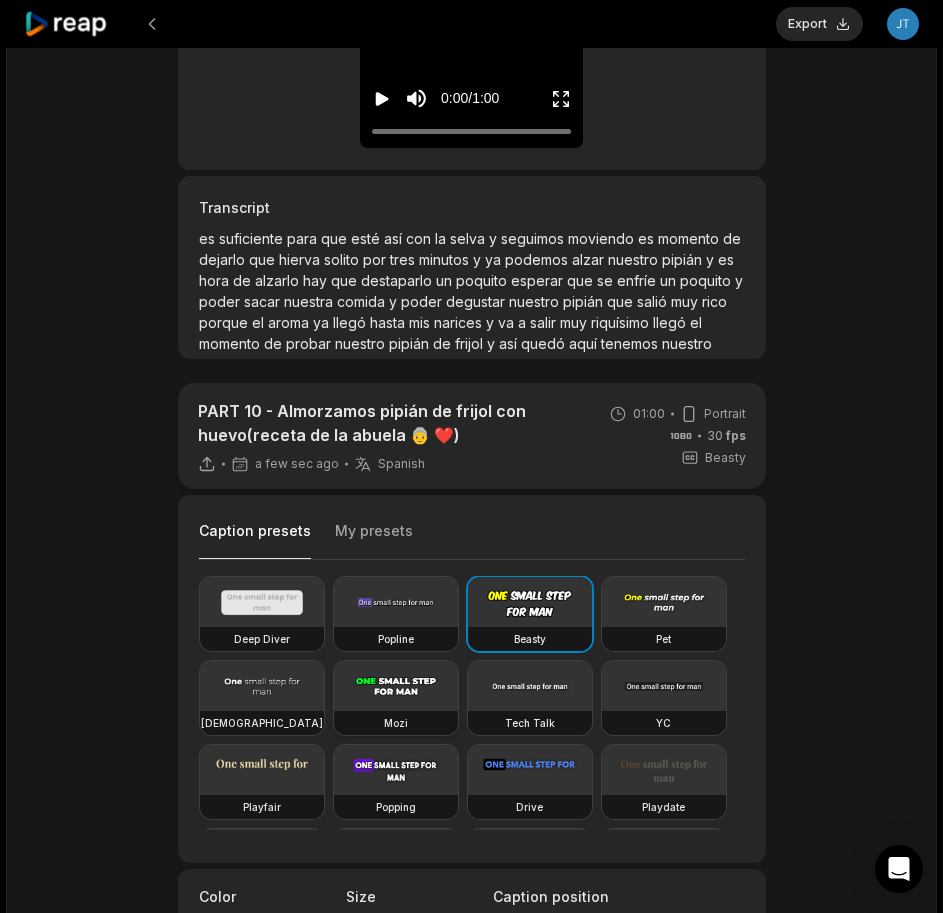 click at bounding box center [396, 686] 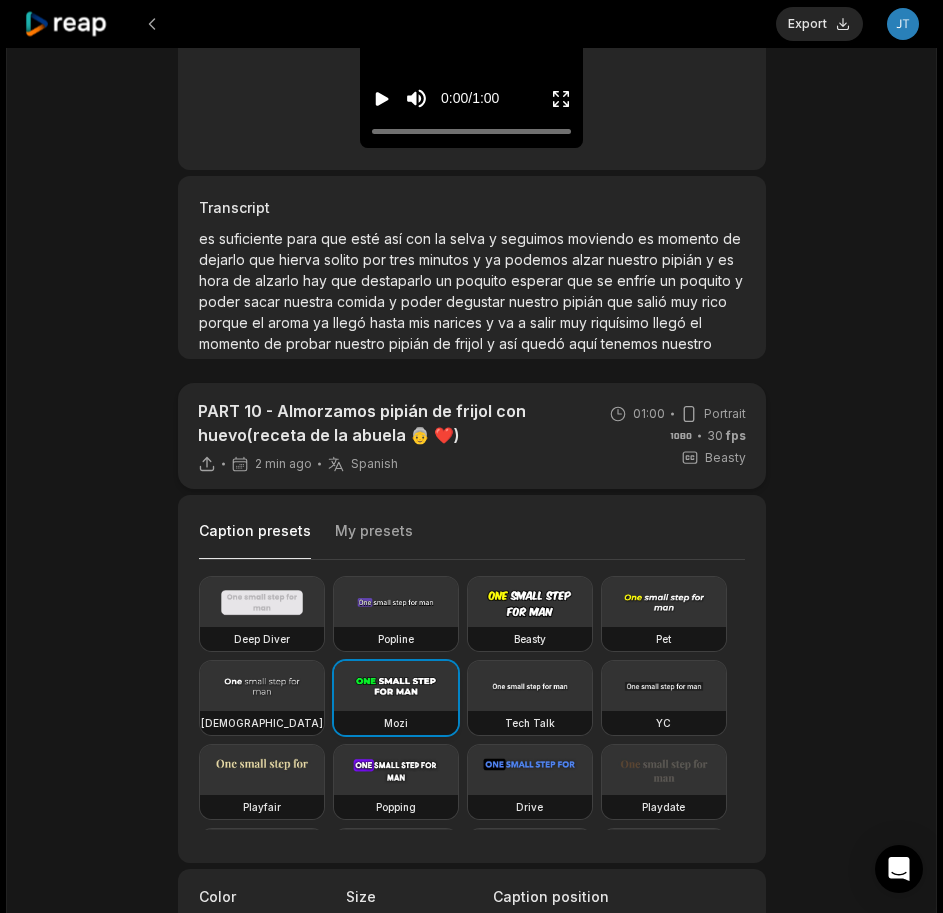 type on "**" 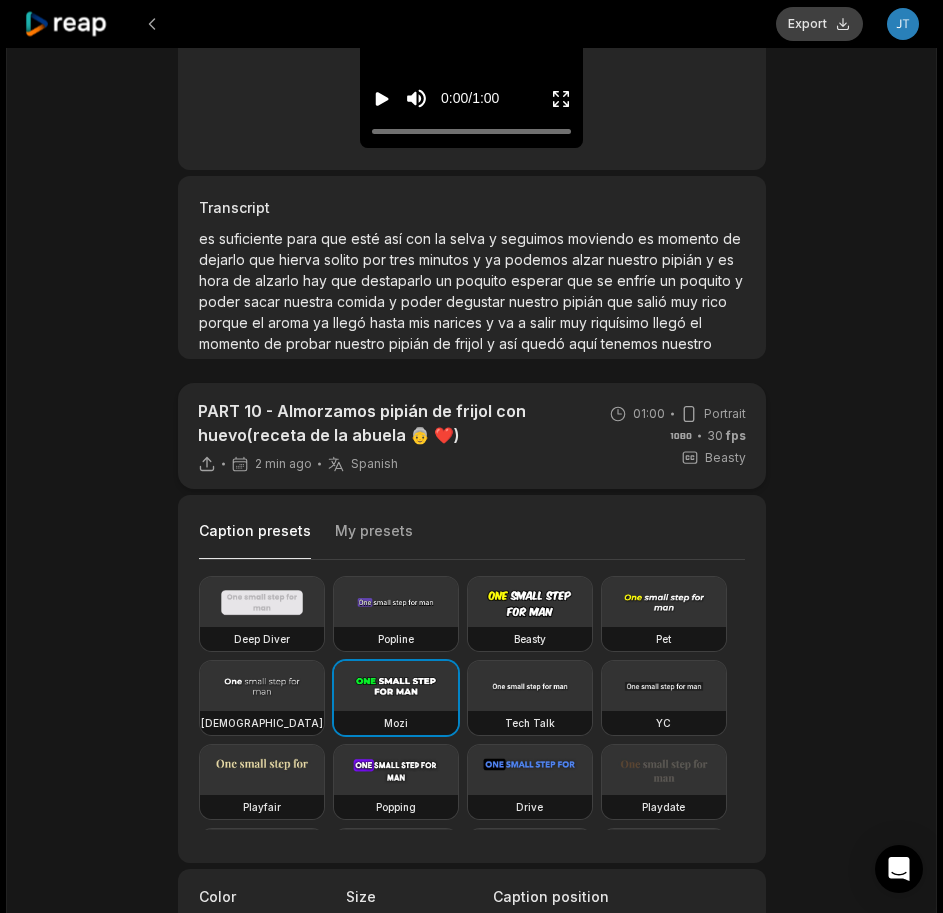 click on "Export" at bounding box center (819, 24) 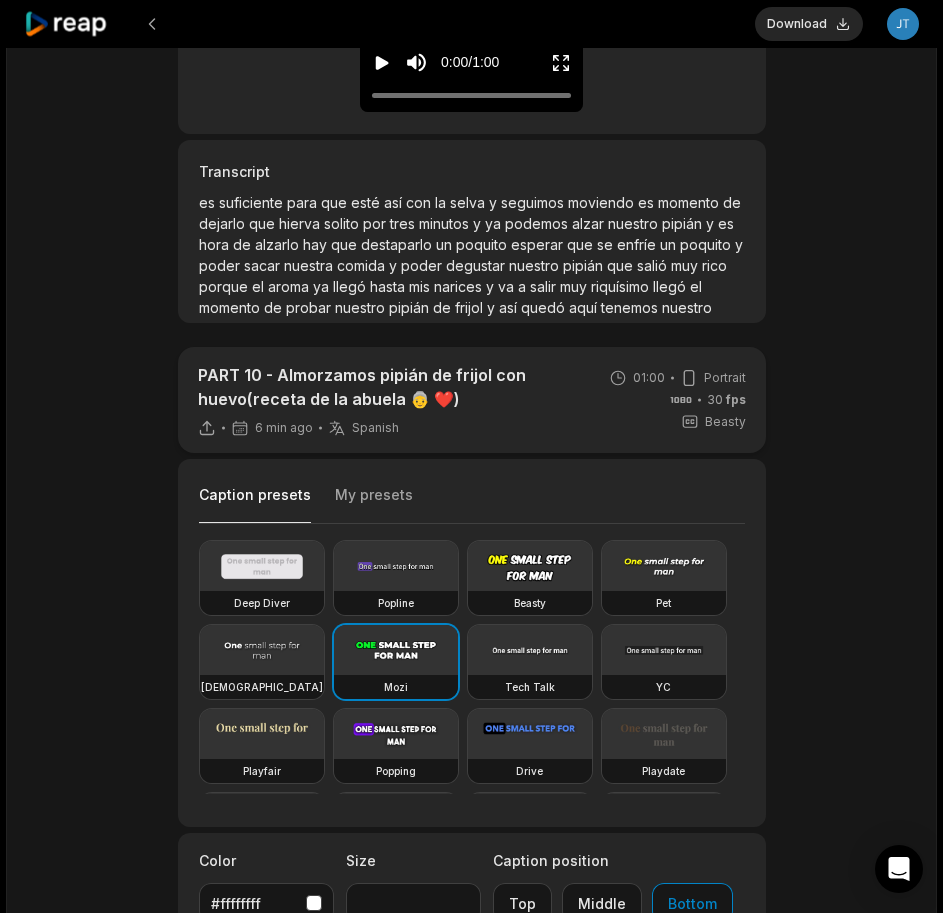 scroll, scrollTop: 400, scrollLeft: 0, axis: vertical 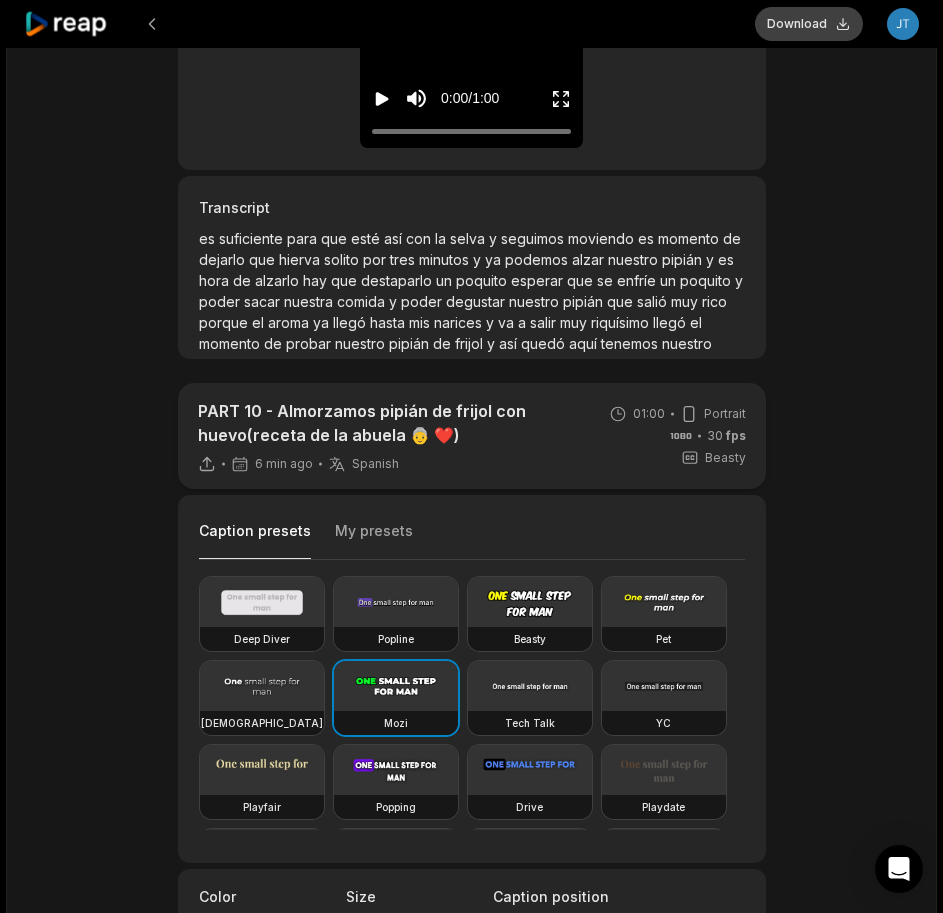 click on "Download" at bounding box center (809, 24) 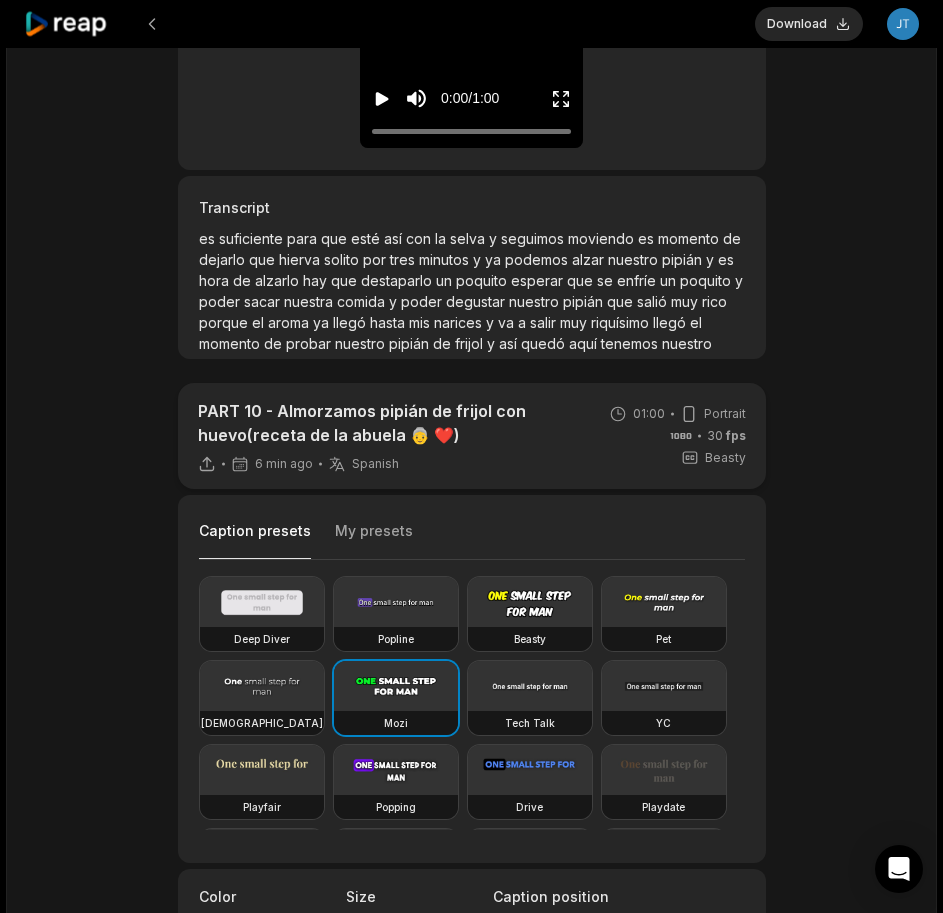 click 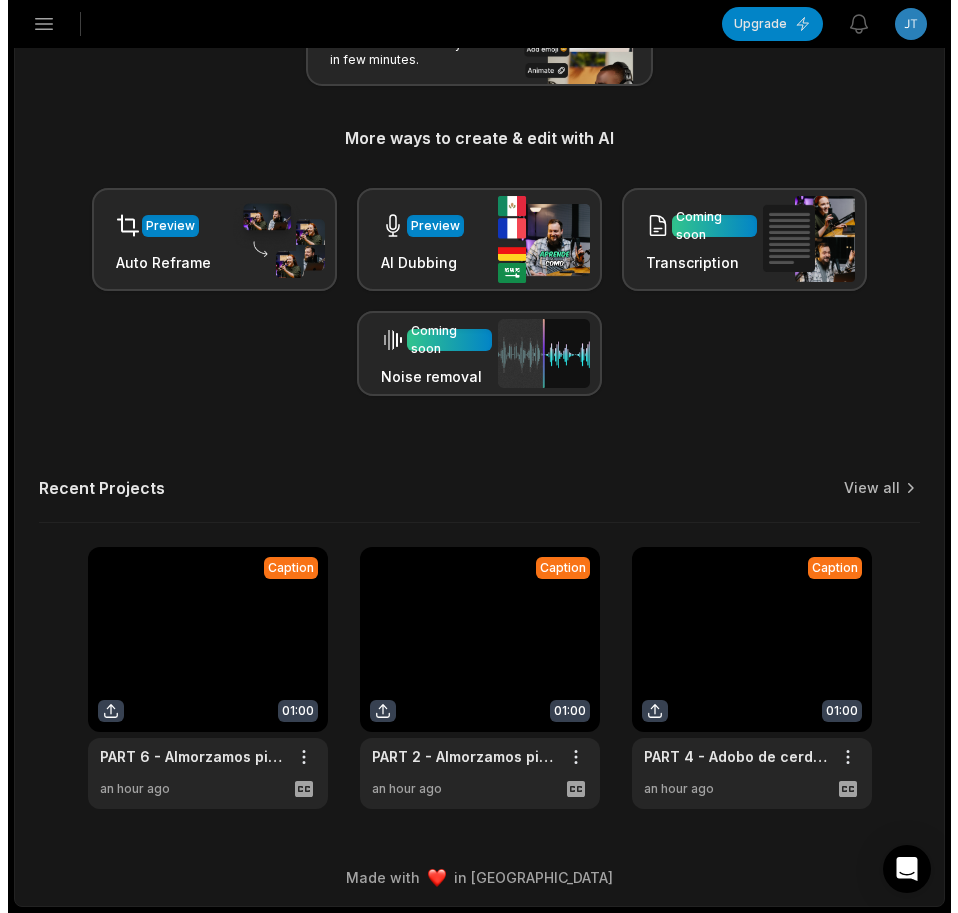 scroll, scrollTop: 0, scrollLeft: 0, axis: both 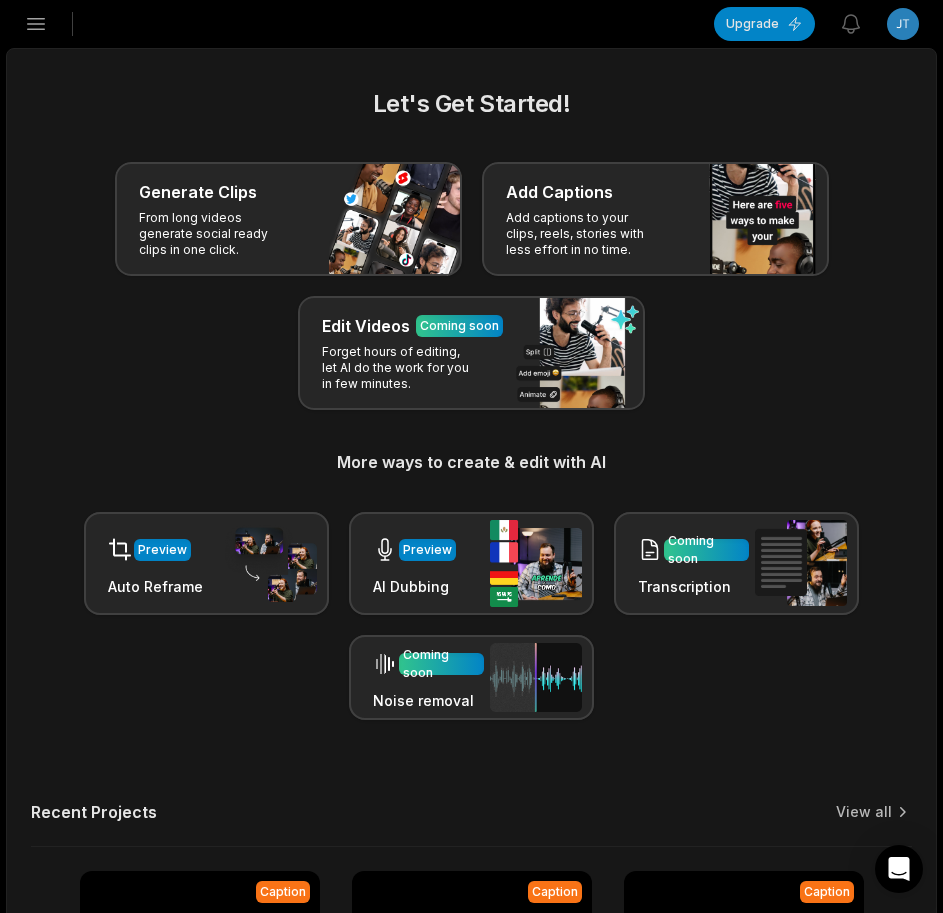 click on "Open sidebar" at bounding box center [36, 24] 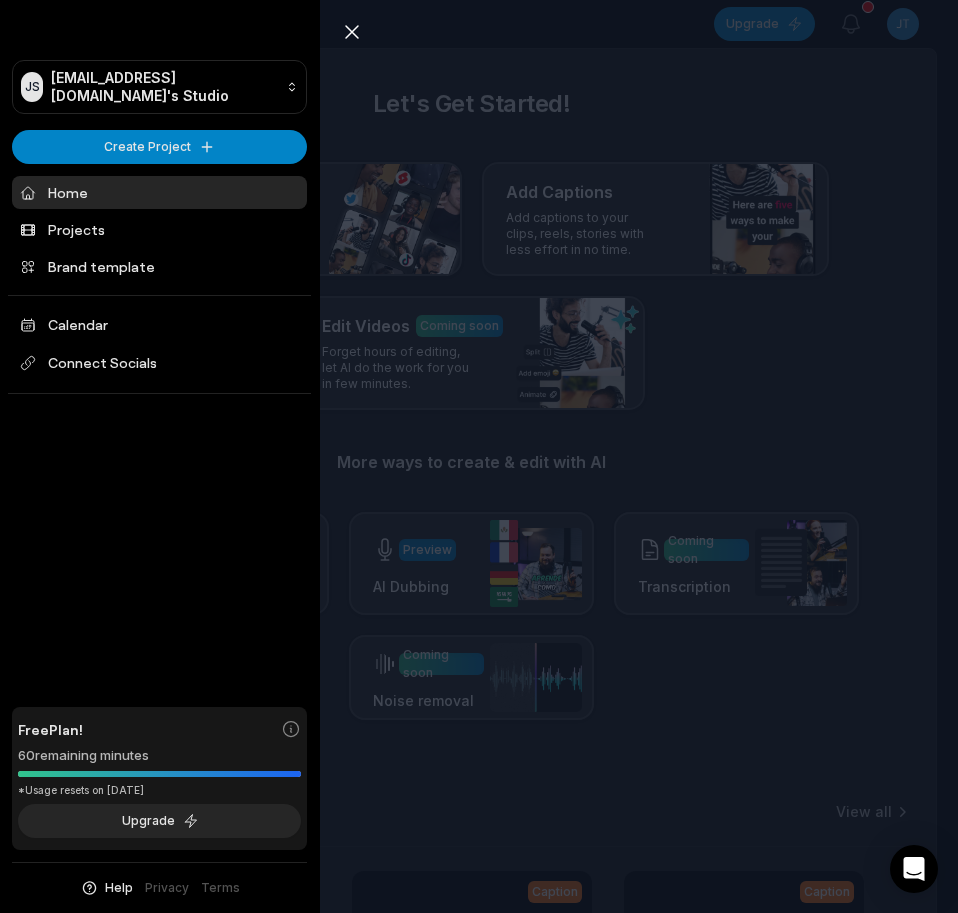 click on "JS Jtequyhc@telegmail.com's Studio Create Project Home Projects Brand template Calendar Connect Socials Free  Plan! 60  remaining minutes *Usage resets on August 2, 2025 Upgrade Help Privacy Terms" at bounding box center [160, 456] 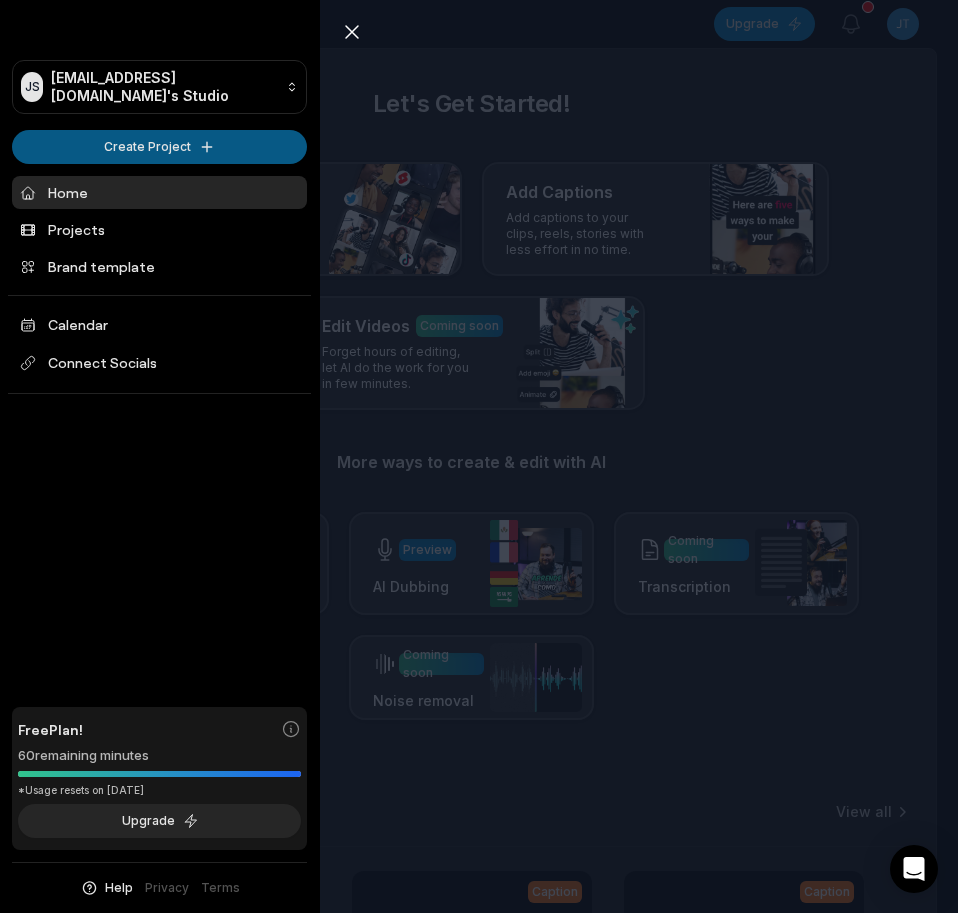click on "JS Jtequyhc@telegmail.com's Studio Create Project Home Projects Brand template Calendar Connect Socials Free  Plan! 60  remaining minutes *Usage resets on August 2, 2025 Upgrade Help Privacy Terms Open sidebar Upgrade View notifications Open user menu   Let's Get Started! Generate Clips From long videos generate social ready clips in one click. Add Captions Add captions to your clips, reels, stories with less effort in no time. Edit Videos Coming soon Forget hours of editing, let AI do the work for you in few minutes. More ways to create & edit with AI Preview Auto Reframe Preview AI Dubbing Coming soon Transcription Coming soon Noise removal Recent Projects View all Caption 01:00 PART 10 - Almorzamos pipián de frijol con huevo(receta de la abuela 👵 ❤️) Open options 6 minutes ago Caption 01:00 PART 6 - Almorzamos pipián de frijol con huevo(receta de la abuela 👵 ❤️) Open options an hour ago Caption 01:00 PART 2 - Almorzamos pipián de frijol con huevo(receta de la abuela 👵 ❤️) Caption" at bounding box center [479, 456] 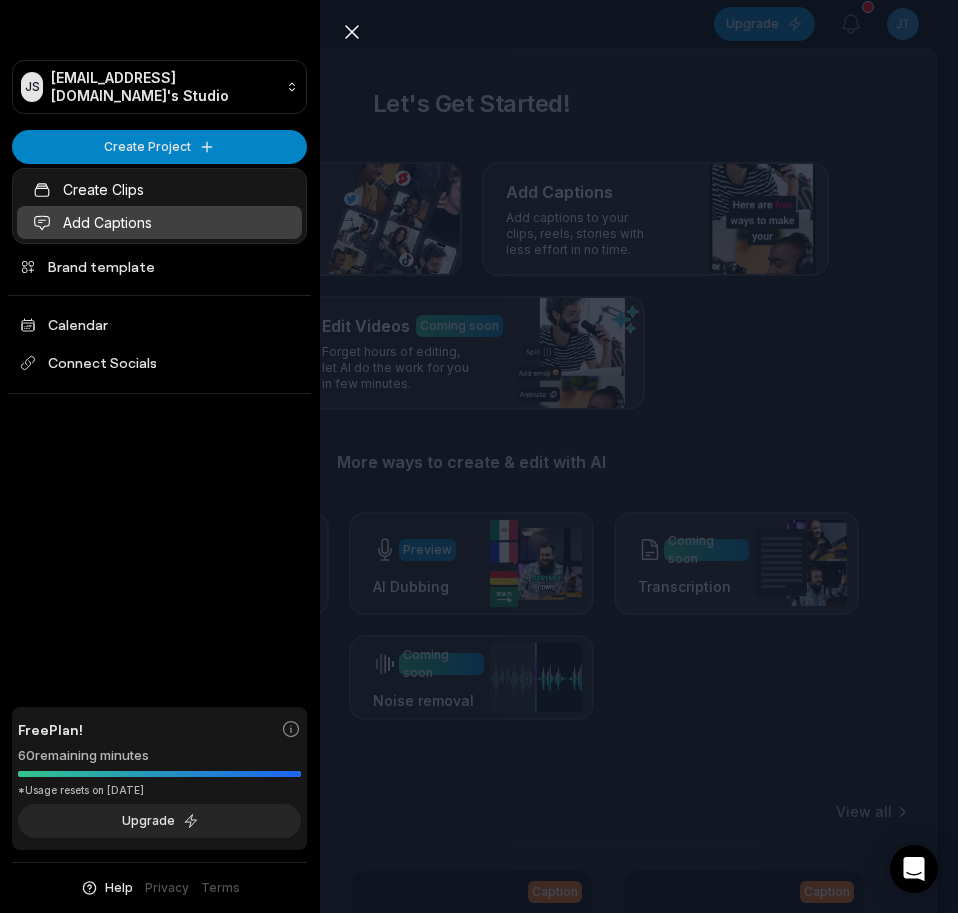 click on "Add Captions" at bounding box center (159, 222) 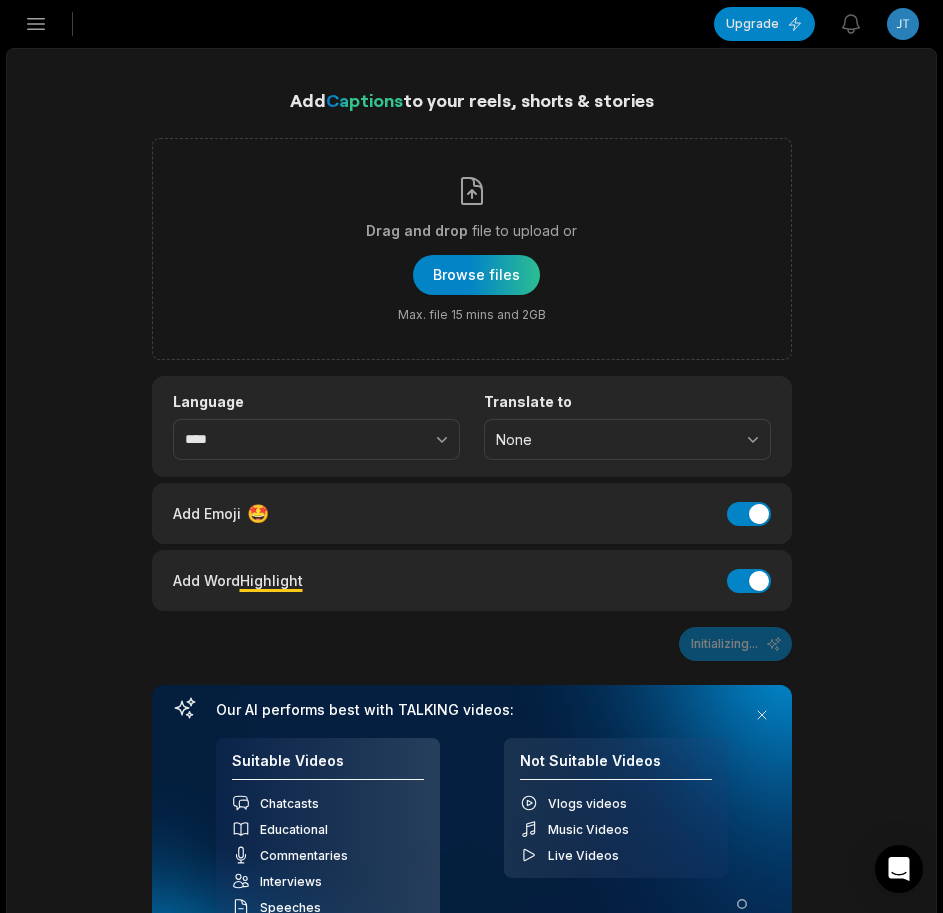 scroll, scrollTop: 0, scrollLeft: 0, axis: both 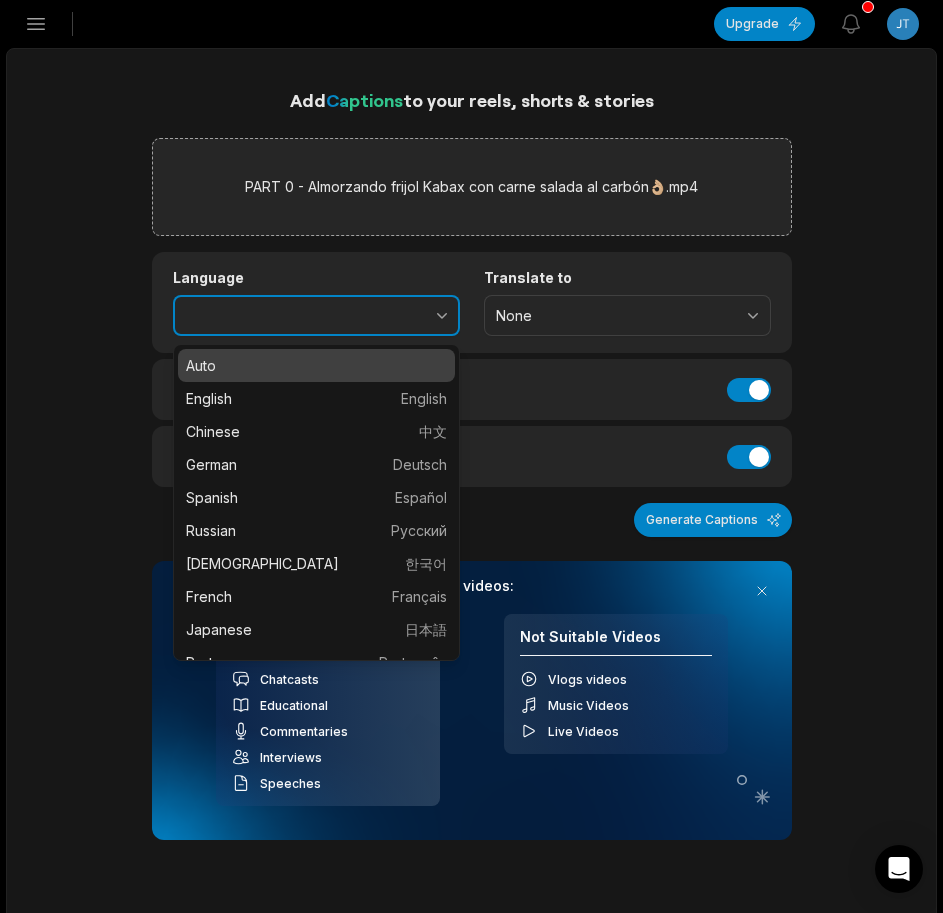 click at bounding box center (398, 316) 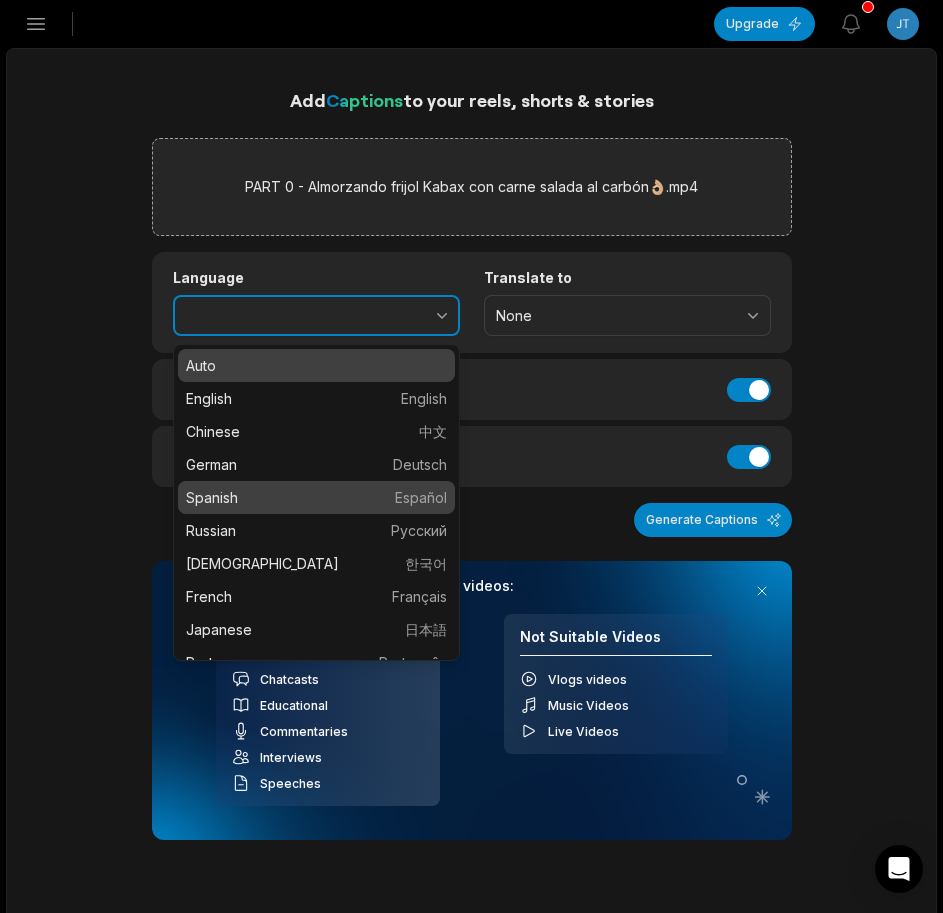 type on "*******" 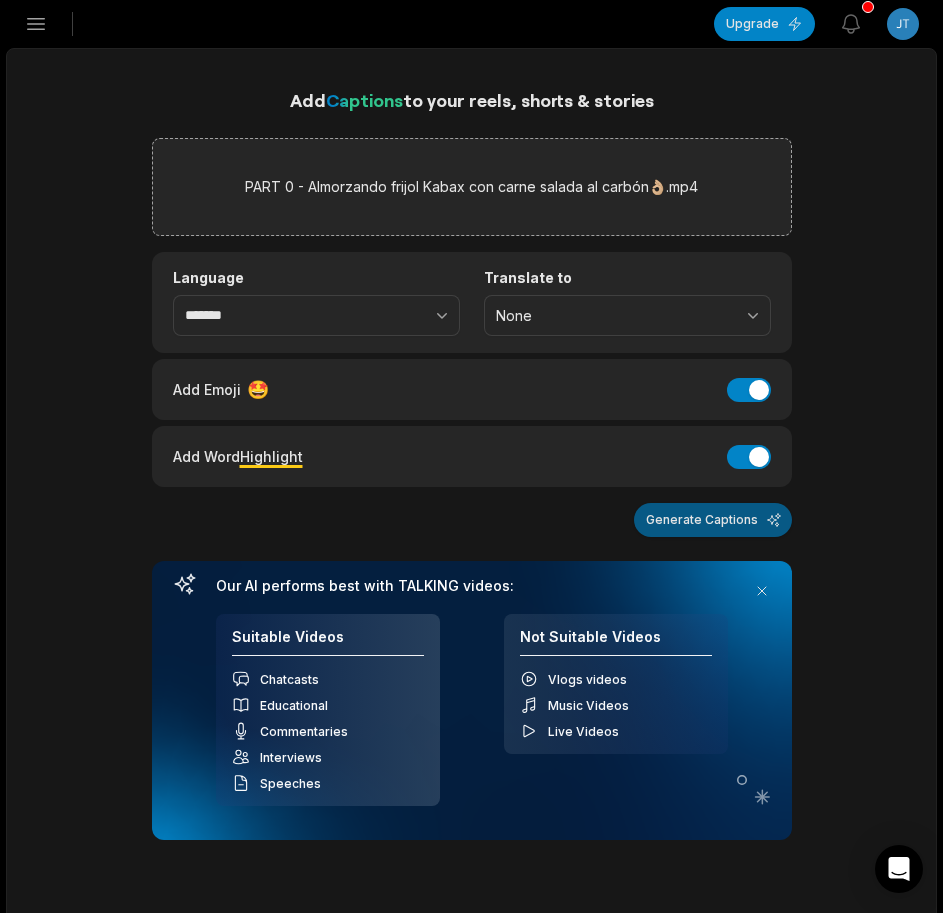click on "Generate Captions" at bounding box center (713, 520) 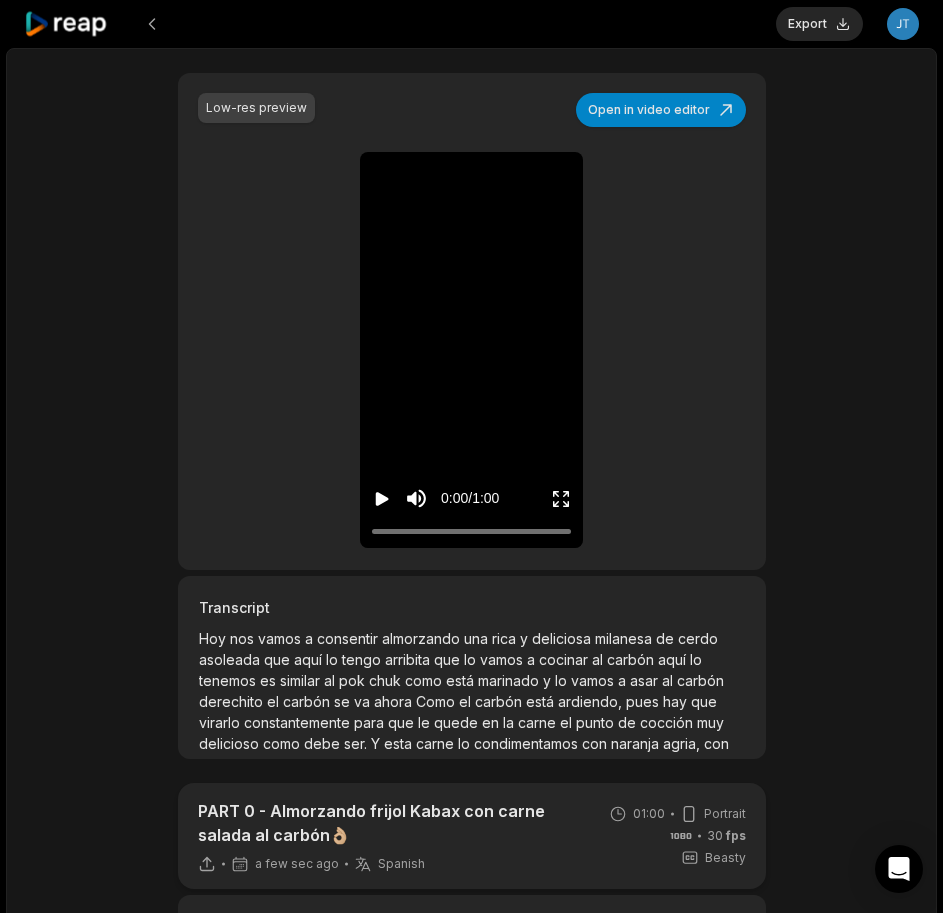 scroll, scrollTop: 400, scrollLeft: 0, axis: vertical 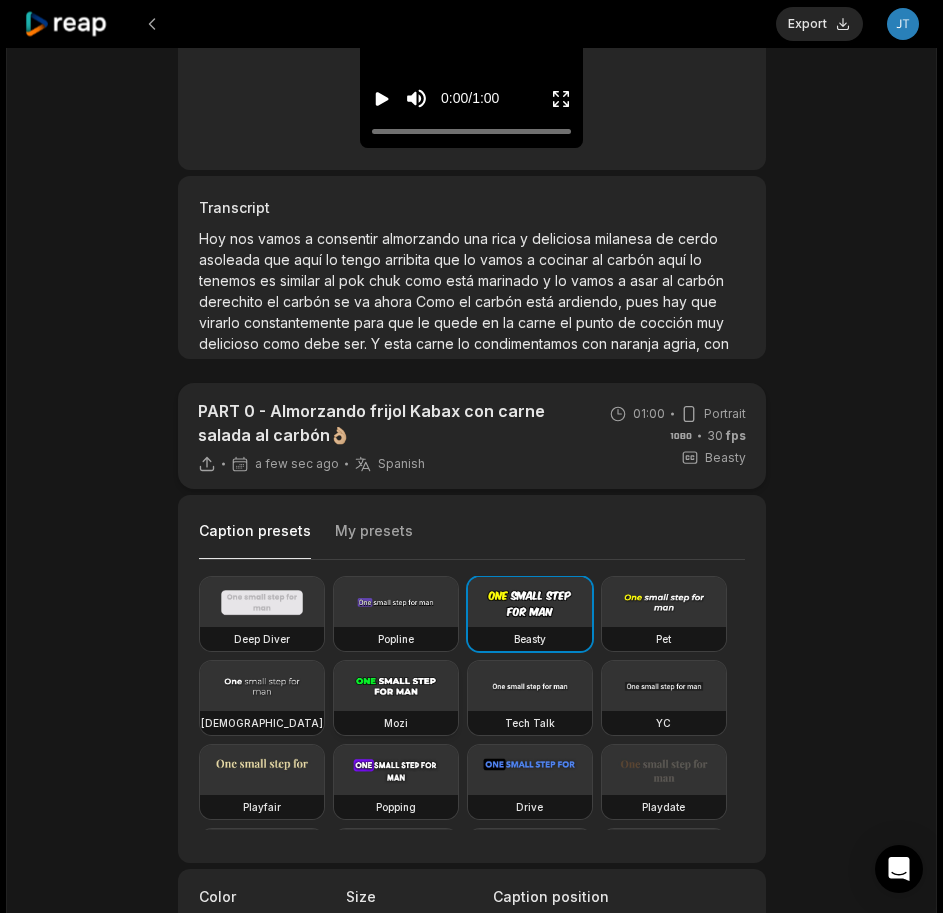 click at bounding box center (396, 686) 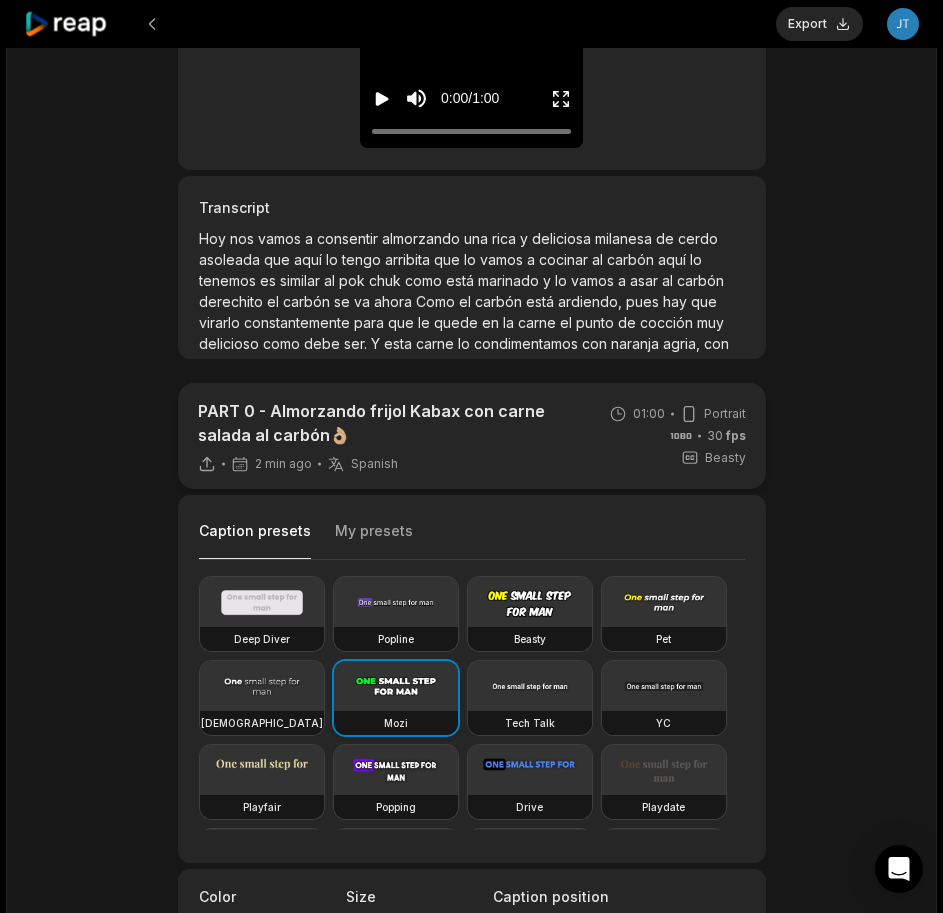 type on "**" 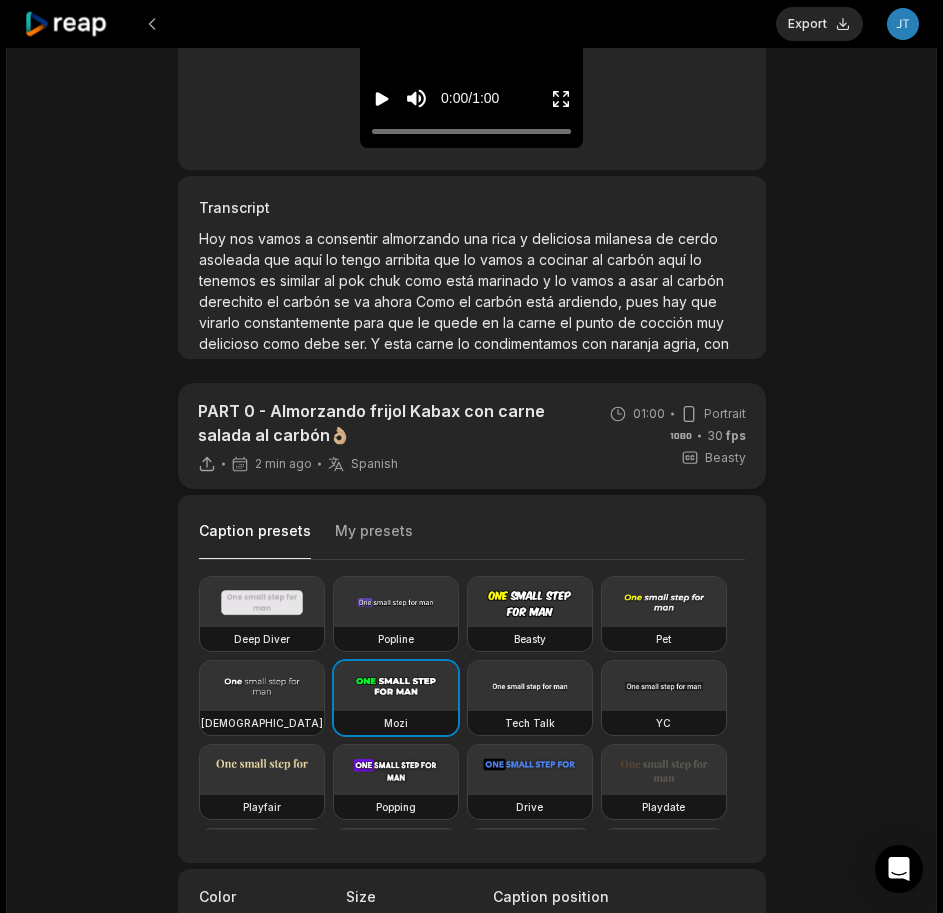 click on "Export" at bounding box center (819, 24) 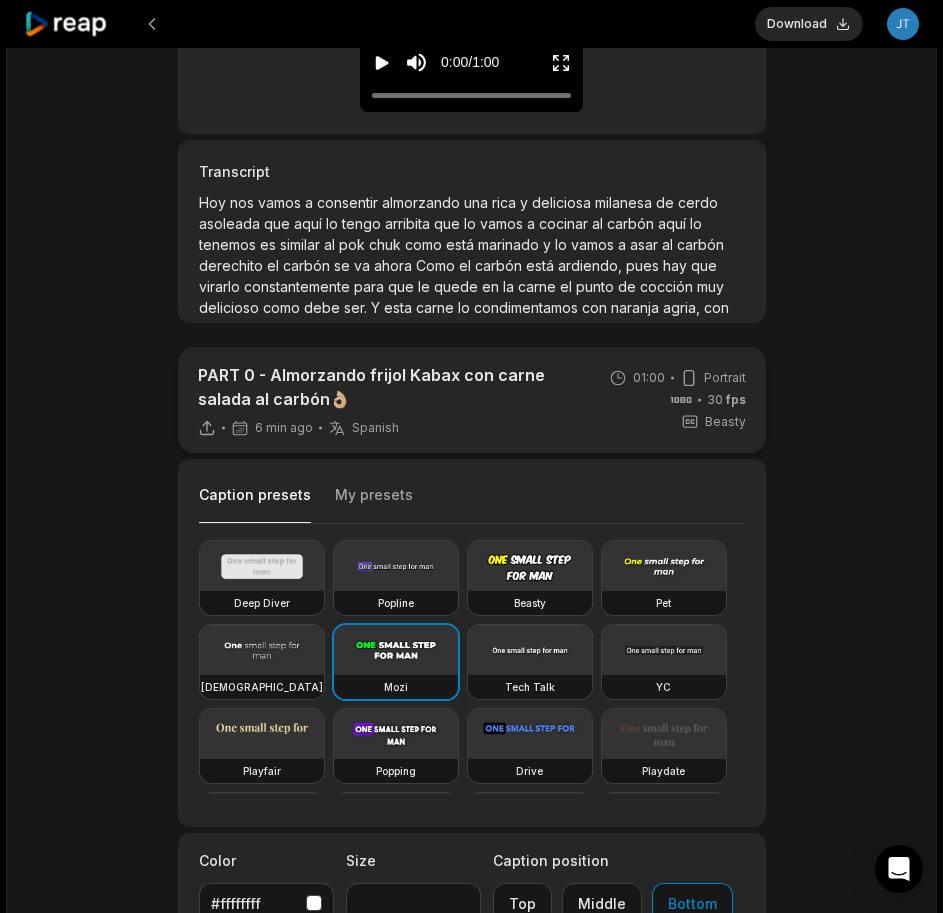 scroll, scrollTop: 400, scrollLeft: 0, axis: vertical 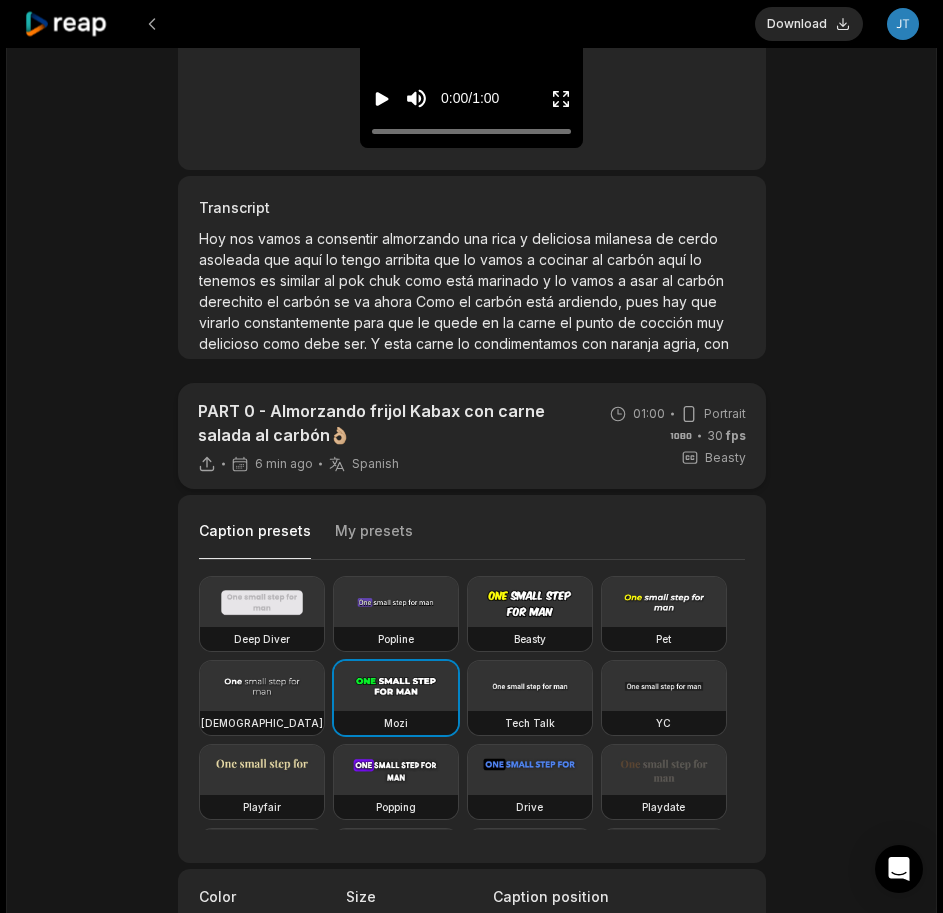 click on "Download" at bounding box center [809, 24] 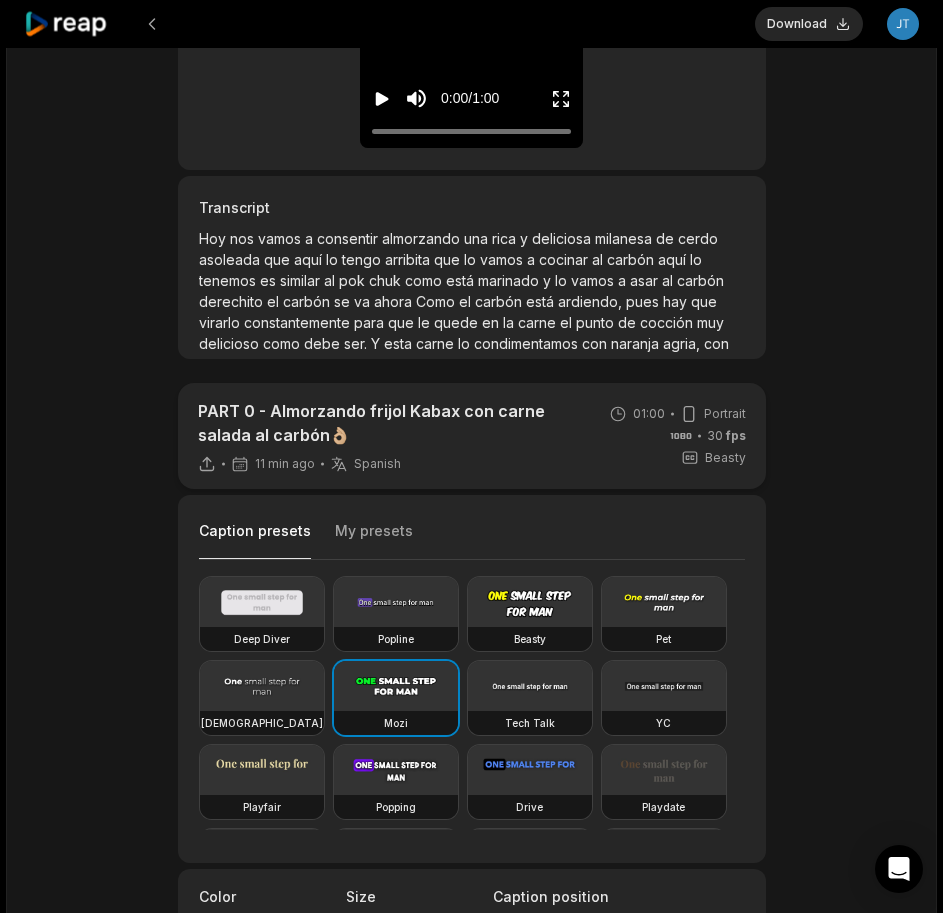 click at bounding box center (67, 24) 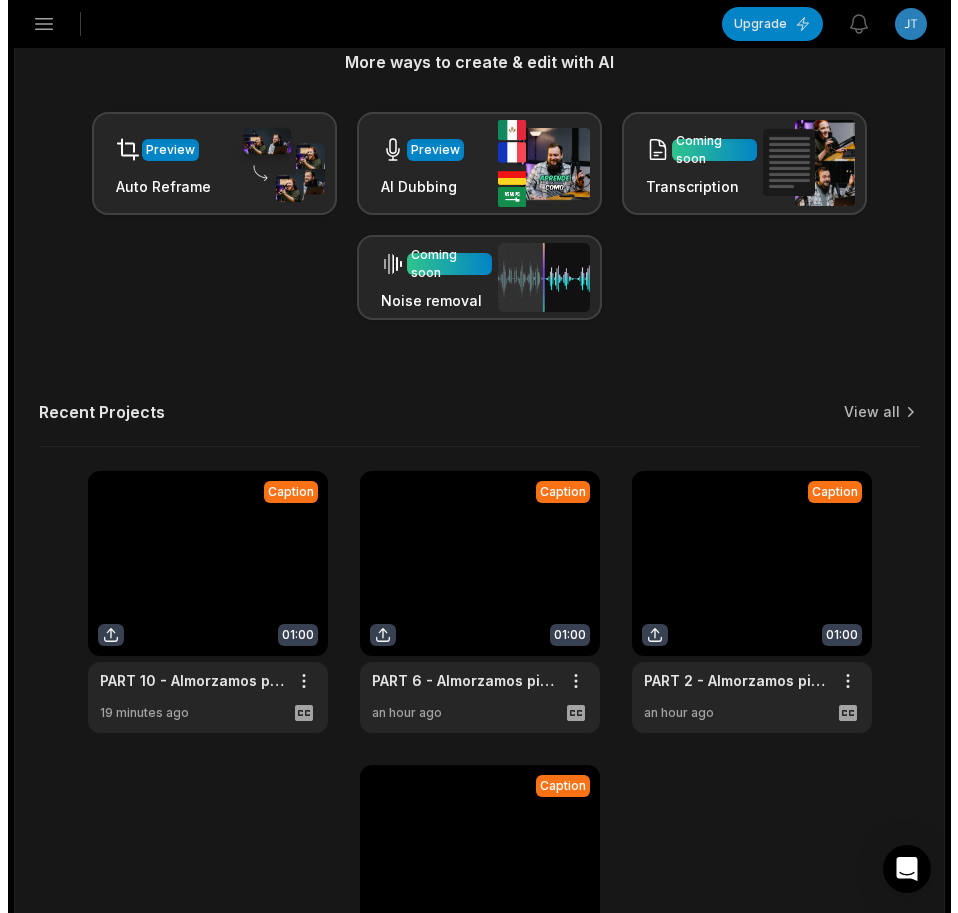 scroll, scrollTop: 0, scrollLeft: 0, axis: both 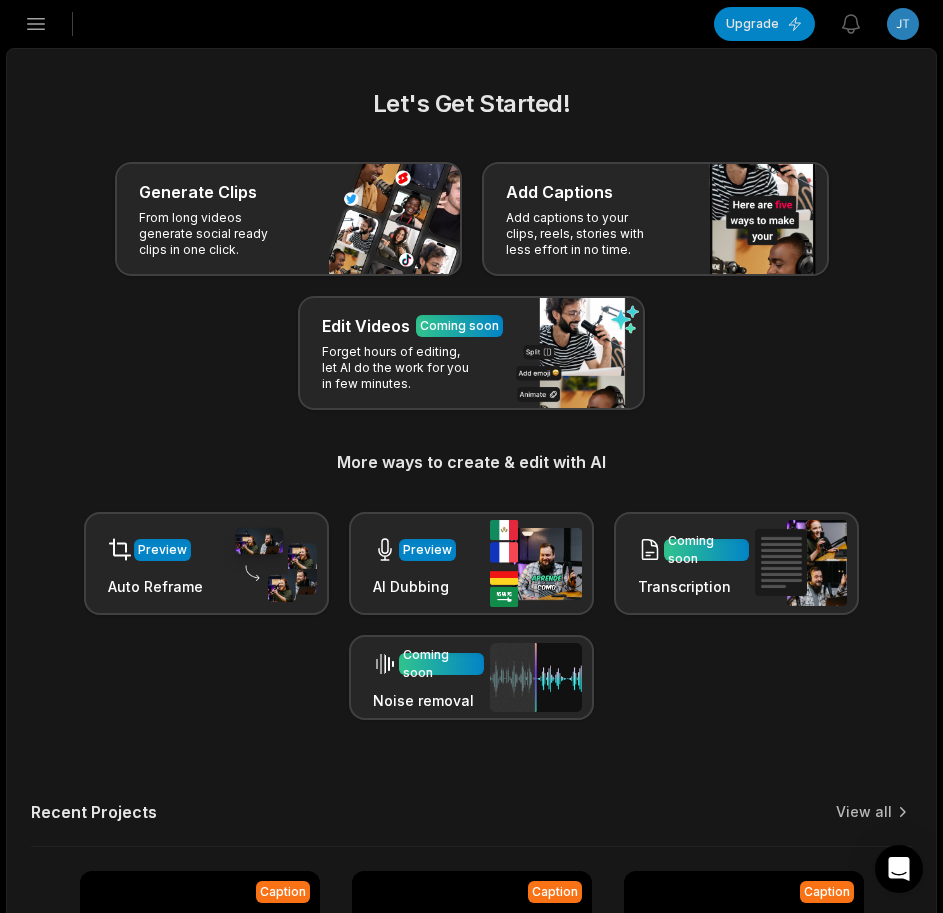 click 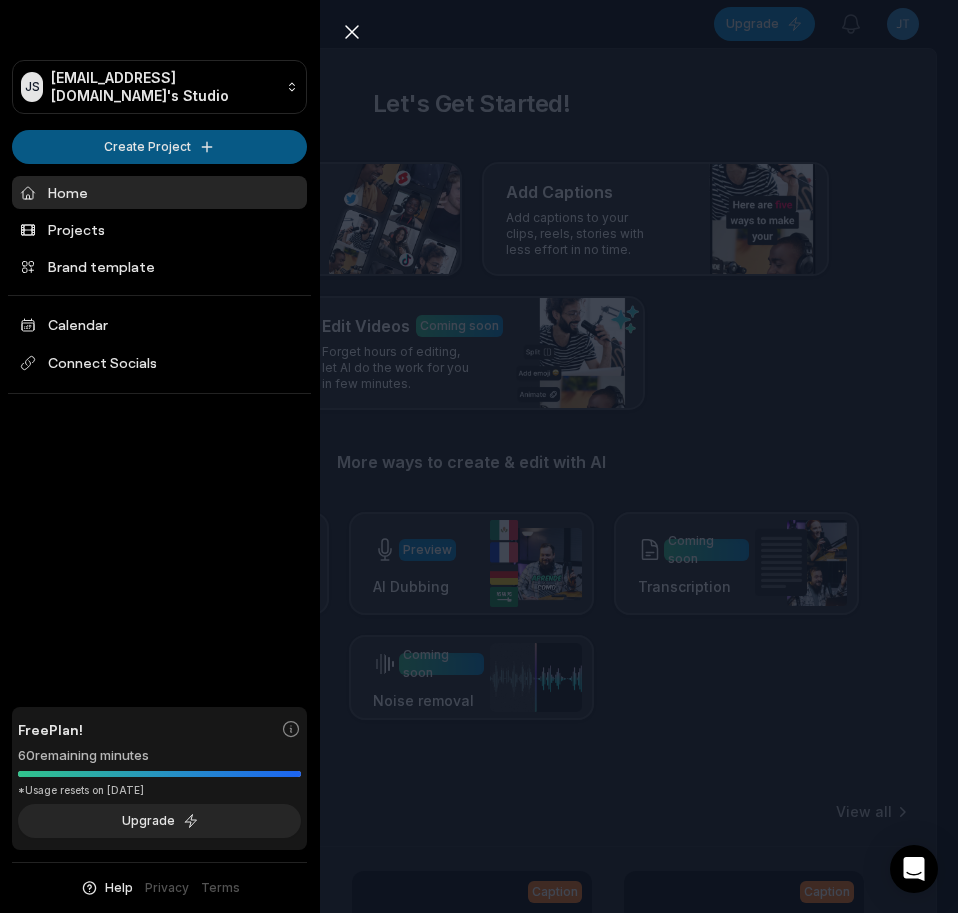 click on "JS Jtequyhc@telegmail.com's Studio Create Project Home Projects Brand template Calendar Connect Socials Free  Plan! 60  remaining minutes *Usage resets on August 2, 2025 Upgrade Help Privacy Terms Open sidebar Upgrade View notifications Open user menu   Let's Get Started! Generate Clips From long videos generate social ready clips in one click. Add Captions Add captions to your clips, reels, stories with less effort in no time. Edit Videos Coming soon Forget hours of editing, let AI do the work for you in few minutes. More ways to create & edit with AI Preview Auto Reframe Preview AI Dubbing Coming soon Transcription Coming soon Noise removal Recent Projects View all Caption 01:00 PART 0 - Almorzando frijol Kabax con carne salada al carbón👌🏼 Open options 12 minutes ago Caption 01:00 PART 10 - Almorzamos pipián de frijol con huevo(receta de la abuela 👵 ❤️) Open options 19 minutes ago Caption 01:00 PART 6 - Almorzamos pipián de frijol con huevo(receta de la abuela 👵 ❤️) Open options 01:00" at bounding box center (479, 456) 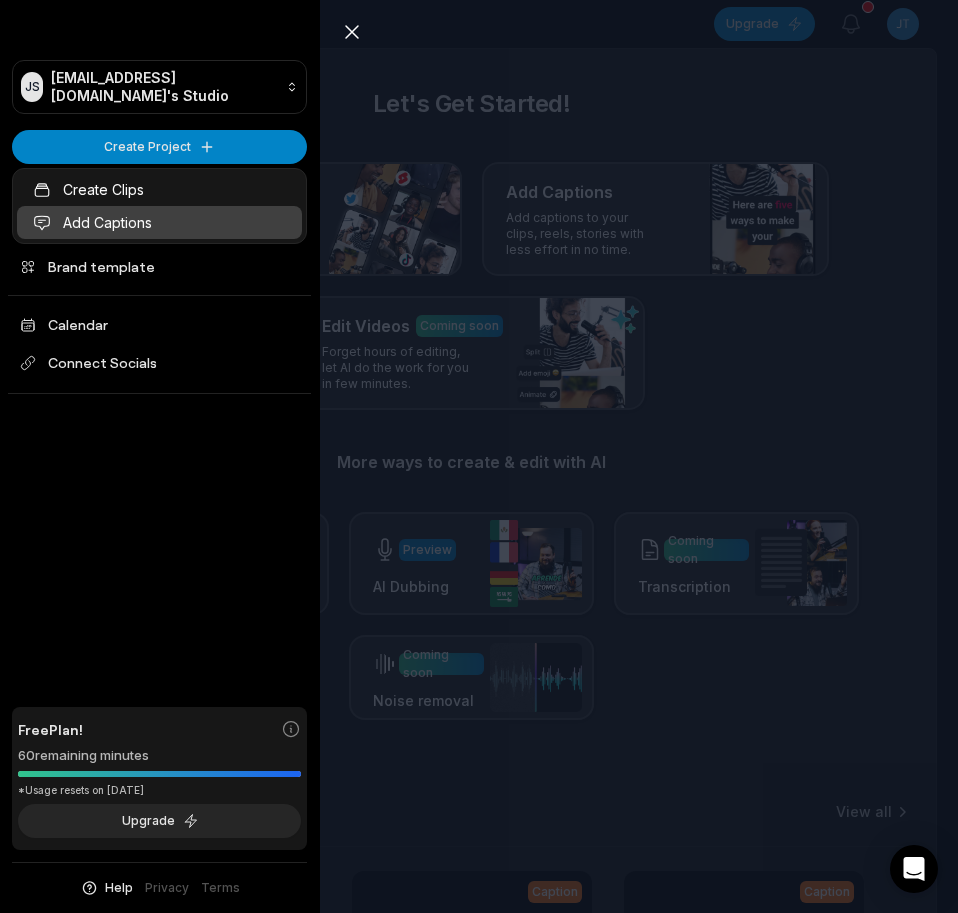 click on "Add Captions" at bounding box center [159, 222] 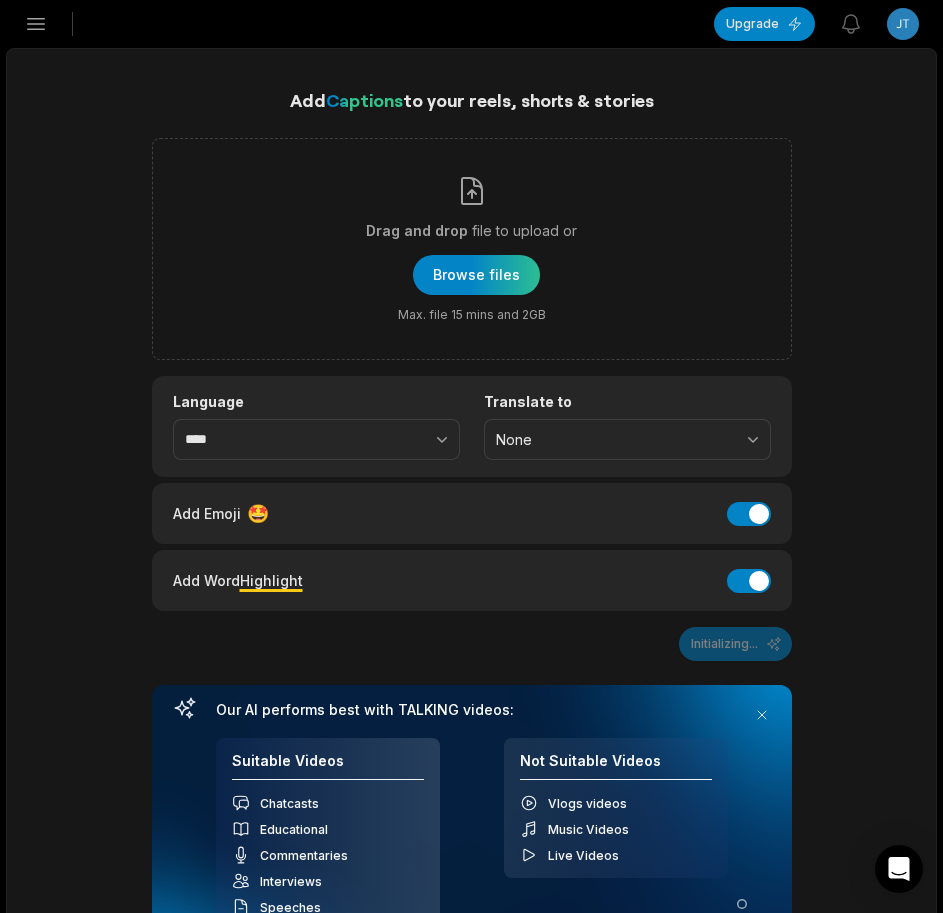 scroll, scrollTop: 0, scrollLeft: 0, axis: both 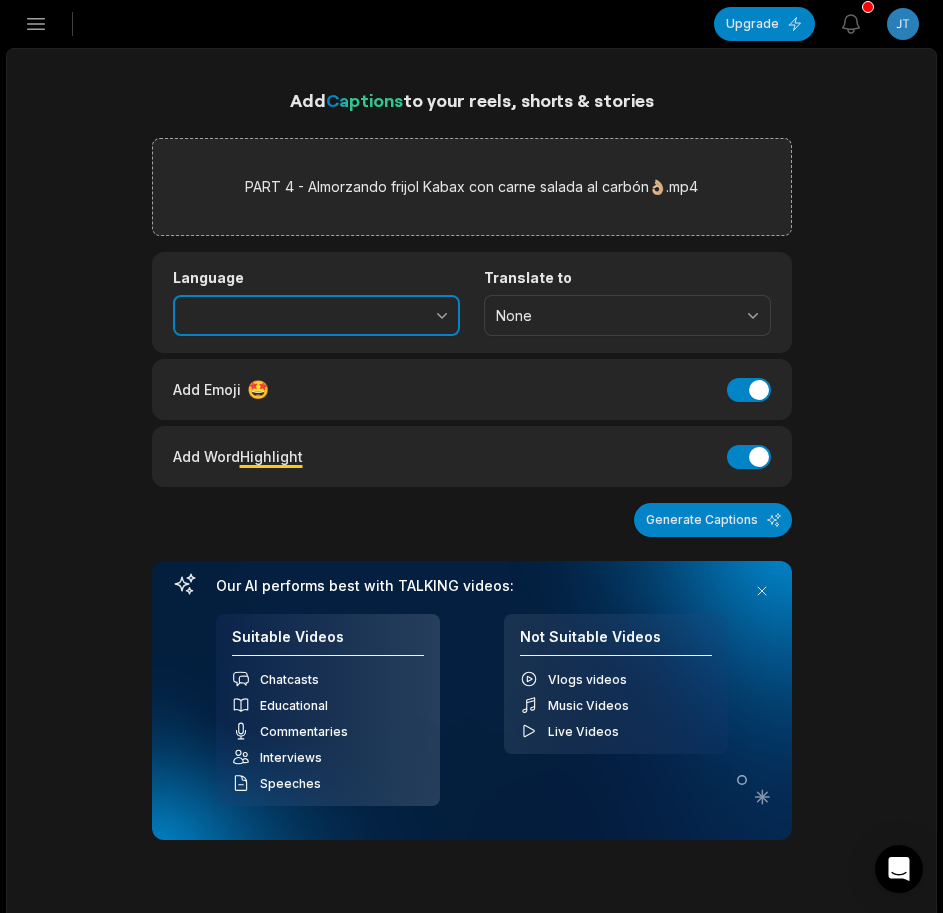 click at bounding box center (398, 316) 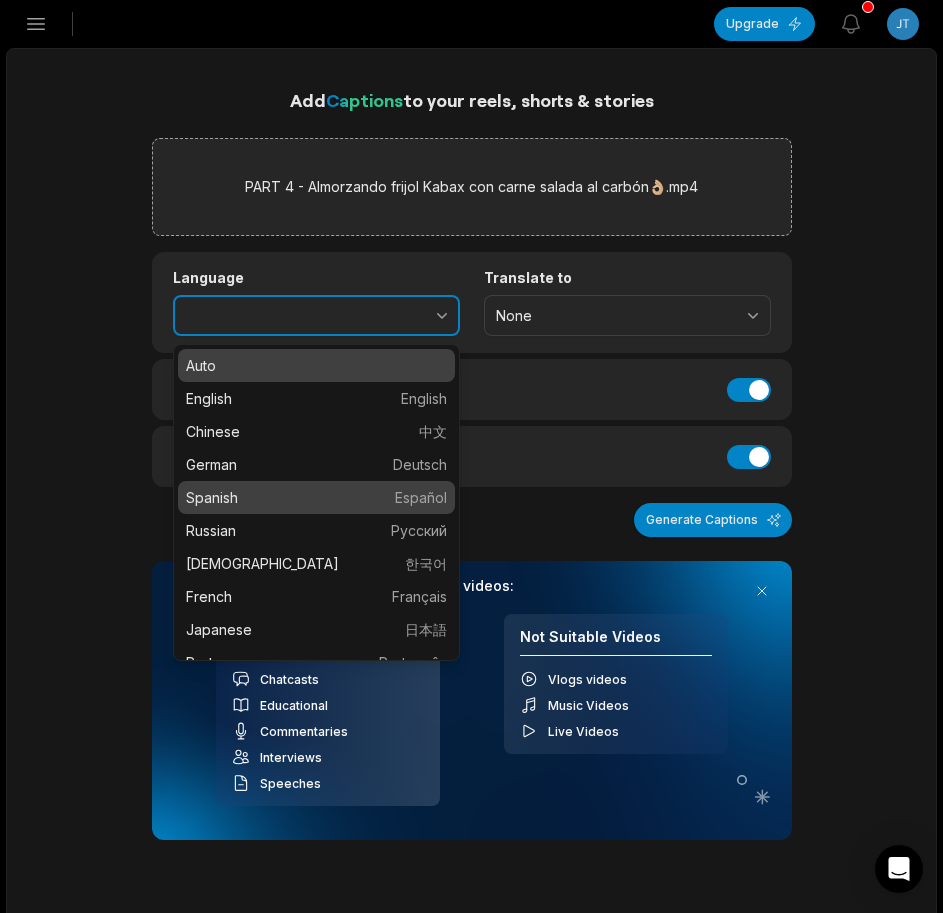type on "*******" 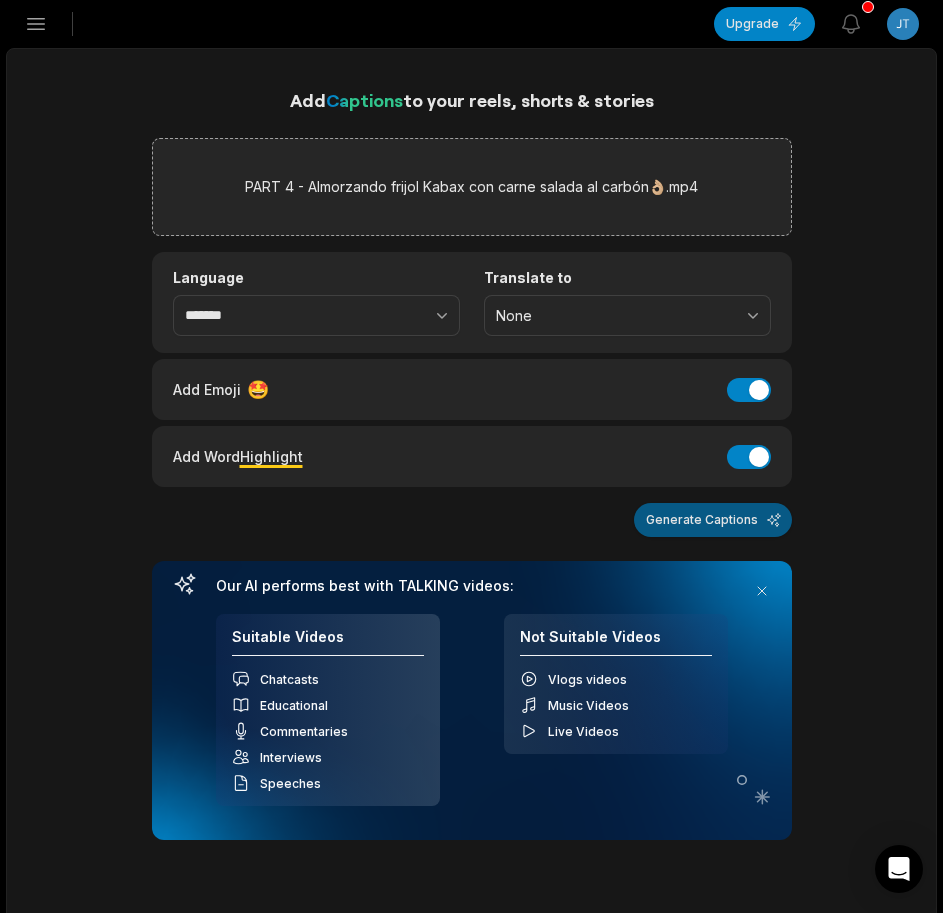 click on "Generate Captions" at bounding box center [713, 520] 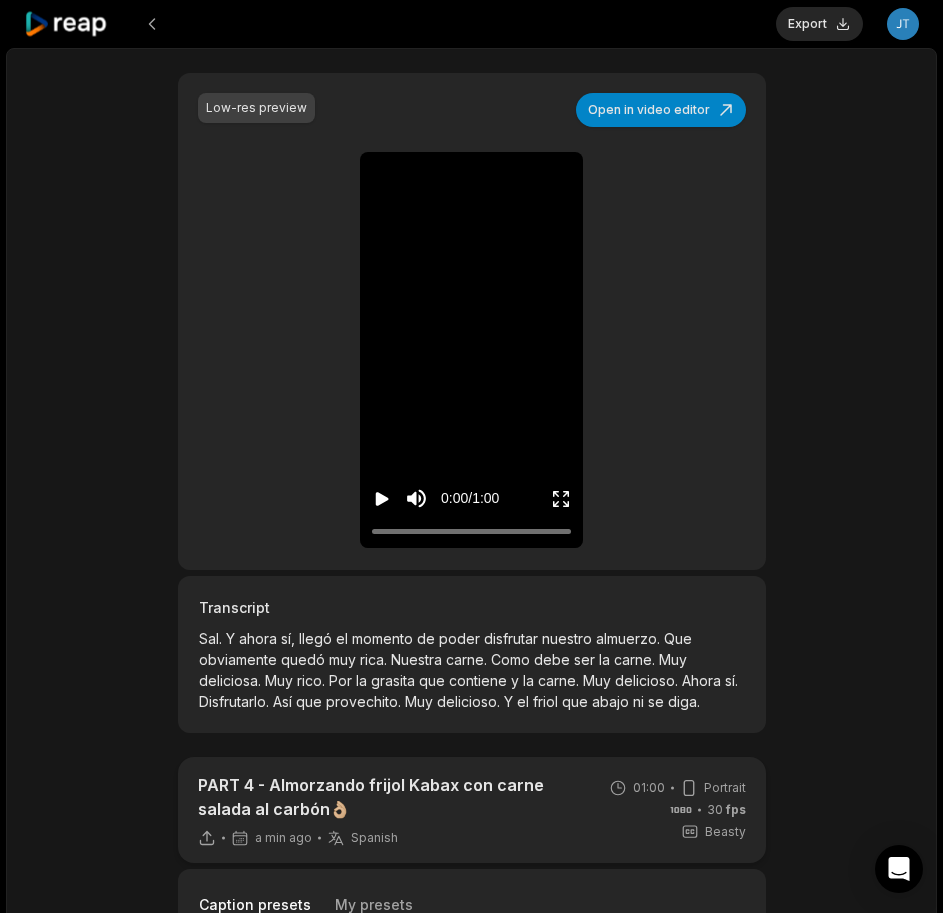 scroll, scrollTop: 500, scrollLeft: 0, axis: vertical 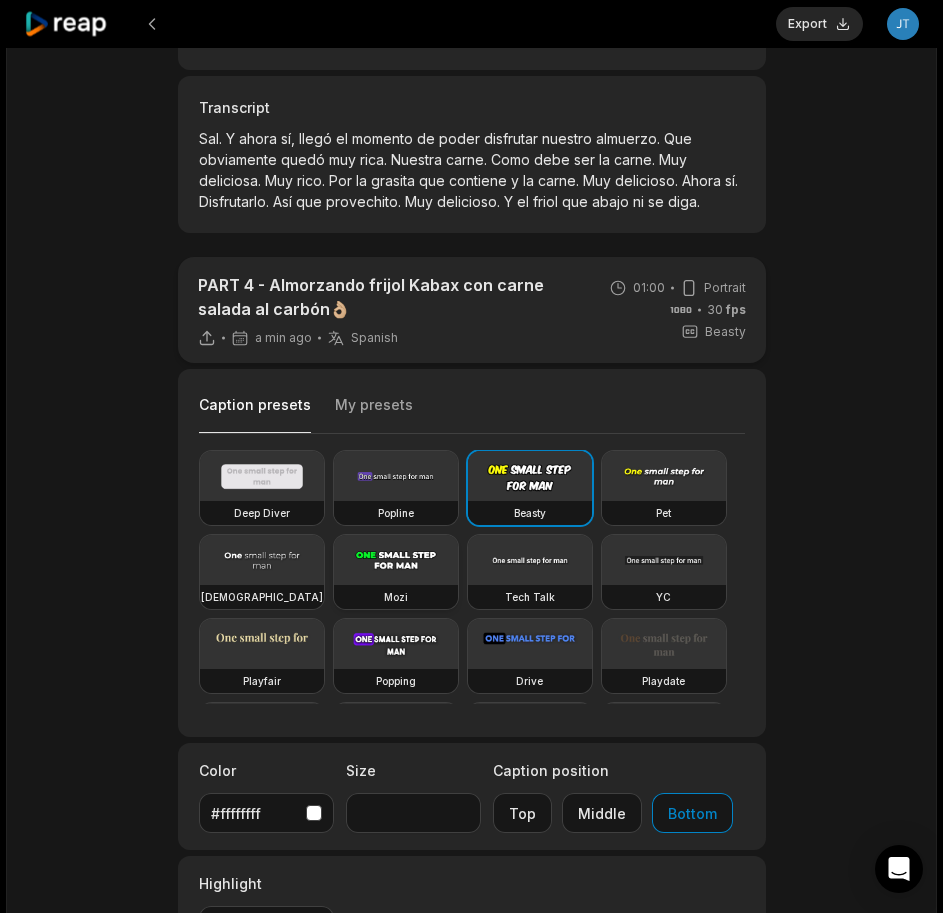 click at bounding box center (396, 560) 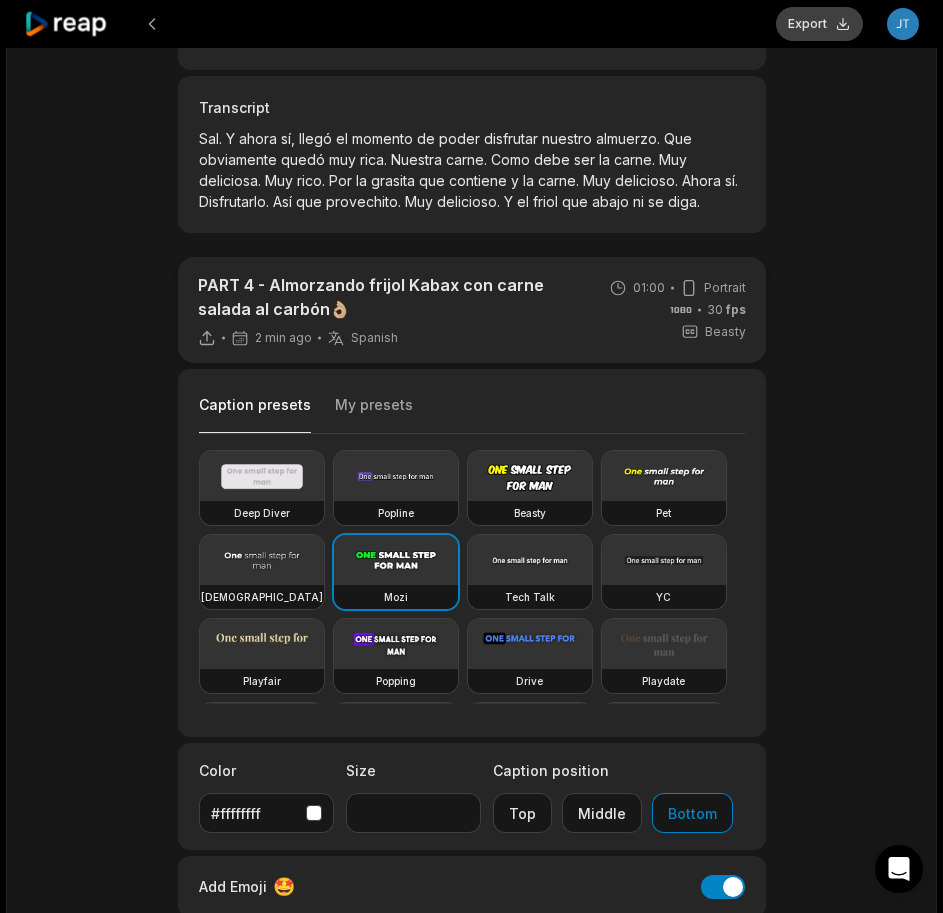 click on "Export" at bounding box center (819, 24) 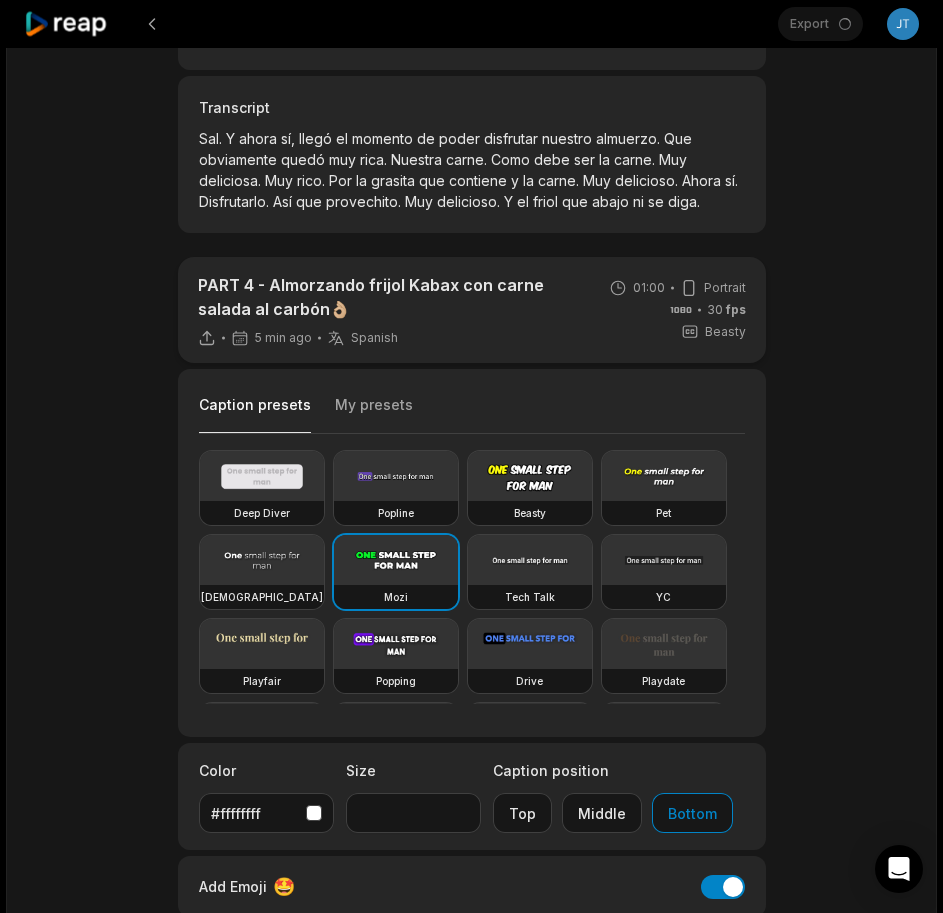 scroll, scrollTop: 500, scrollLeft: 0, axis: vertical 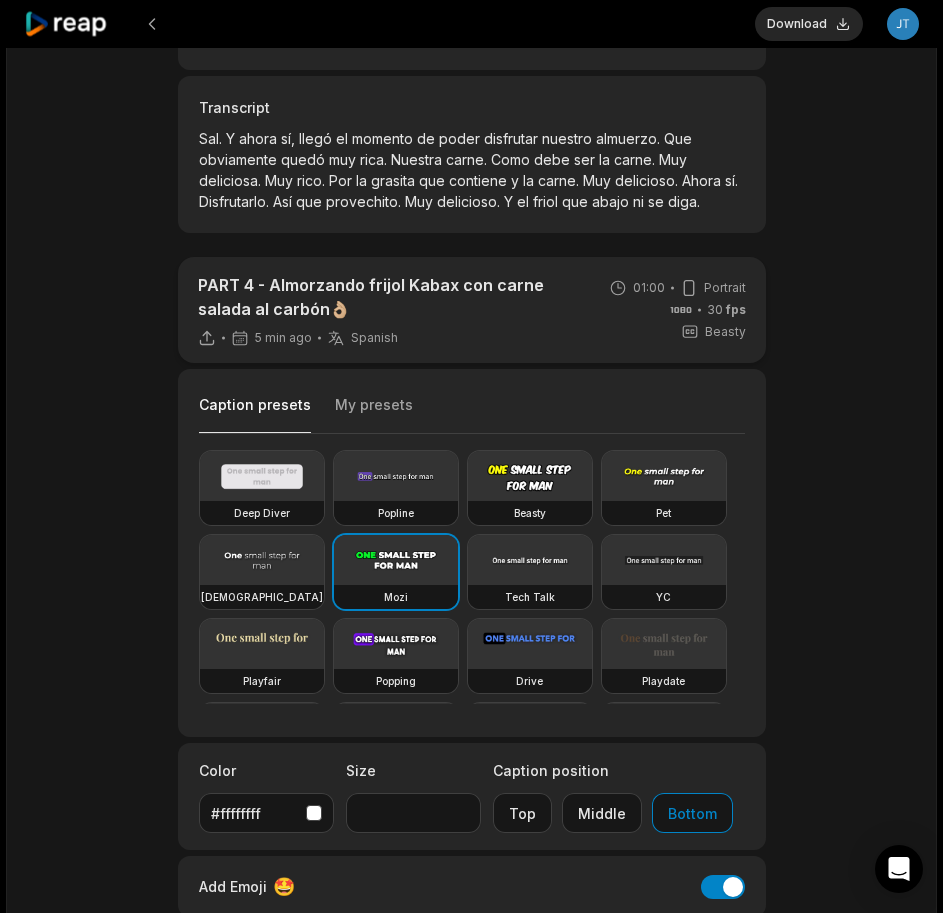 drag, startPoint x: 804, startPoint y: 20, endPoint x: 830, endPoint y: 26, distance: 26.683329 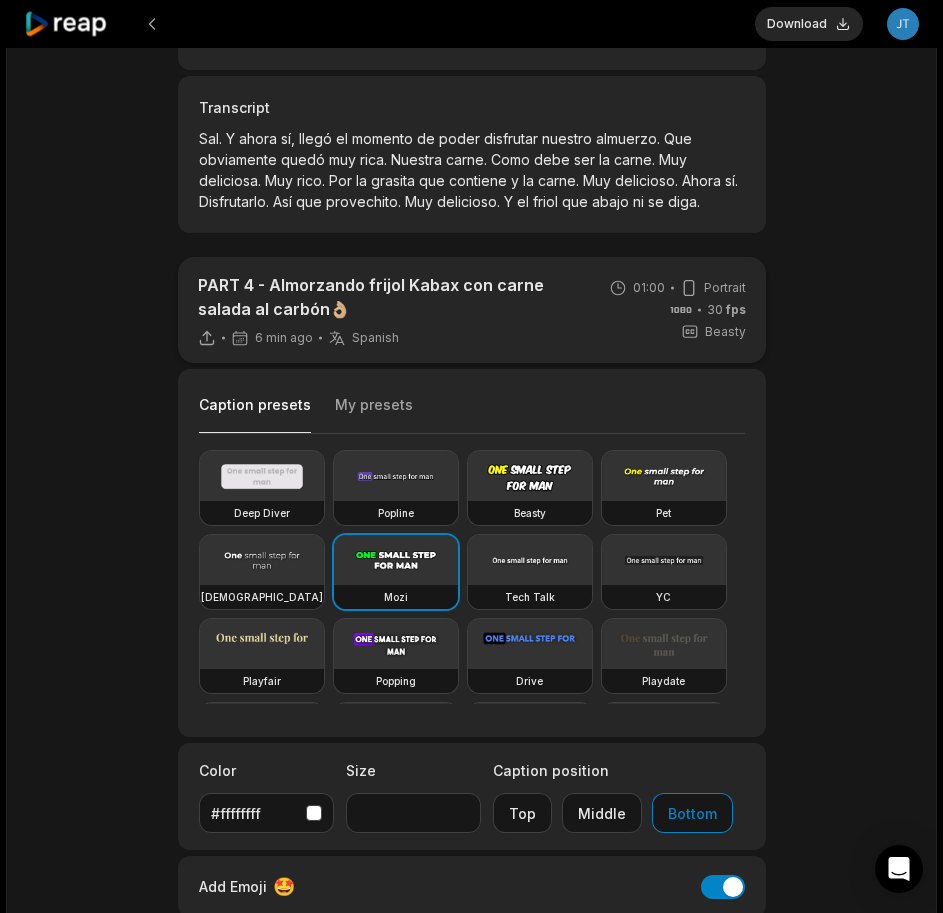 click 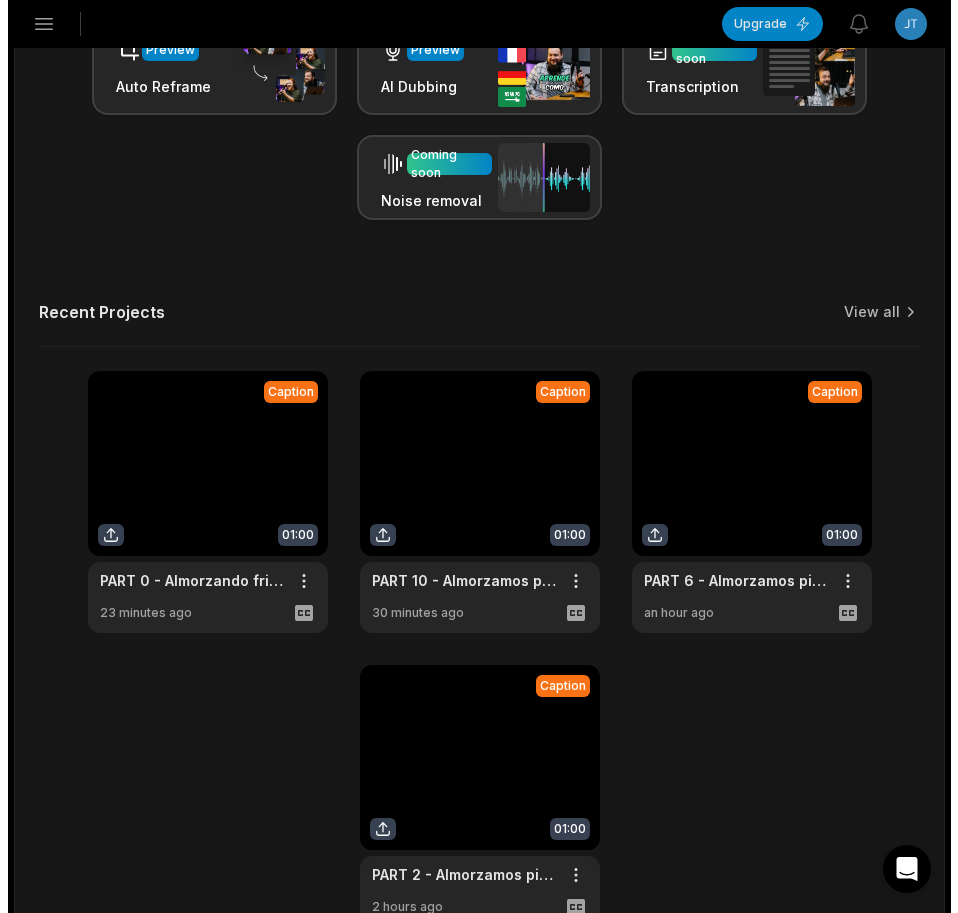 scroll, scrollTop: 0, scrollLeft: 0, axis: both 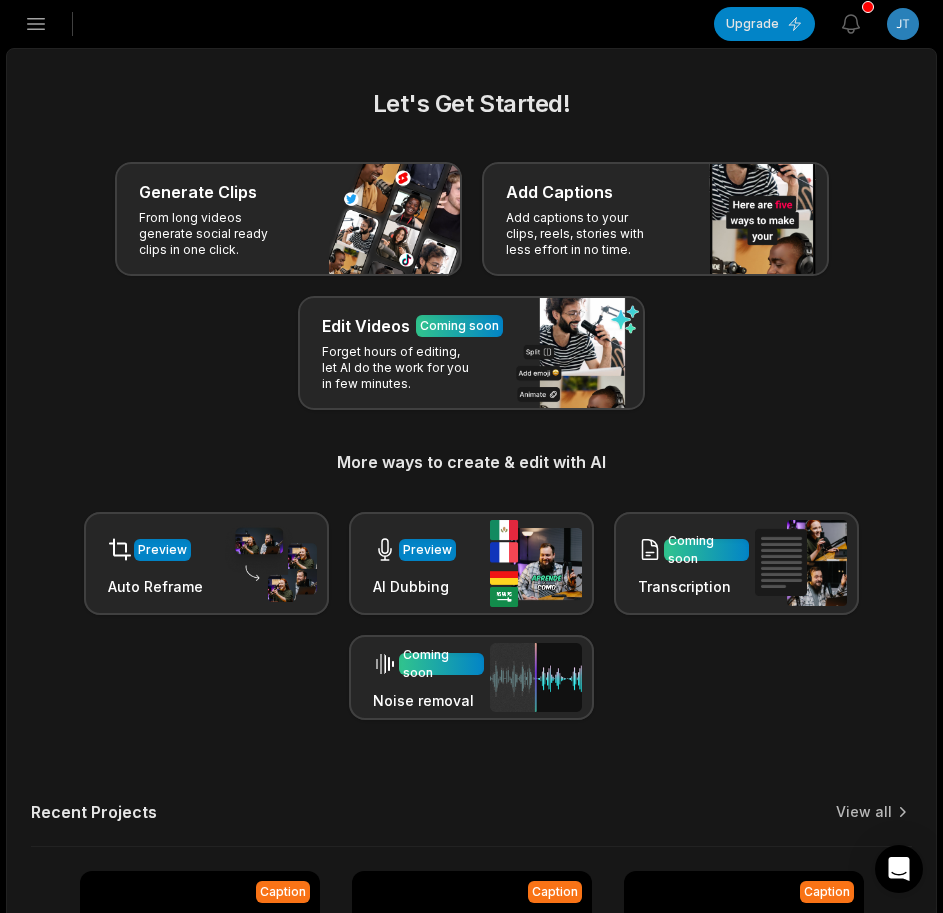 click on "Open sidebar" at bounding box center (36, 24) 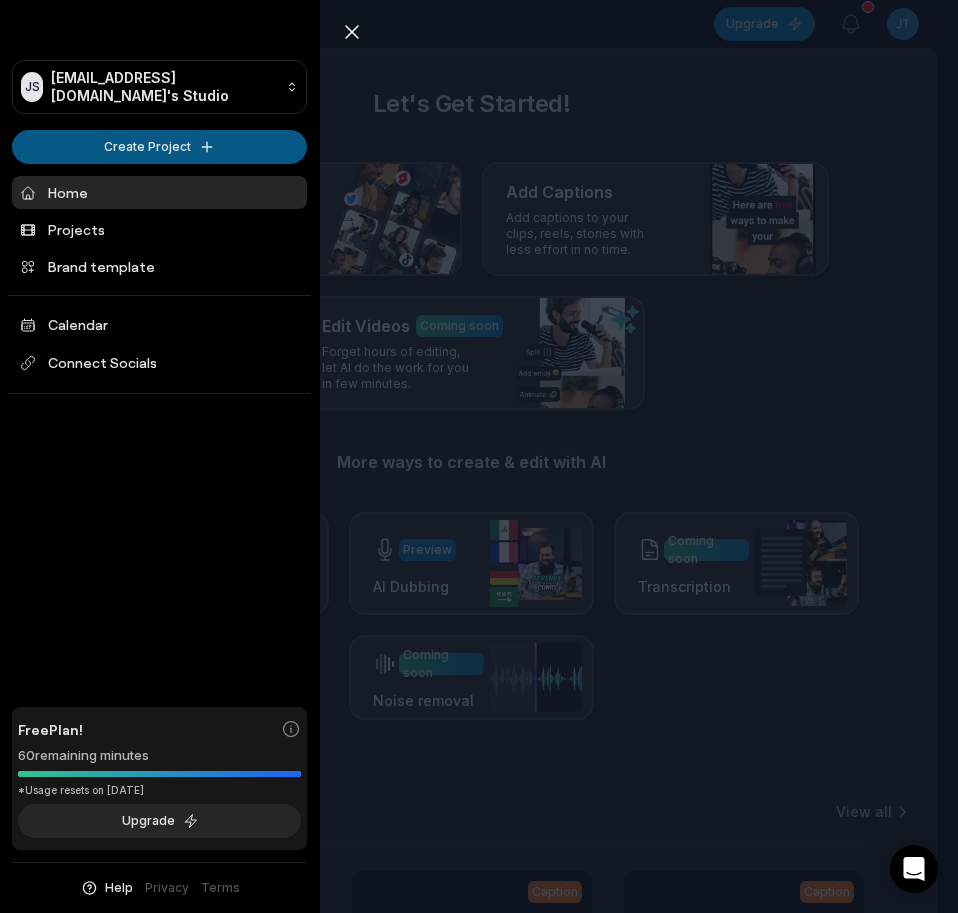 click on "JS Jtequyhc@telegmail.com's Studio Create Project Home Projects Brand template Calendar Connect Socials Free  Plan! 60  remaining minutes *Usage resets on August 2, 2025 Upgrade Help Privacy Terms Open sidebar Upgrade View notifications Open user menu   Let's Get Started! Generate Clips From long videos generate social ready clips in one click. Add Captions Add captions to your clips, reels, stories with less effort in no time. Edit Videos Coming soon Forget hours of editing, let AI do the work for you in few minutes. More ways to create & edit with AI Preview Auto Reframe Preview AI Dubbing Coming soon Transcription Coming soon Noise removal Recent Projects View all Caption 01:00 PART 4 - Almorzando frijol Kabax con carne salada al carbón👌🏼 Open options 10 minutes ago Caption 01:00 PART 0 - Almorzando frijol Kabax con carne salada al carbón👌🏼 Open options 23 minutes ago Caption 01:00 PART 10 - Almorzamos pipián de frijol con huevo(receta de la abuela 👵 ❤️) Open options 30 minutes ago" at bounding box center (479, 456) 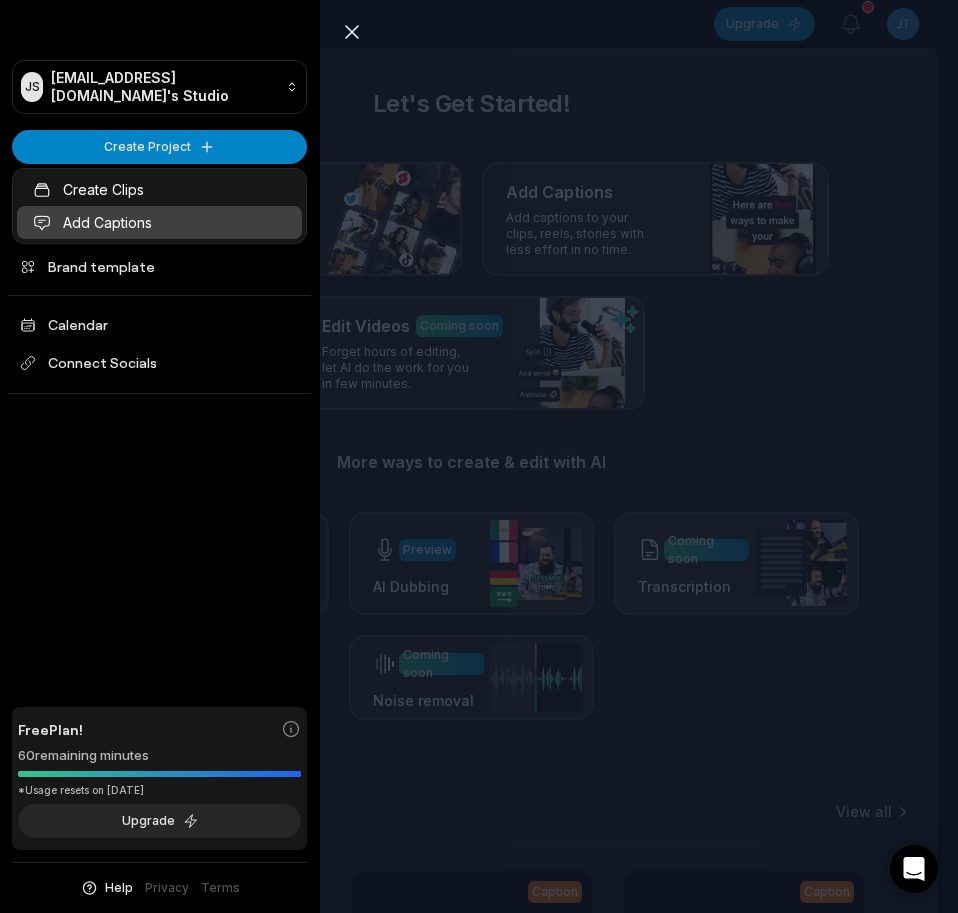 click on "Add Captions" at bounding box center (159, 222) 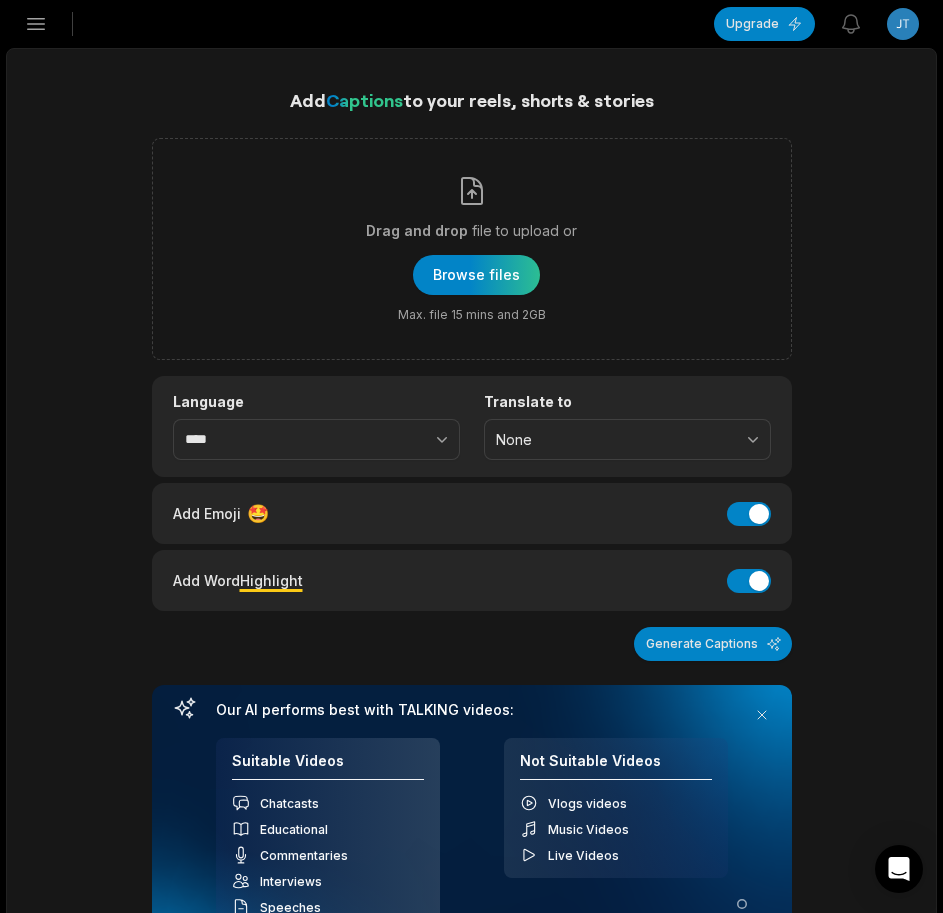 scroll, scrollTop: 0, scrollLeft: 0, axis: both 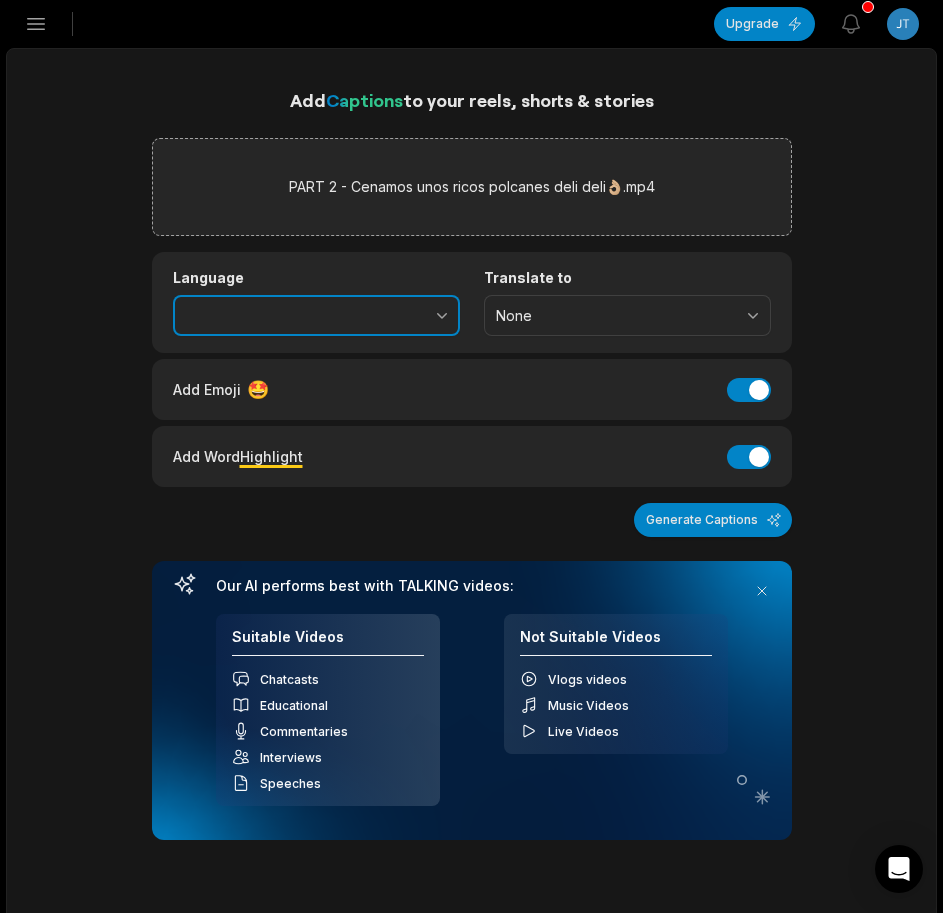 click at bounding box center [398, 316] 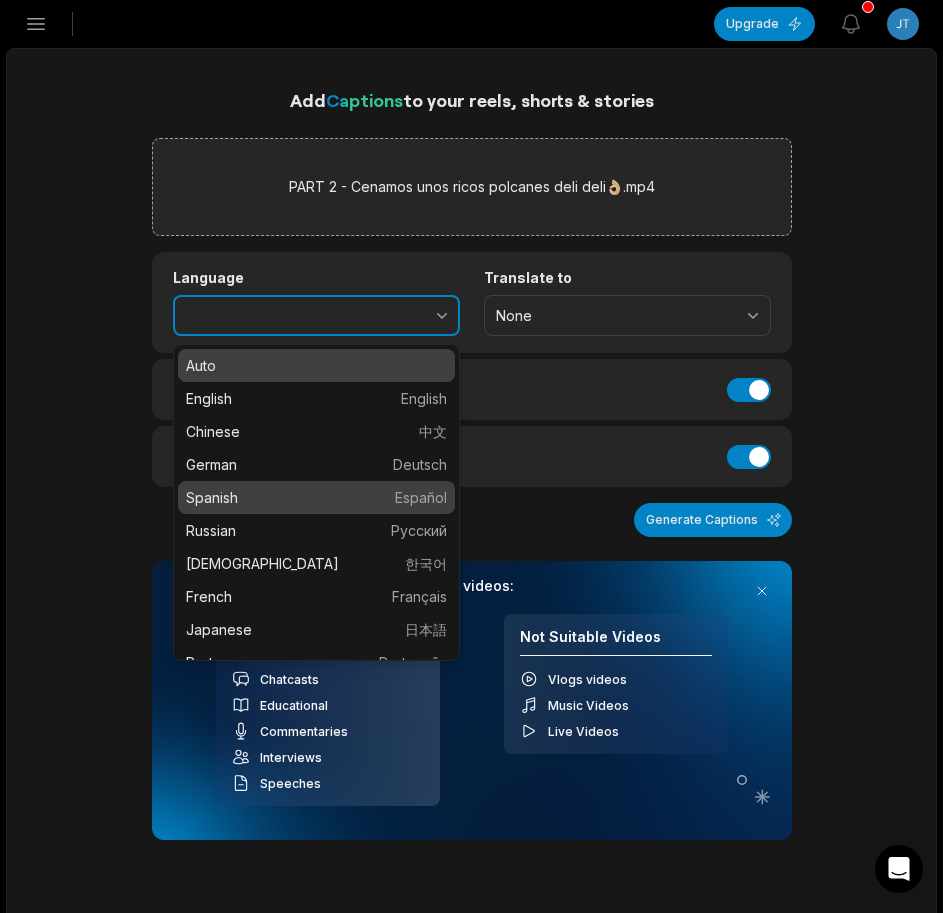 type on "*******" 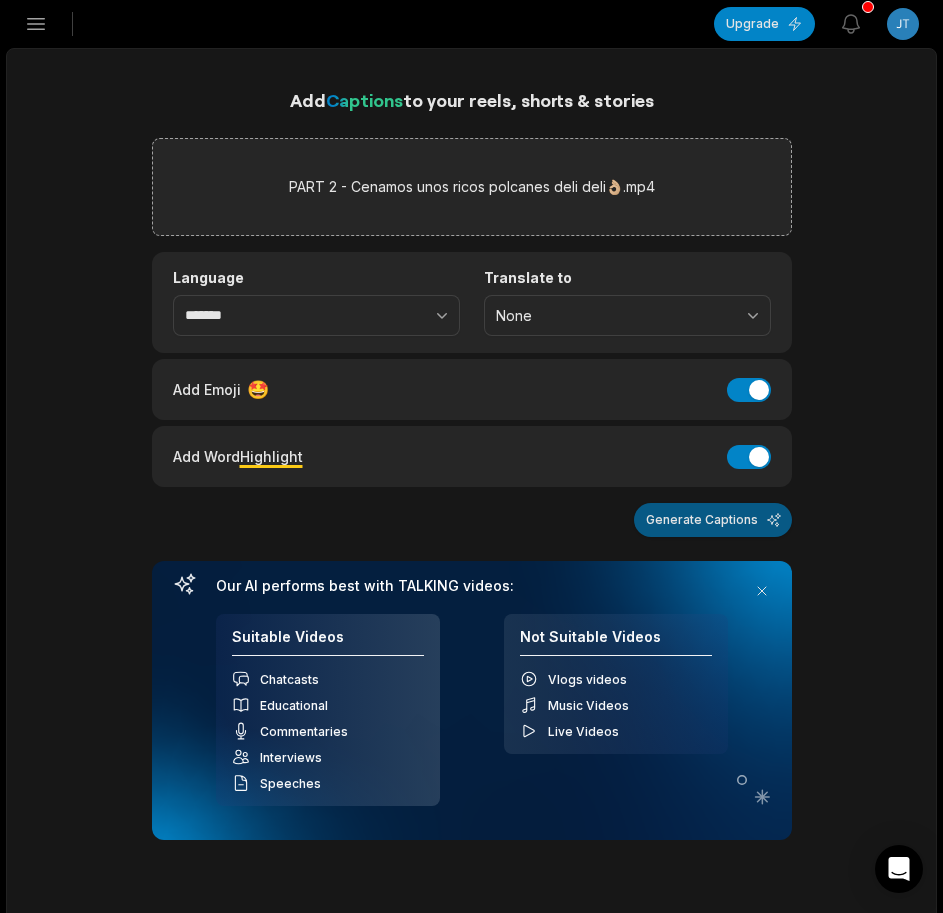 click on "Generate Captions" at bounding box center (713, 520) 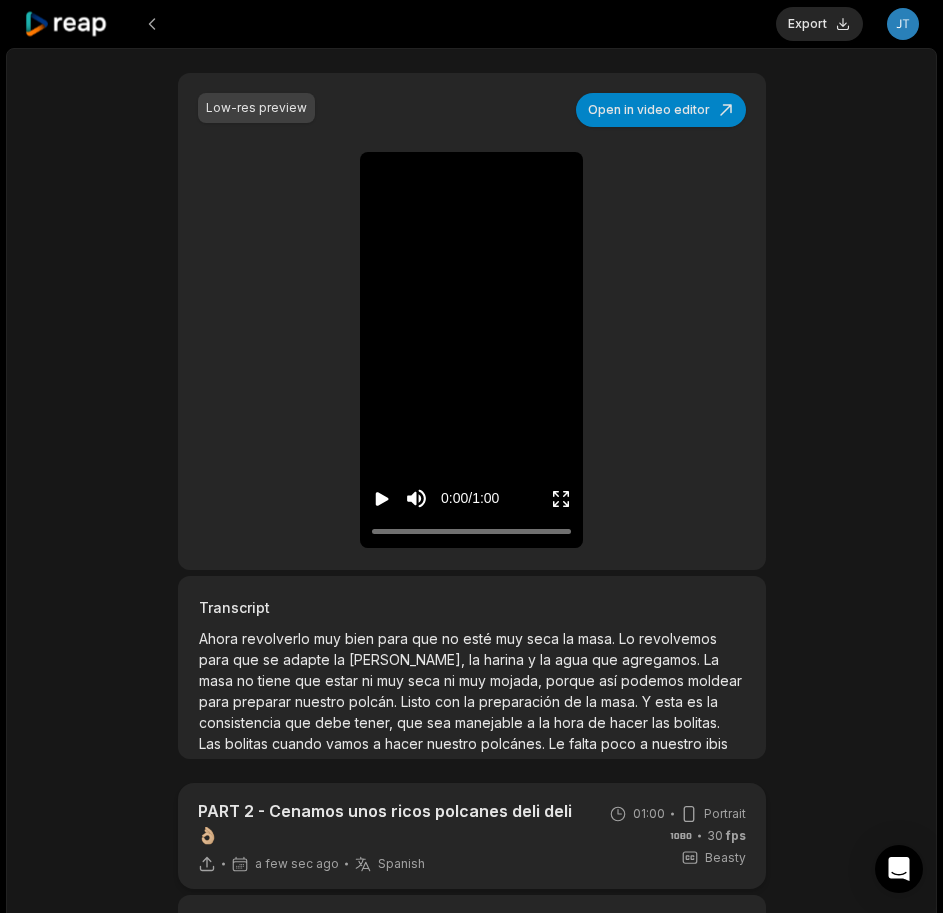 scroll, scrollTop: 400, scrollLeft: 0, axis: vertical 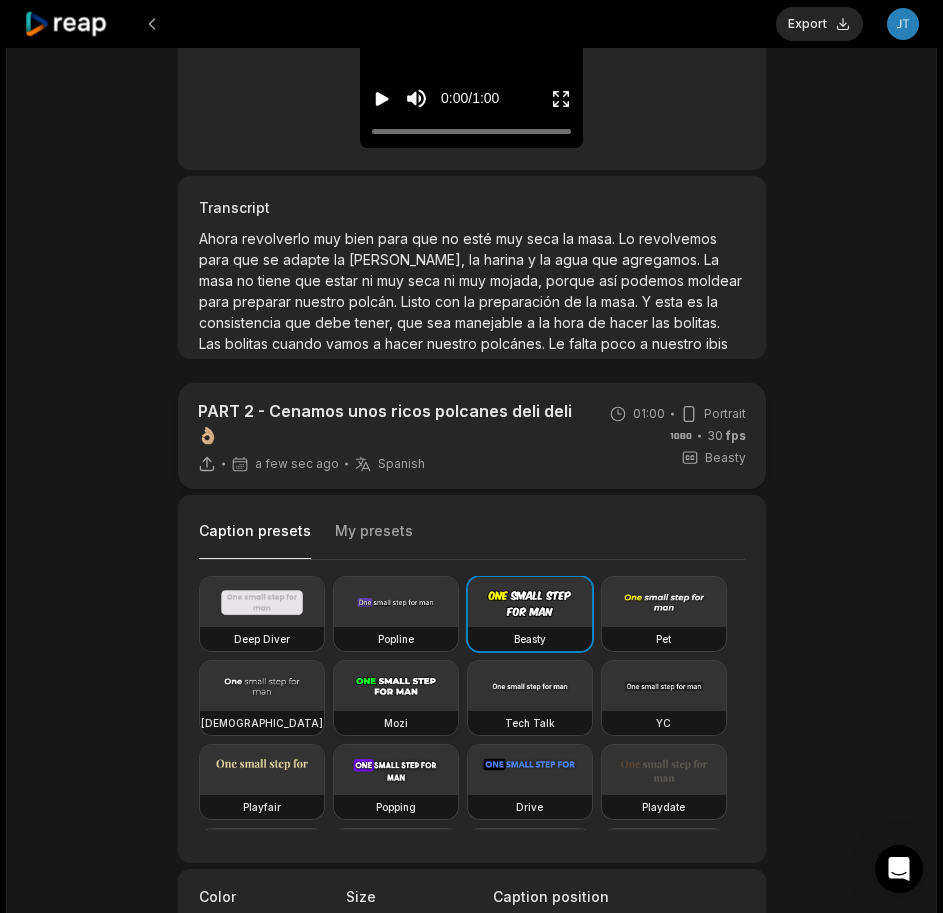 click at bounding box center (396, 686) 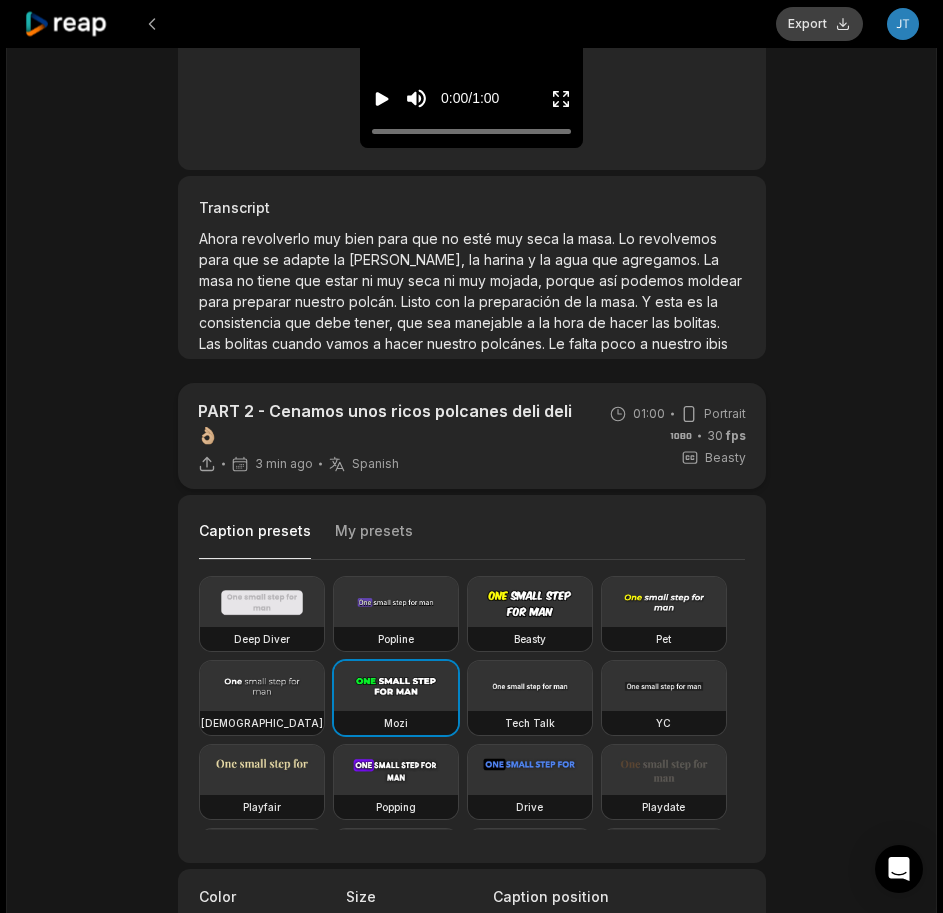 click on "Export" at bounding box center [819, 24] 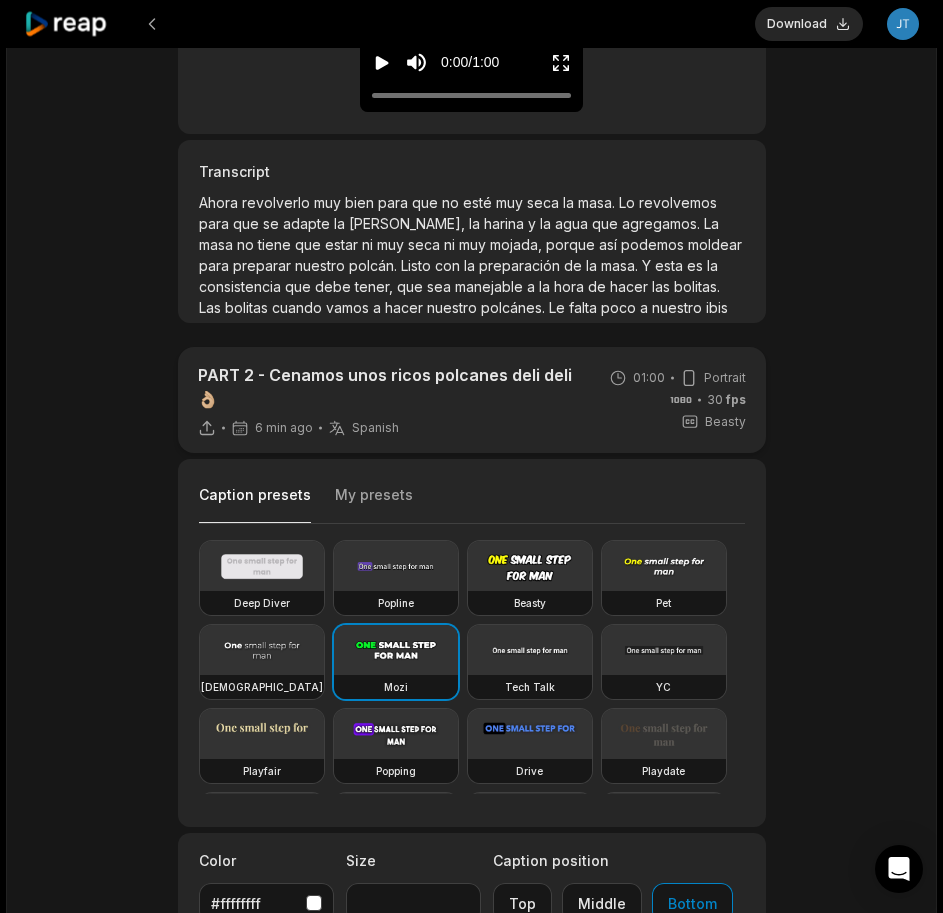 scroll, scrollTop: 400, scrollLeft: 0, axis: vertical 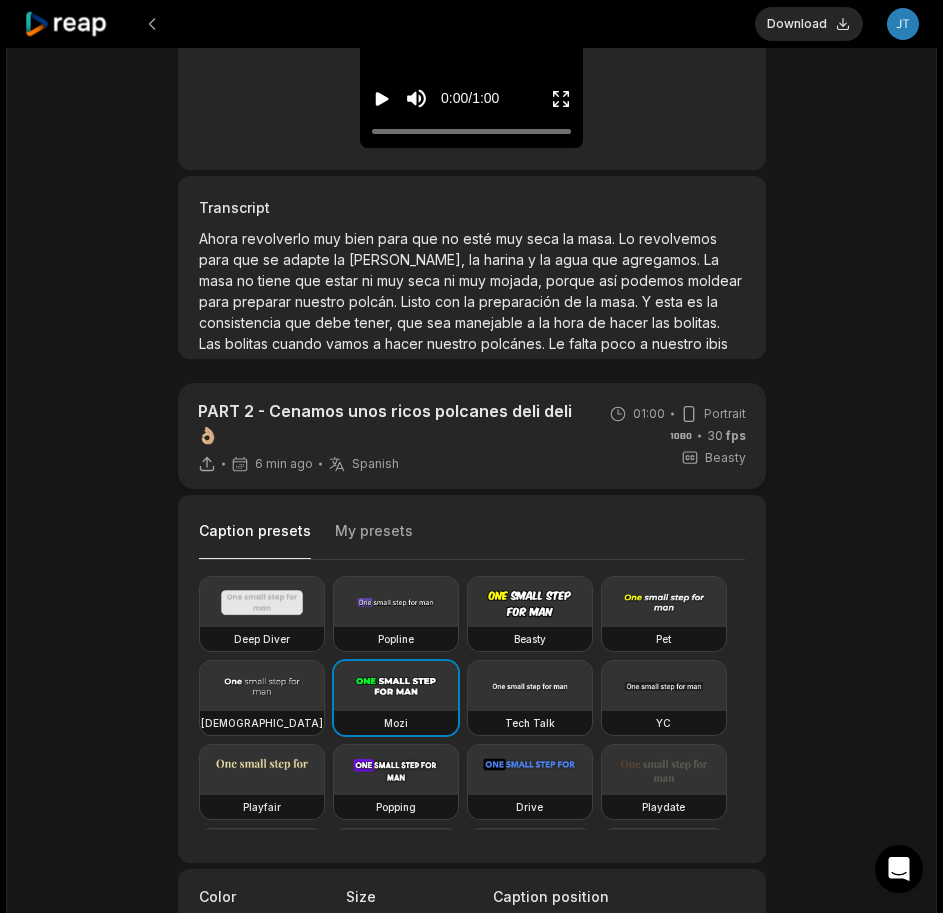 click on "Download" at bounding box center [809, 24] 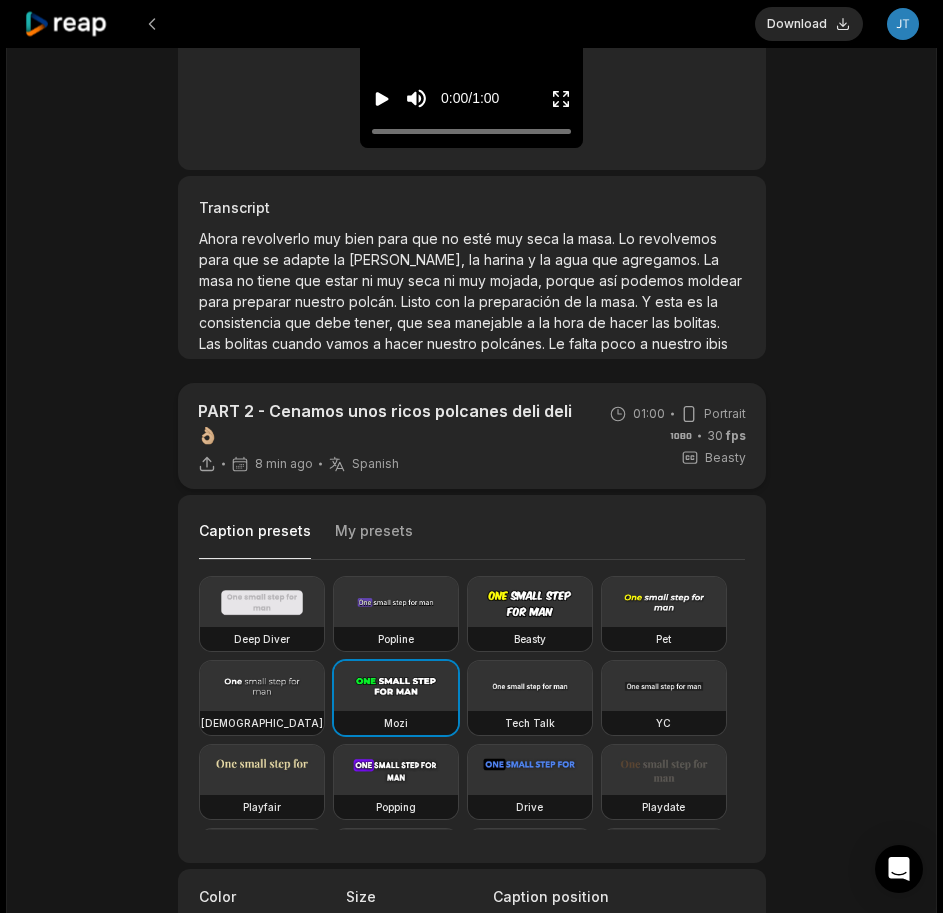 click 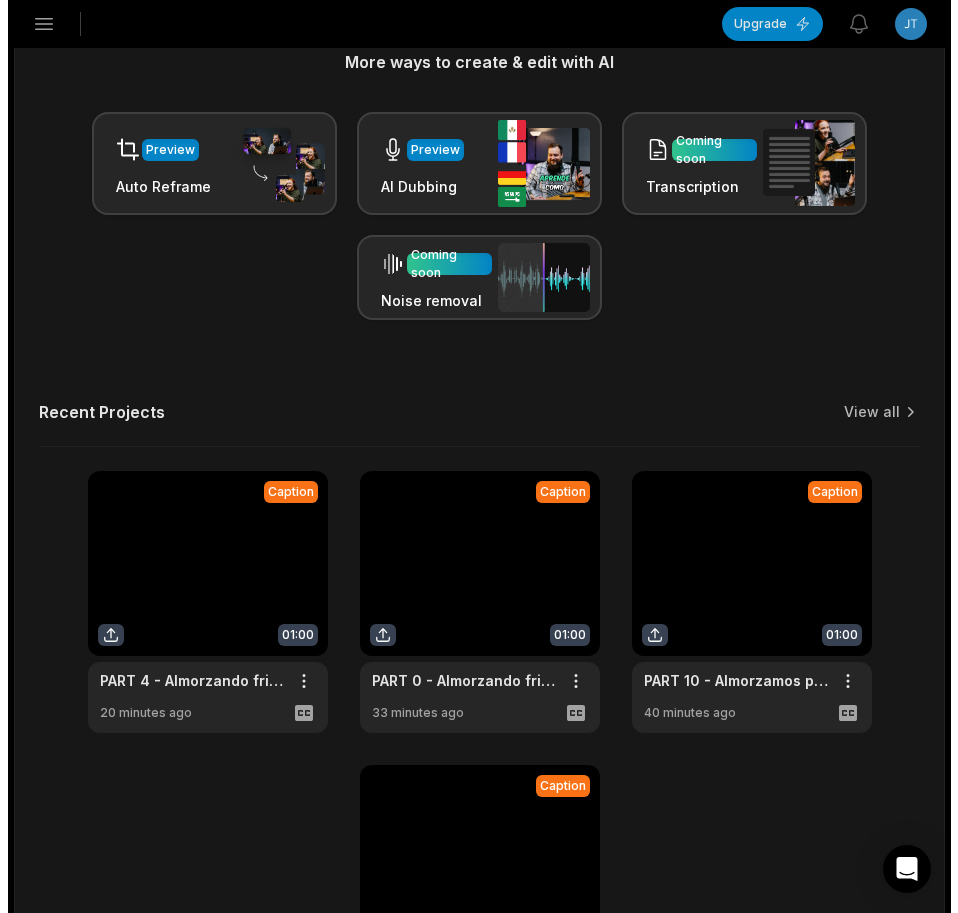scroll, scrollTop: 0, scrollLeft: 0, axis: both 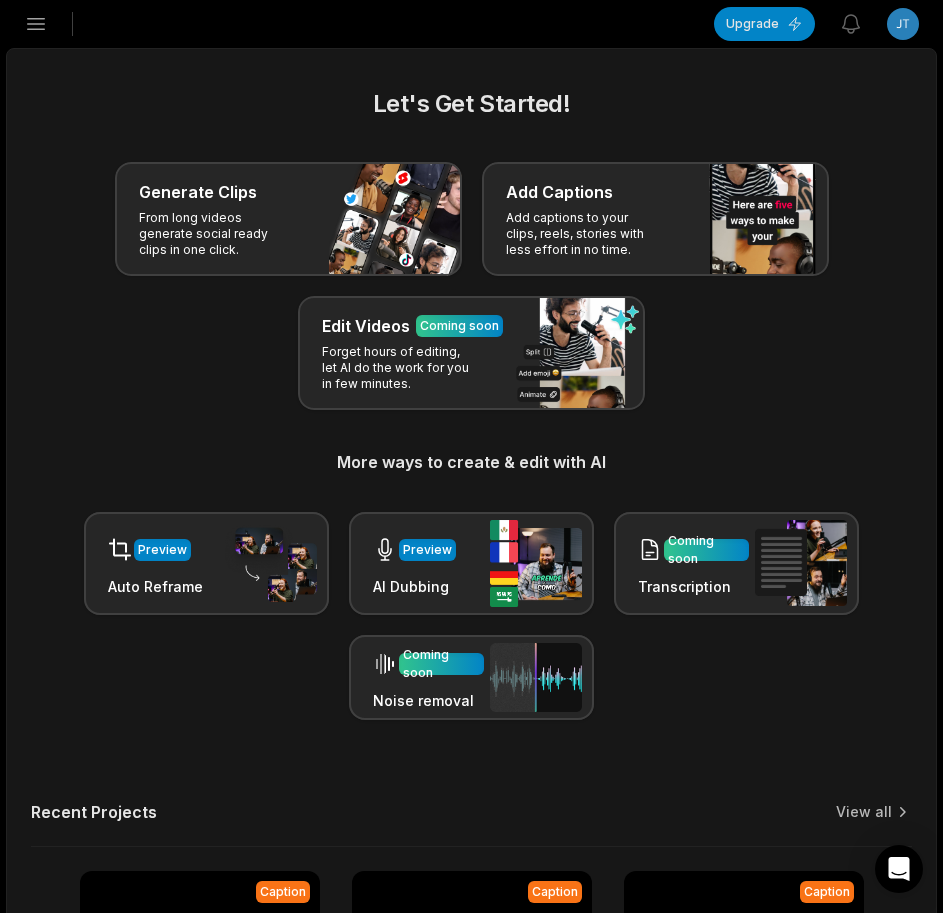 click 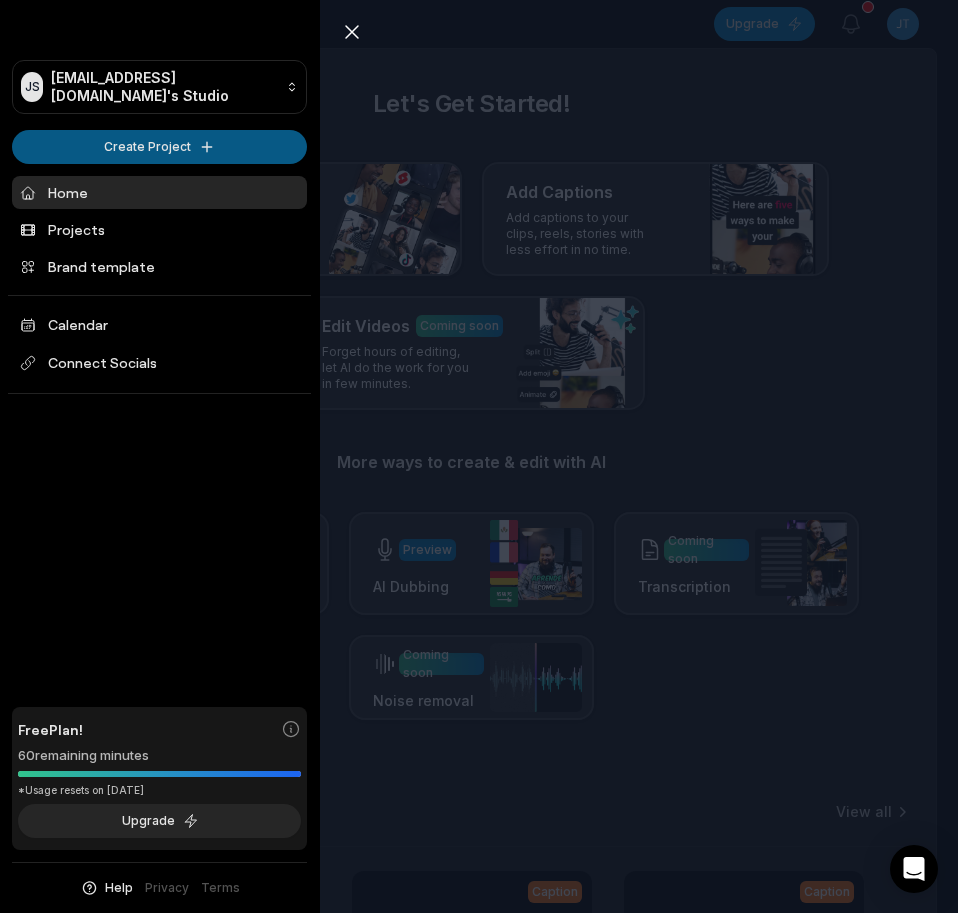 click on "JS Jtequyhc@telegmail.com's Studio Create Project Home Projects Brand template Calendar Connect Socials Free  Plan! 60  remaining minutes *Usage resets on August 2, 2025 Upgrade Help Privacy Terms Open sidebar Upgrade View notifications Open user menu   Let's Get Started! Generate Clips From long videos generate social ready clips in one click. Add Captions Add captions to your clips, reels, stories with less effort in no time. Edit Videos Coming soon Forget hours of editing, let AI do the work for you in few minutes. More ways to create & edit with AI Preview Auto Reframe Preview AI Dubbing Coming soon Transcription Coming soon Noise removal Recent Projects View all Caption 01:00 PART 2 - Cenamos unos ricos polcanes deli deli👌🏼 Open options 8 minutes ago Caption 01:00 PART 4 - Almorzando frijol Kabax con carne salada al carbón👌🏼 Open options 20 minutes ago Caption 01:00 PART 0 - Almorzando frijol Kabax con carne salada al carbón👌🏼 Open options 33 minutes ago Caption 01:00 Open options" at bounding box center [479, 456] 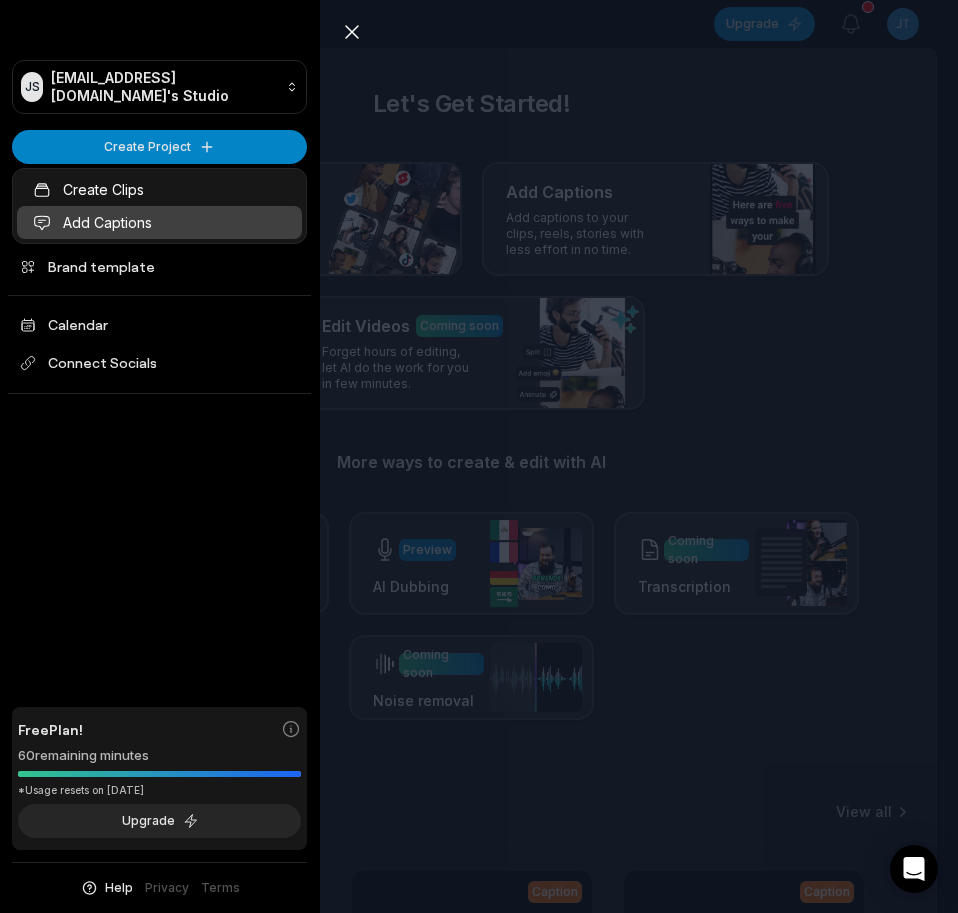 click on "Add Captions" at bounding box center (159, 222) 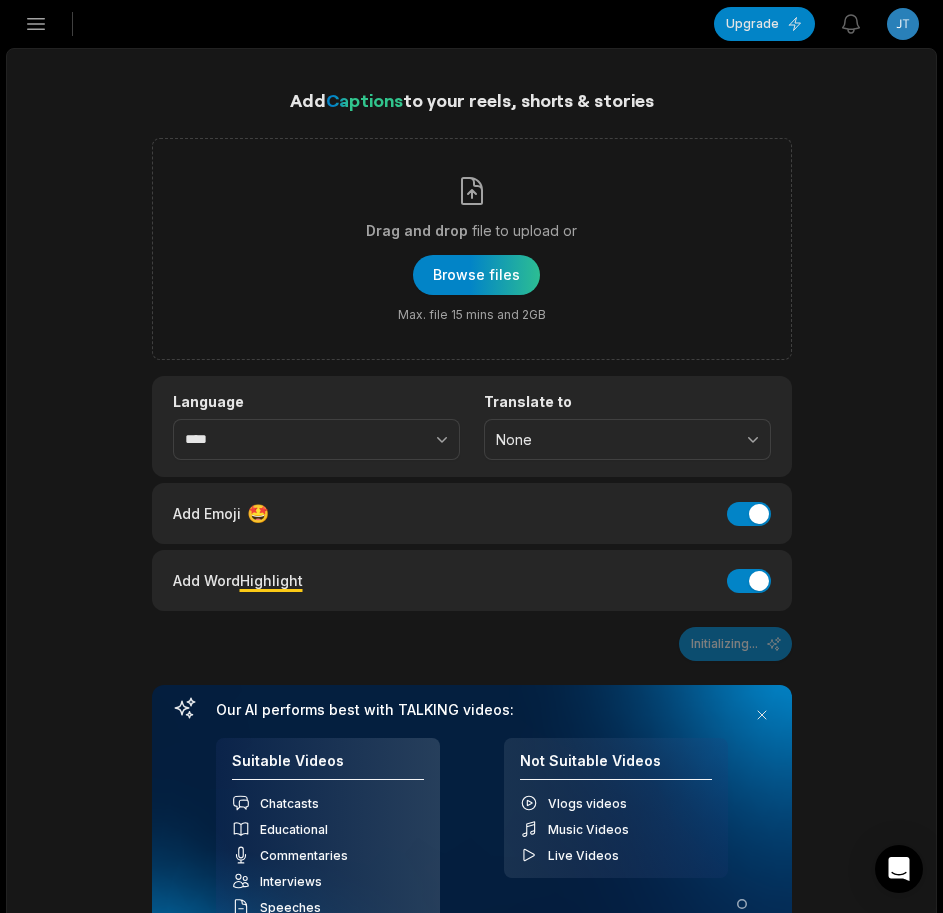 scroll, scrollTop: 0, scrollLeft: 0, axis: both 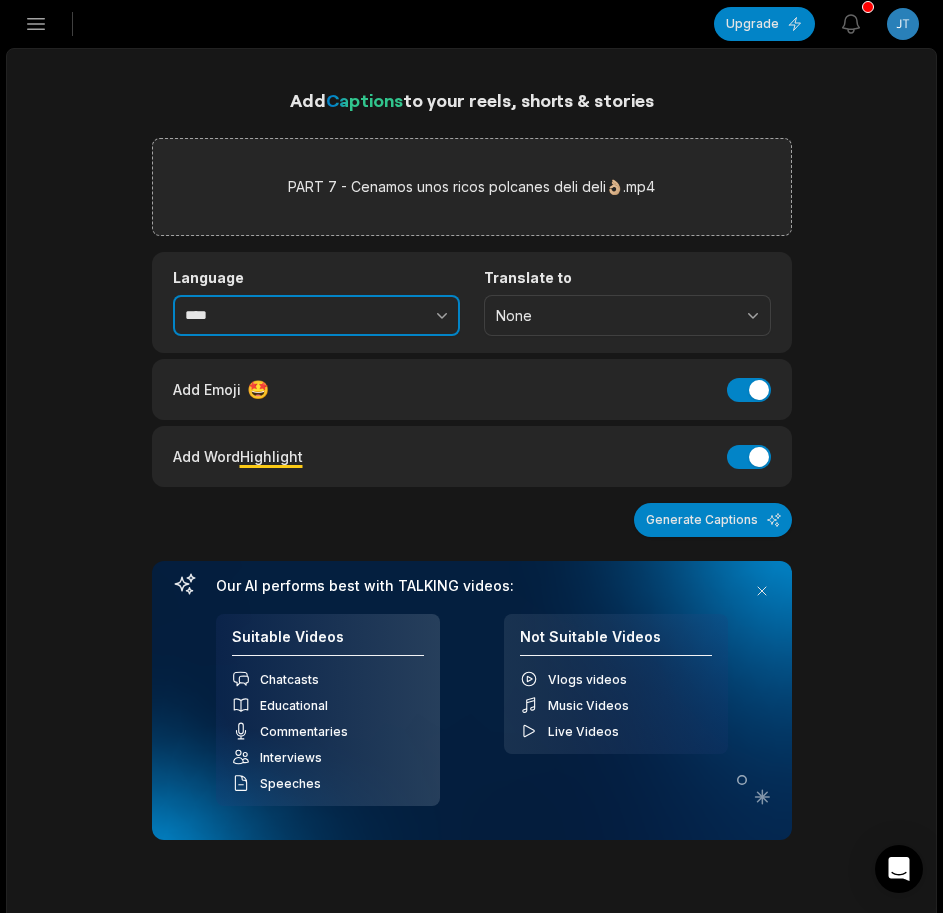 drag, startPoint x: 424, startPoint y: 315, endPoint x: 416, endPoint y: 322, distance: 10.630146 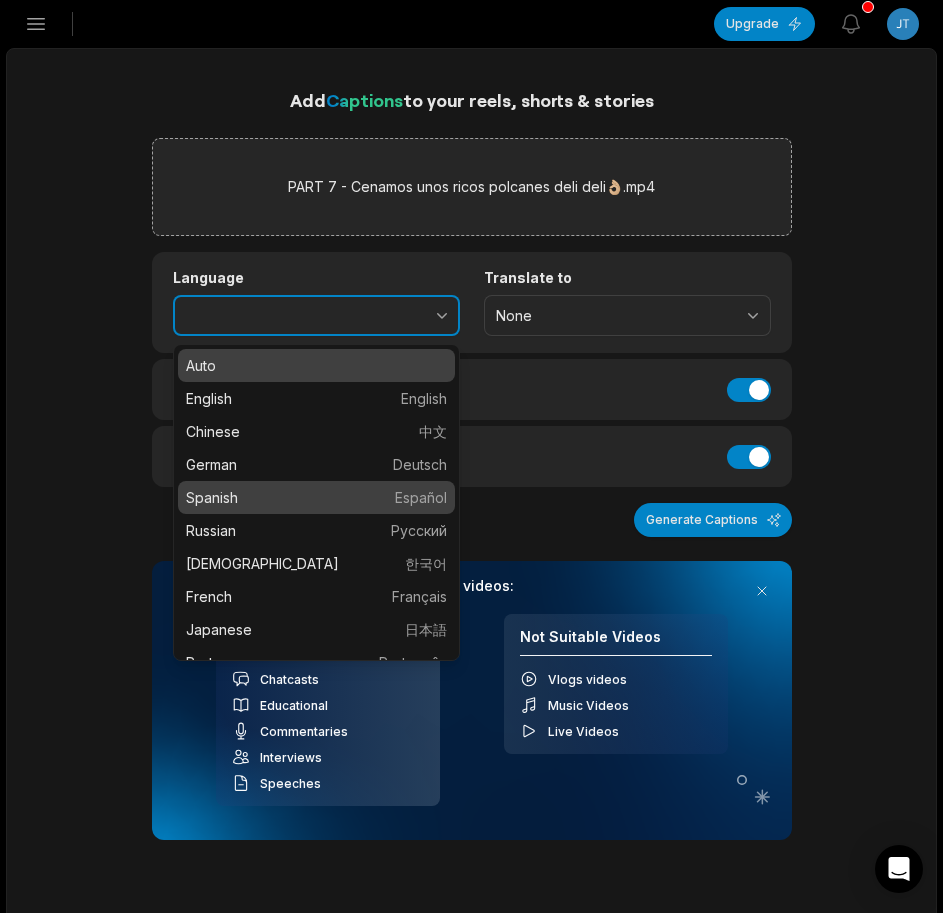 type on "*******" 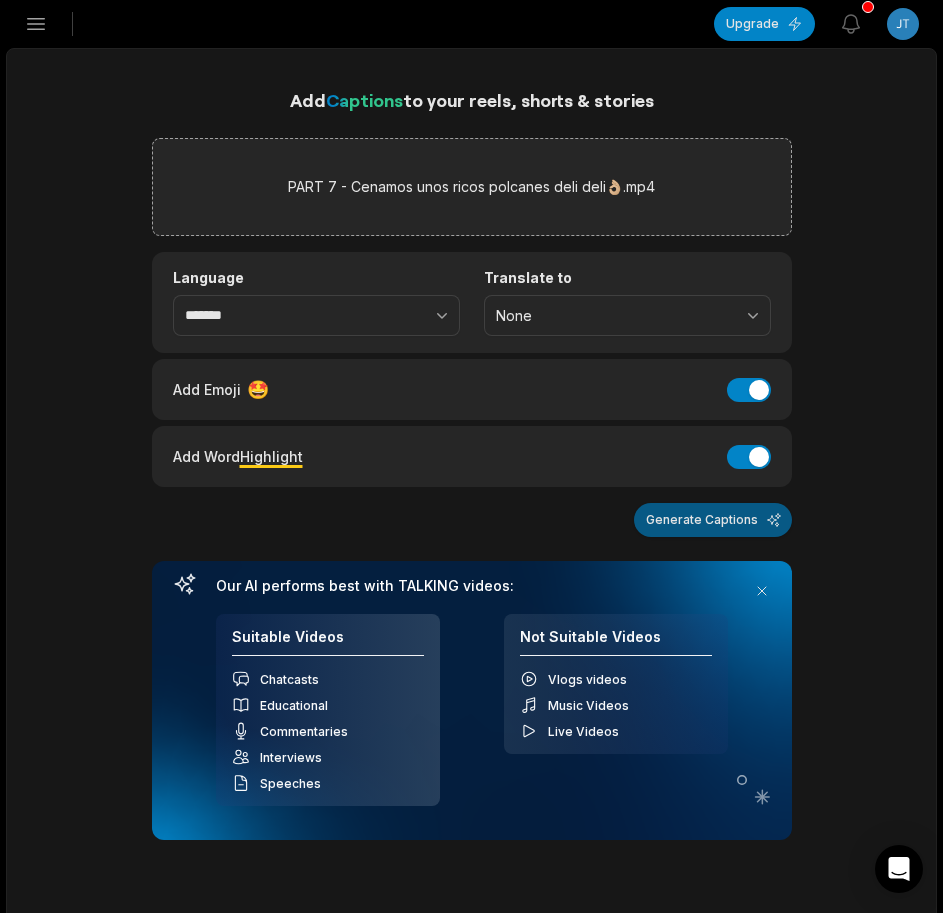 click on "Generate Captions" at bounding box center (713, 520) 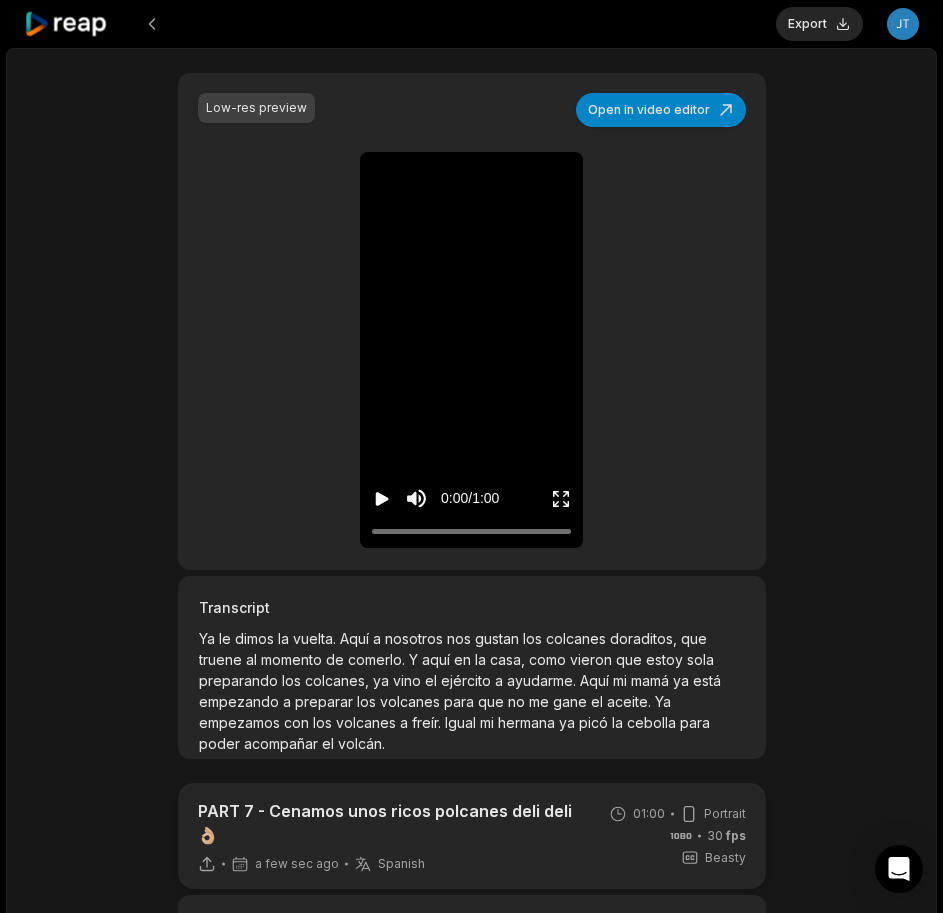 scroll, scrollTop: 400, scrollLeft: 0, axis: vertical 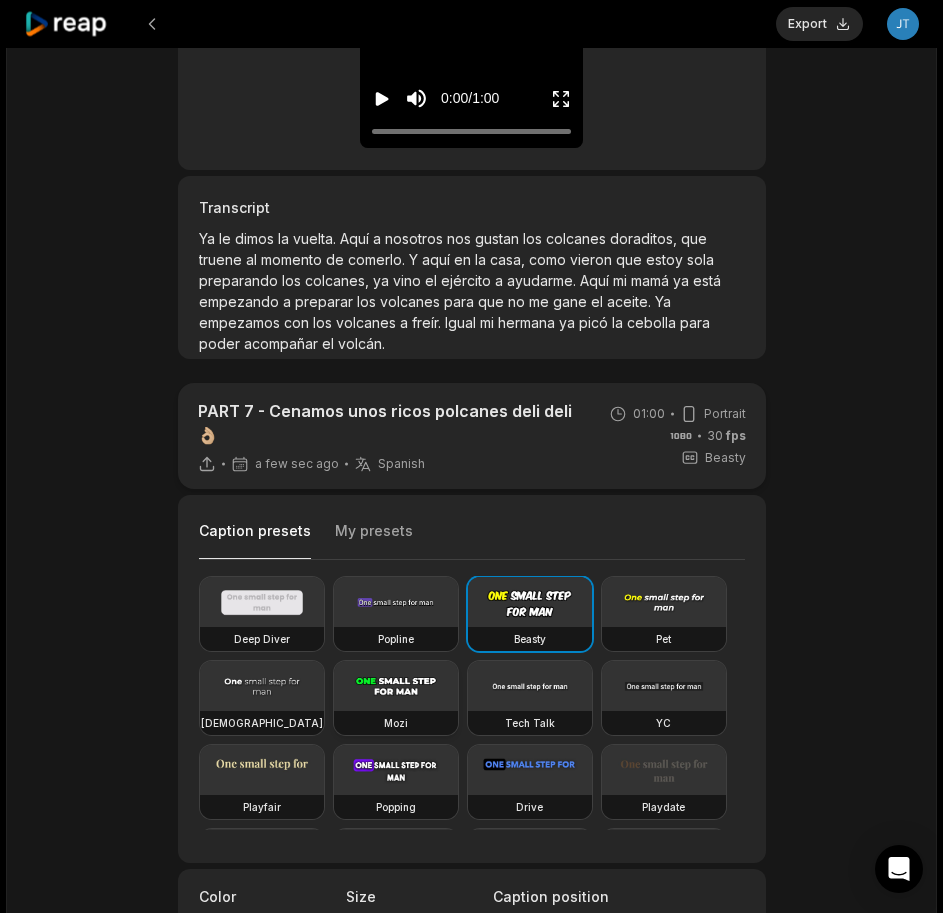 click at bounding box center (396, 686) 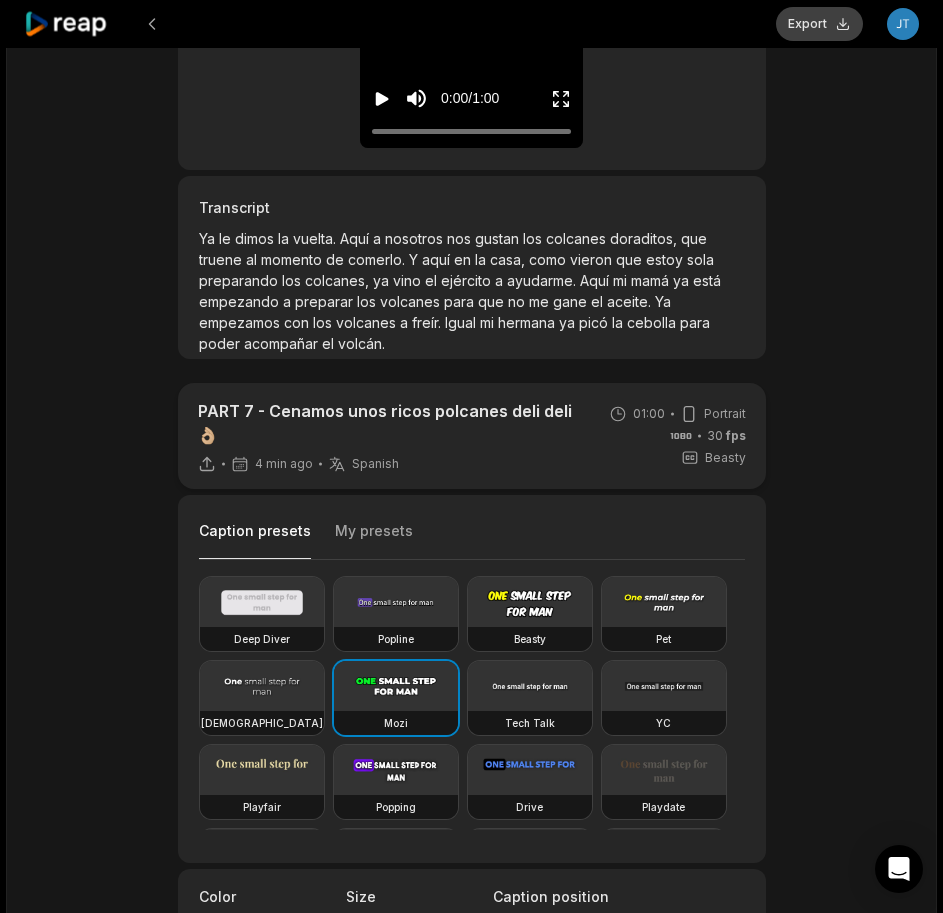 click on "Export" at bounding box center (819, 24) 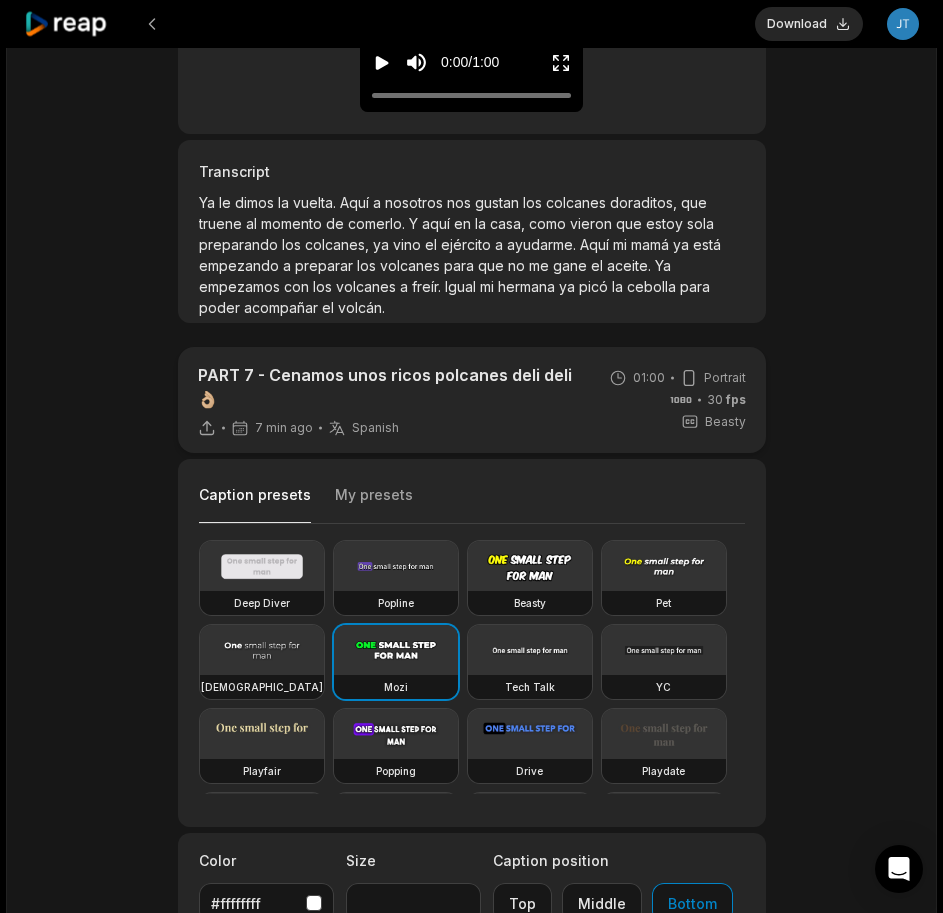 scroll, scrollTop: 400, scrollLeft: 0, axis: vertical 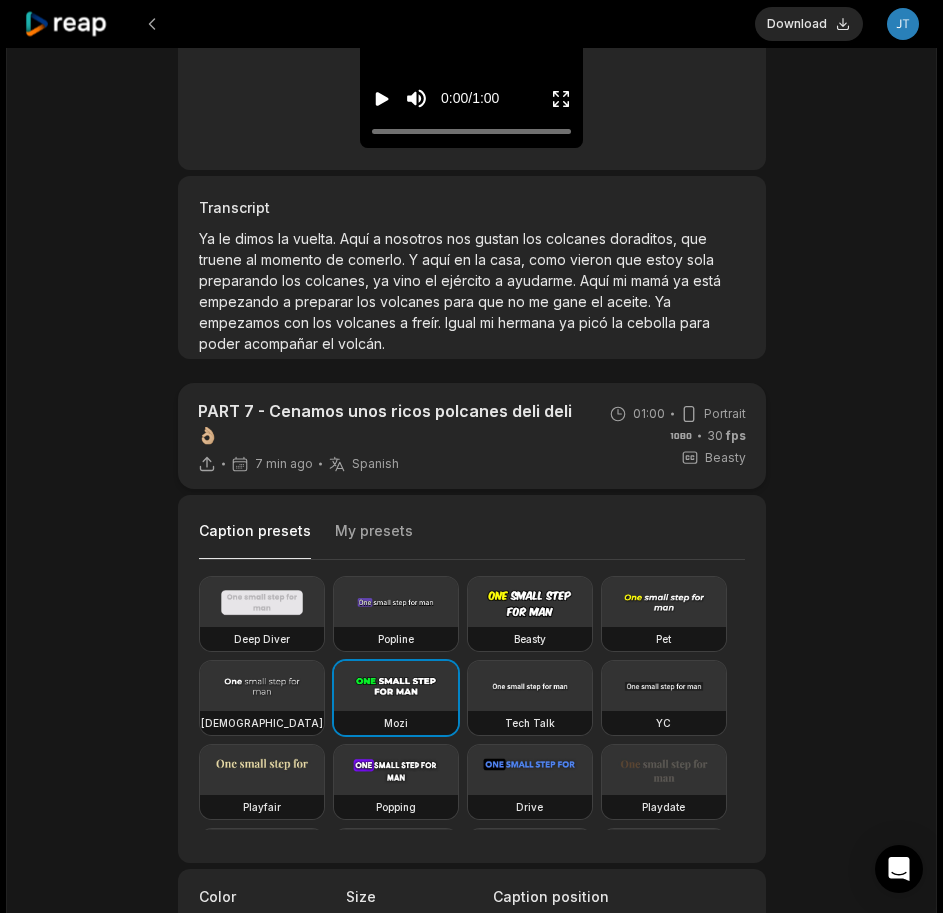 click on "Download" at bounding box center [809, 24] 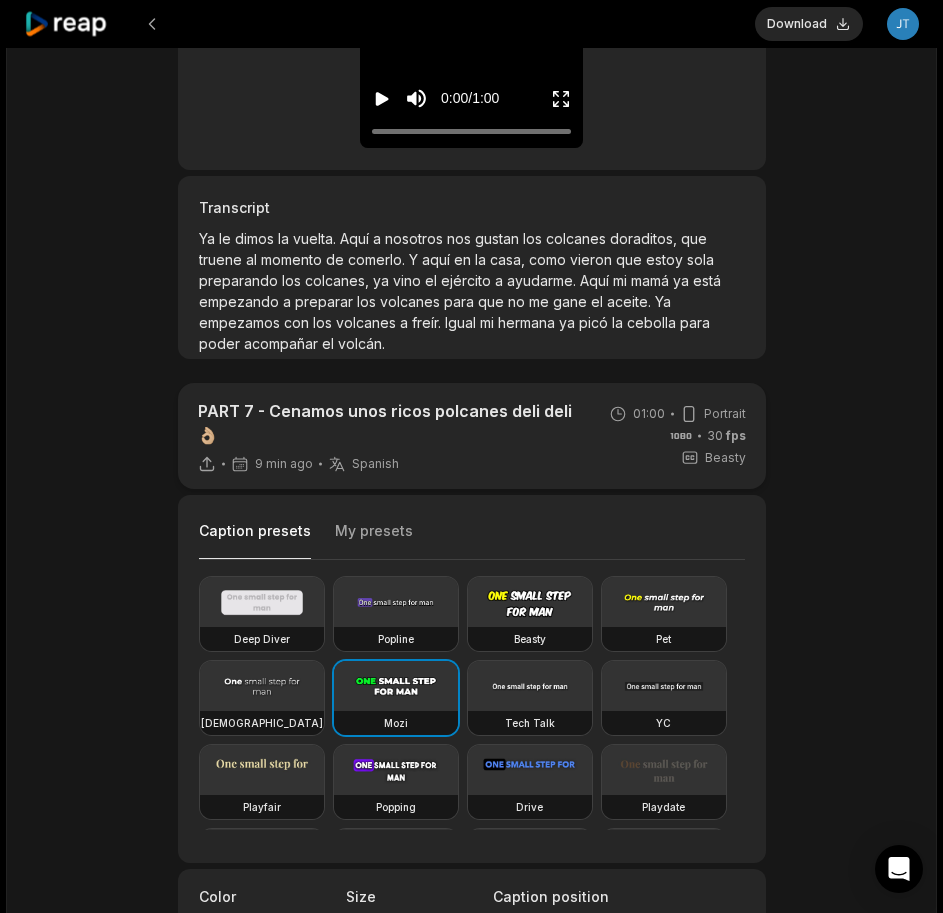 click 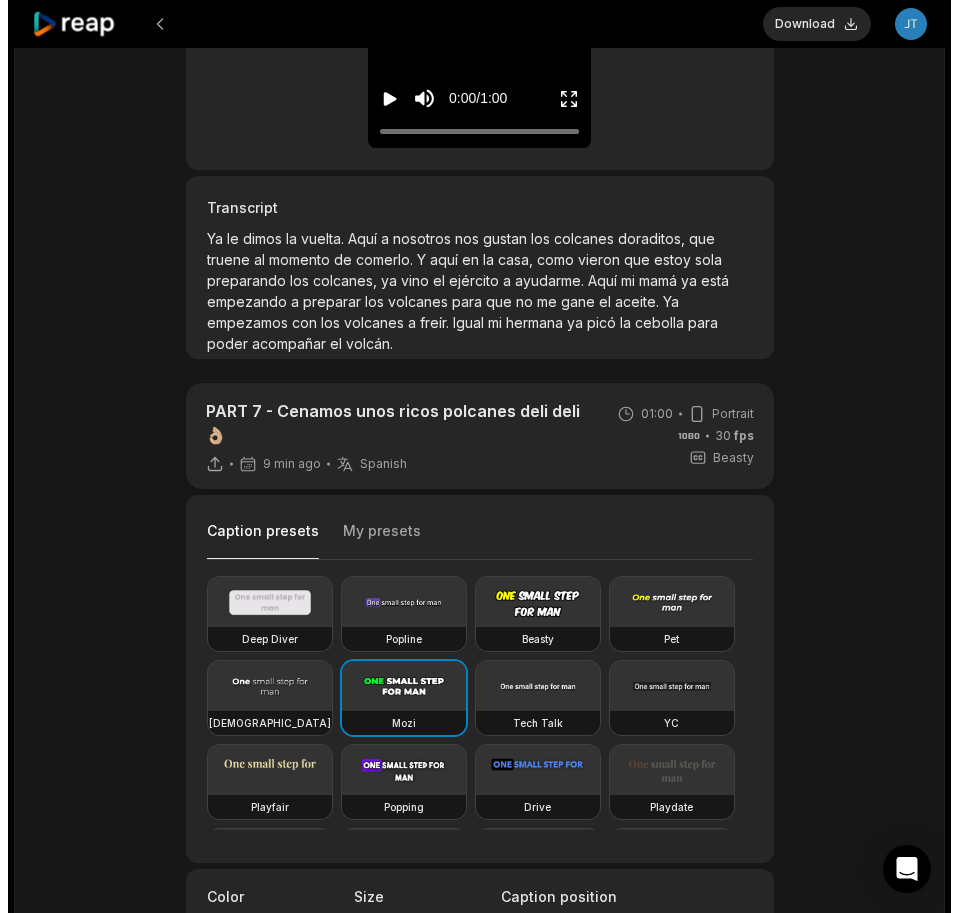 scroll, scrollTop: 0, scrollLeft: 0, axis: both 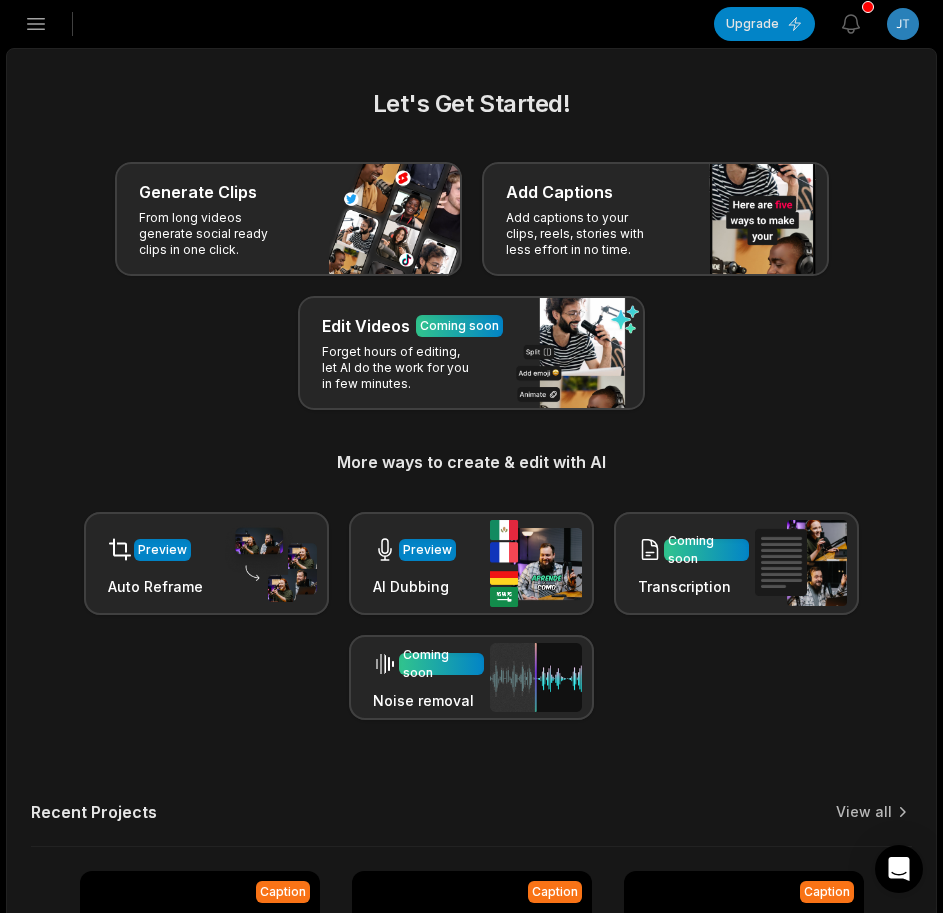 click 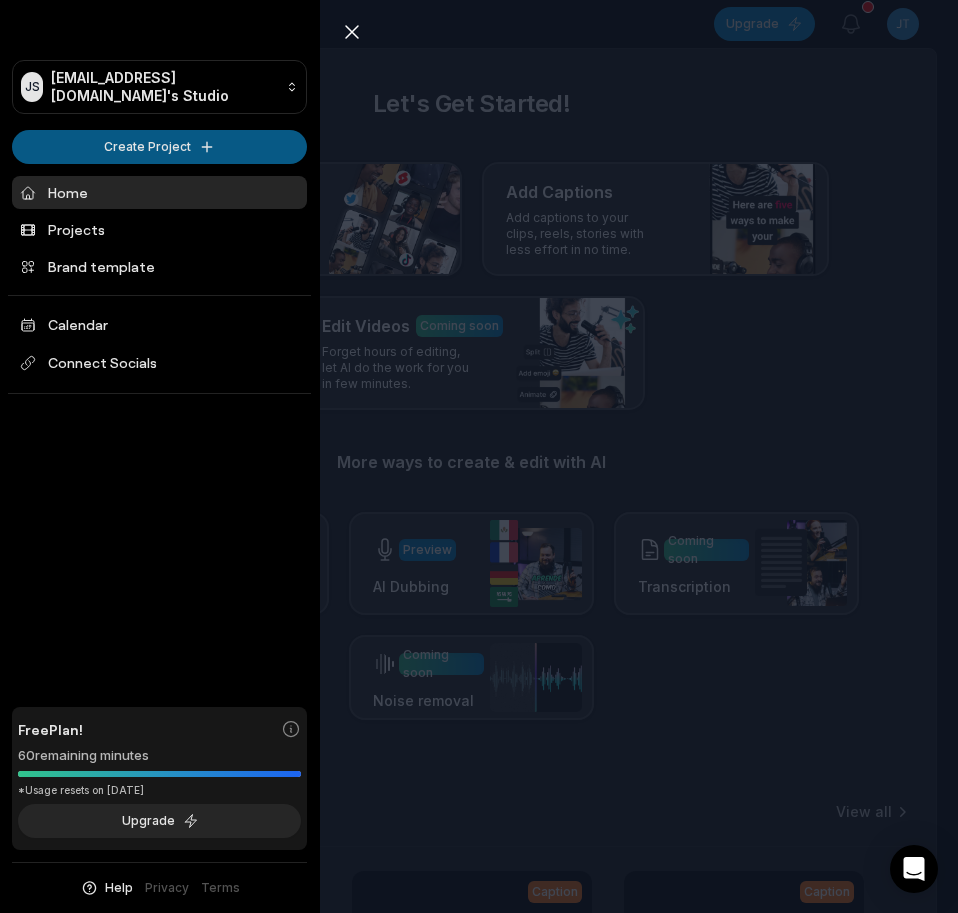 click on "JS Jtequyhc@telegmail.com's Studio Create Project Home Projects Brand template Calendar Connect Socials Free  Plan! 60  remaining minutes *Usage resets on August 2, 2025 Upgrade Help Privacy Terms Open sidebar Upgrade View notifications Open user menu   Let's Get Started! Generate Clips From long videos generate social ready clips in one click. Add Captions Add captions to your clips, reels, stories with less effort in no time. Edit Videos Coming soon Forget hours of editing, let AI do the work for you in few minutes. More ways to create & edit with AI Preview Auto Reframe Preview AI Dubbing Coming soon Transcription Coming soon Noise removal Recent Projects View all Caption 01:00 PART 7 - Cenamos unos ricos polcanes deli deli👌🏼 Open options 11 minutes ago Caption 01:00 PART 2 - Cenamos unos ricos polcanes deli deli👌🏼 Open options 19 minutes ago Caption 01:00 PART 4 - Almorzando frijol Kabax con carne salada al carbón👌🏼 Open options 31 minutes ago Caption 01:00 Open options 44 minutes ago" at bounding box center [479, 456] 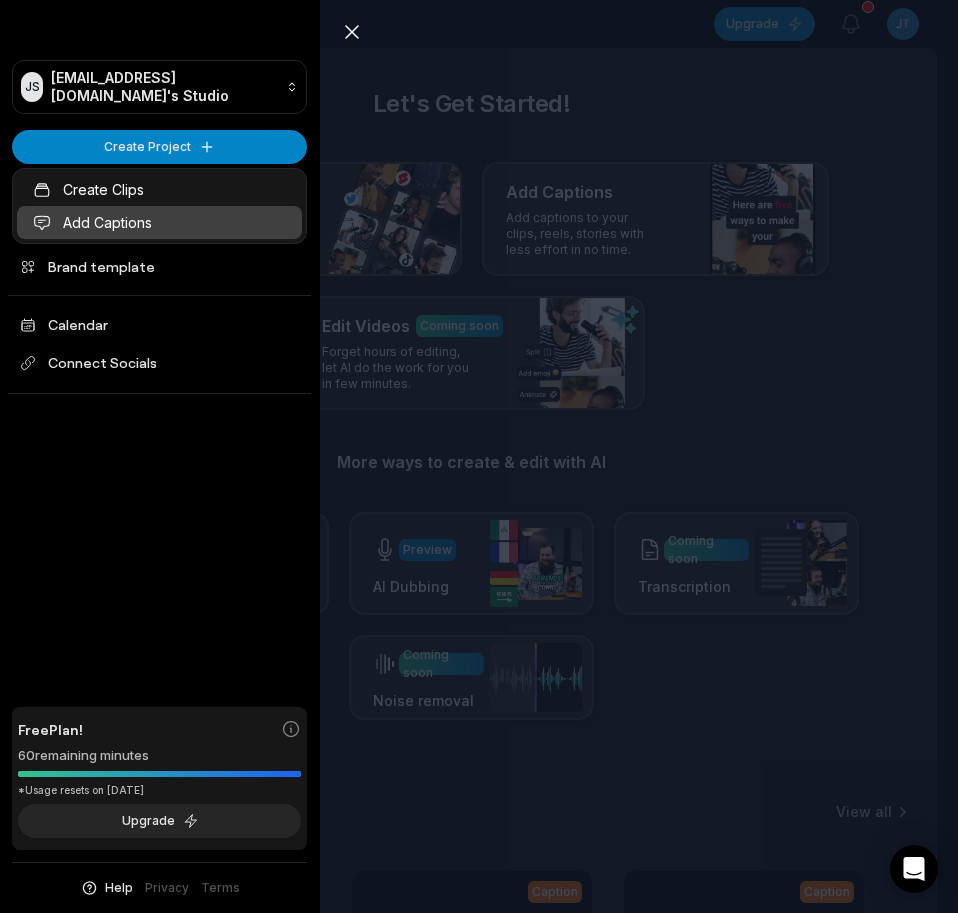 click on "Add Captions" at bounding box center [159, 222] 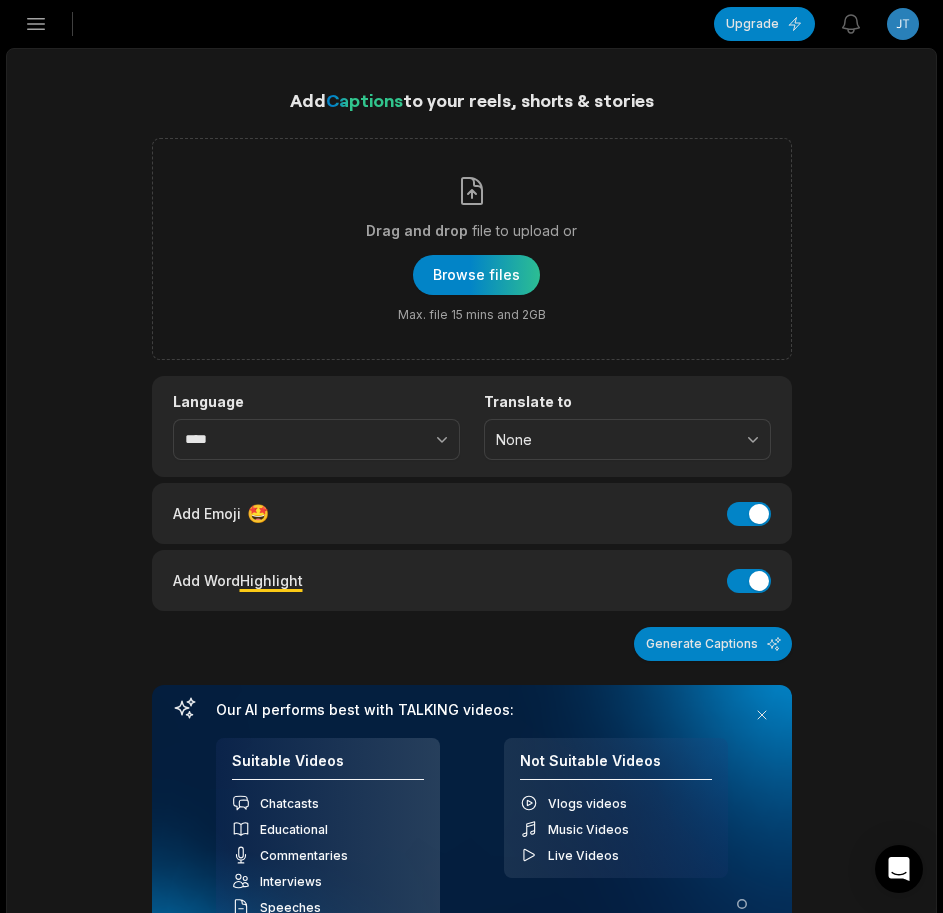scroll, scrollTop: 0, scrollLeft: 0, axis: both 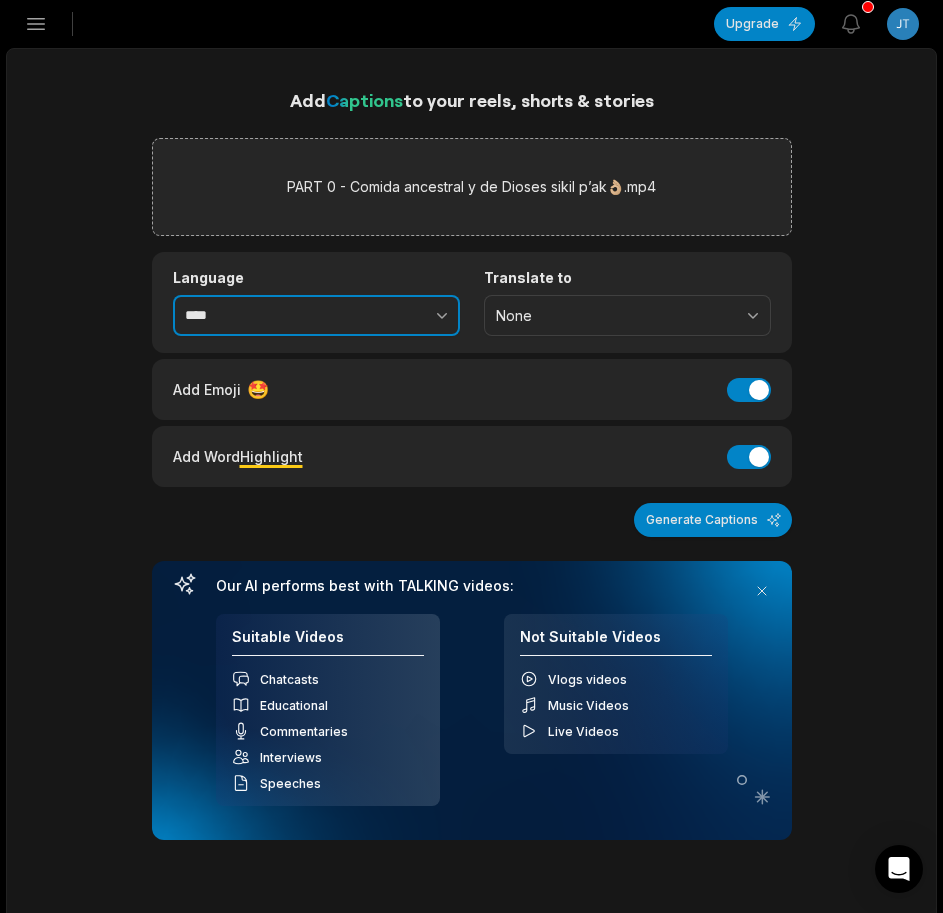 click 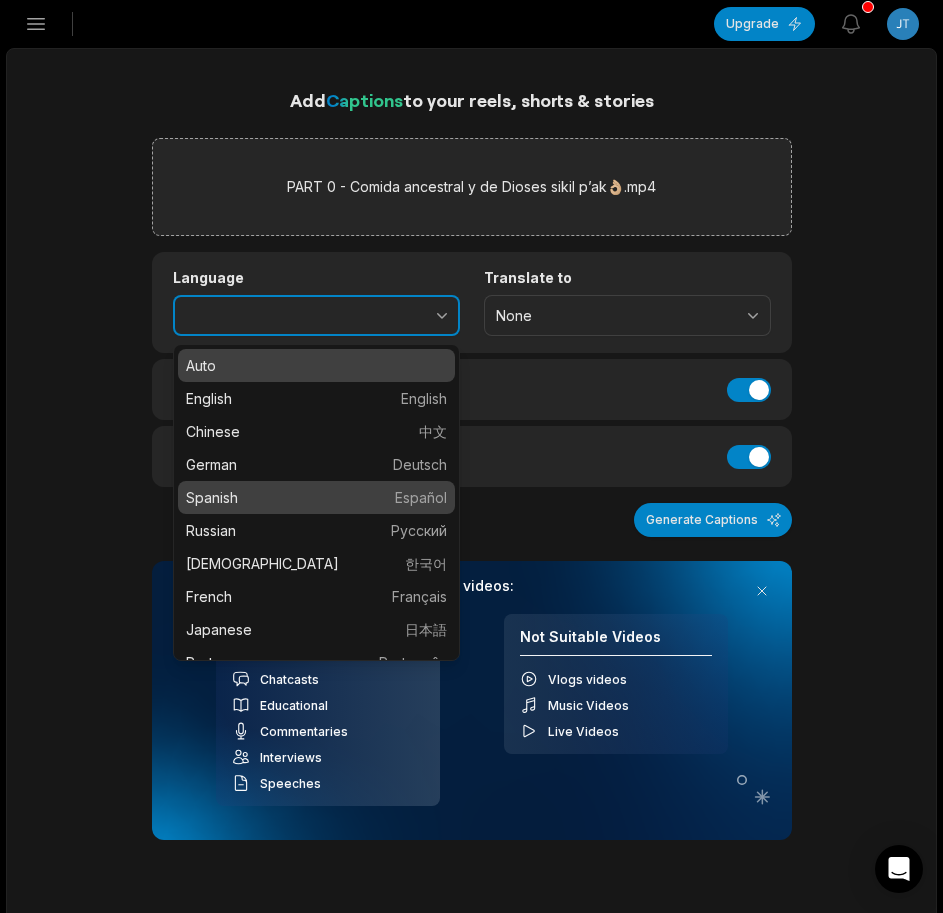 type on "*******" 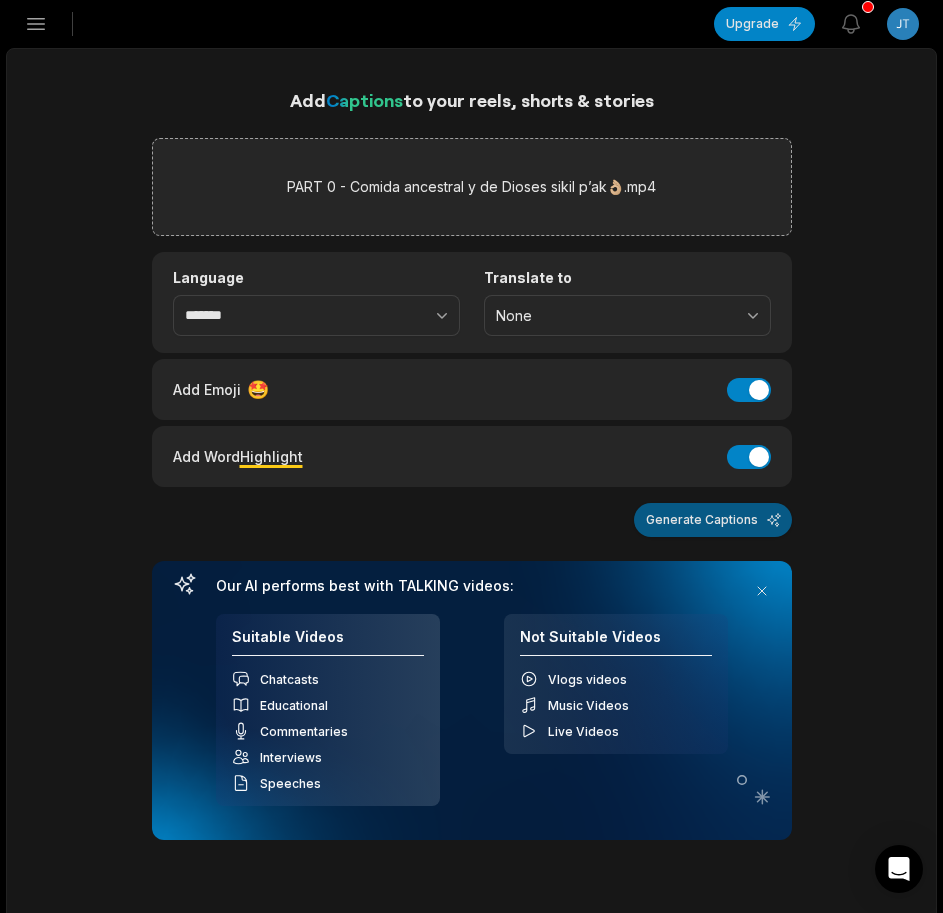click on "Generate Captions" at bounding box center (713, 520) 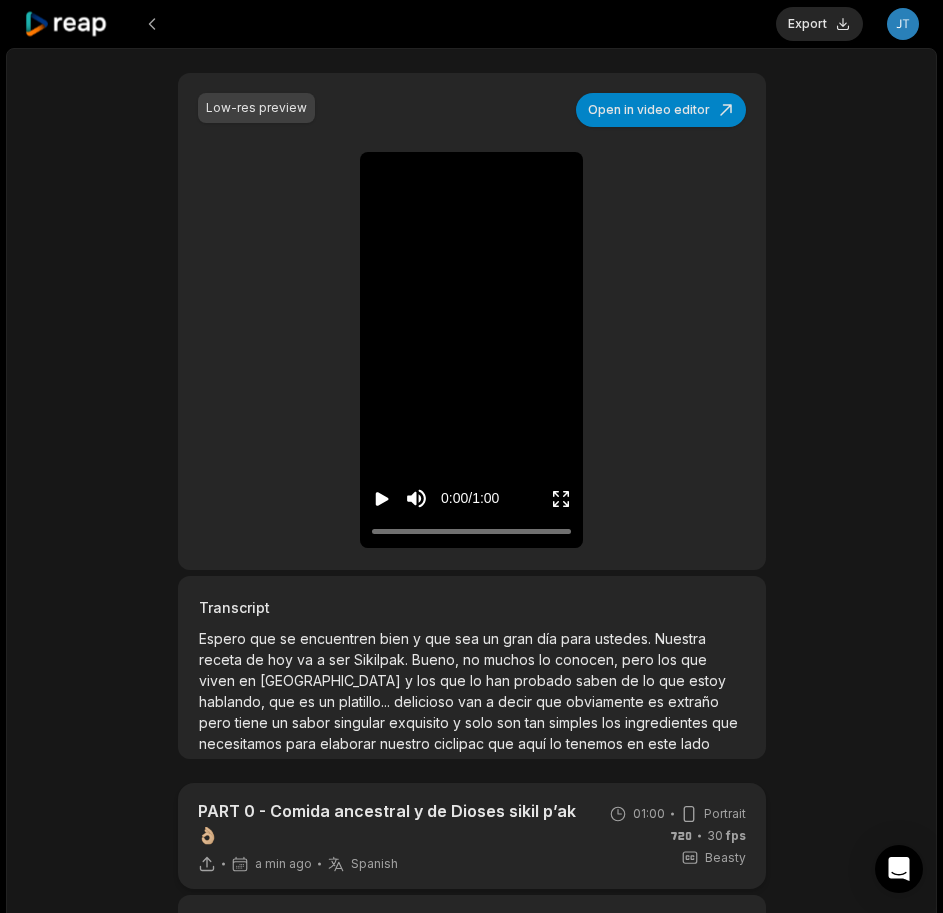 scroll, scrollTop: 400, scrollLeft: 0, axis: vertical 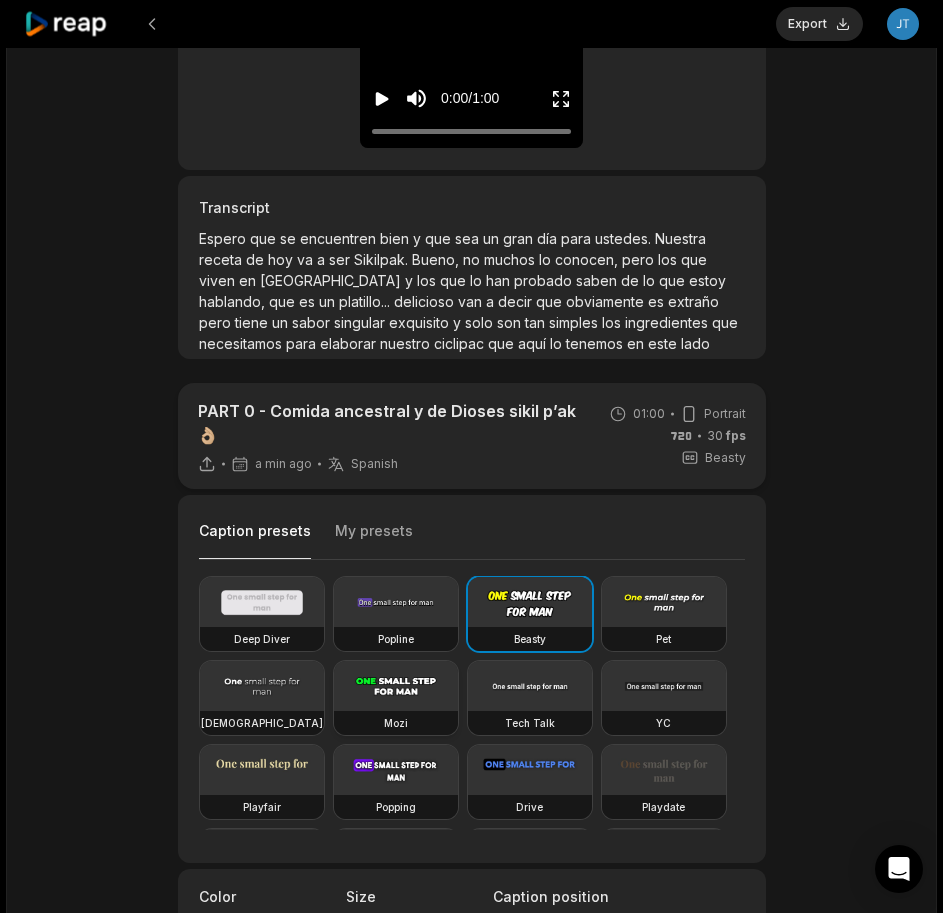drag, startPoint x: 376, startPoint y: 704, endPoint x: 411, endPoint y: 703, distance: 35.014282 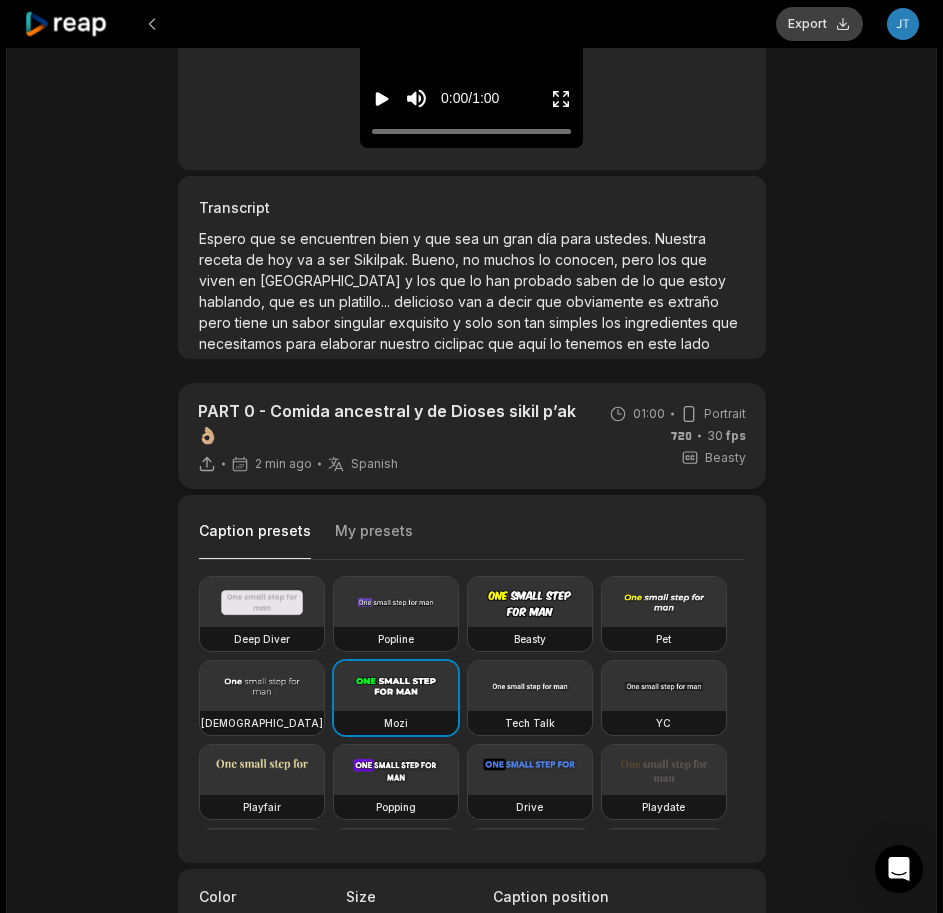 click on "Export" at bounding box center (819, 24) 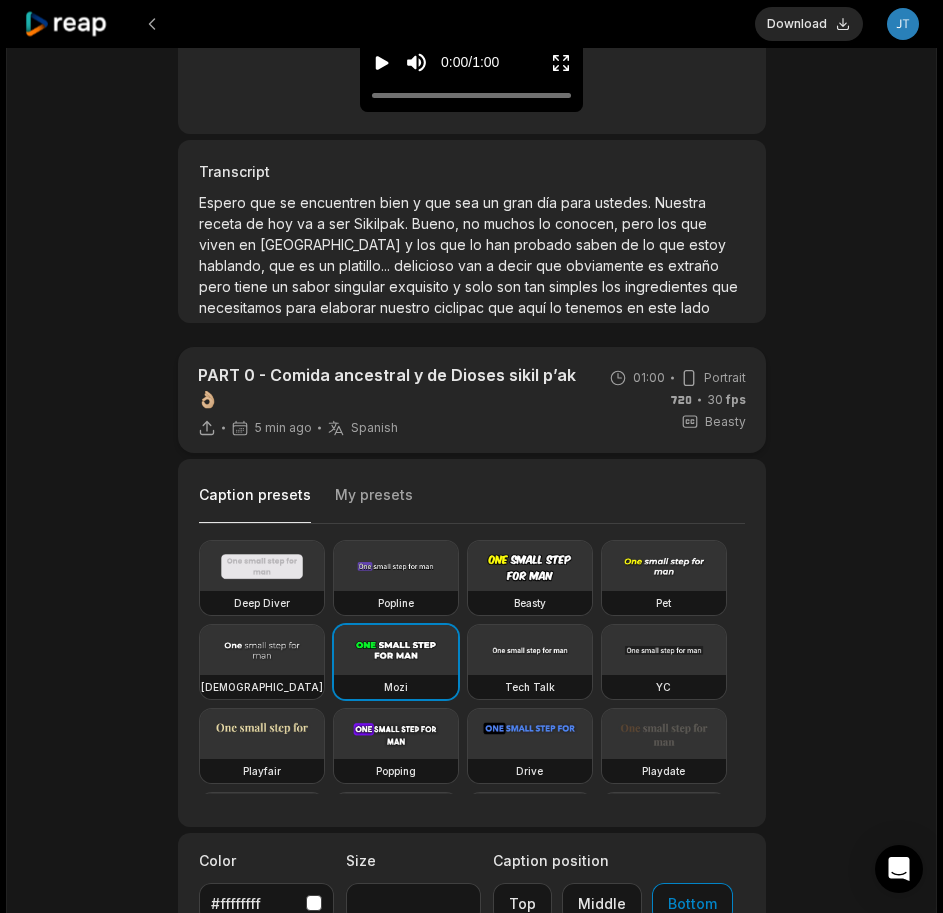 scroll, scrollTop: 400, scrollLeft: 0, axis: vertical 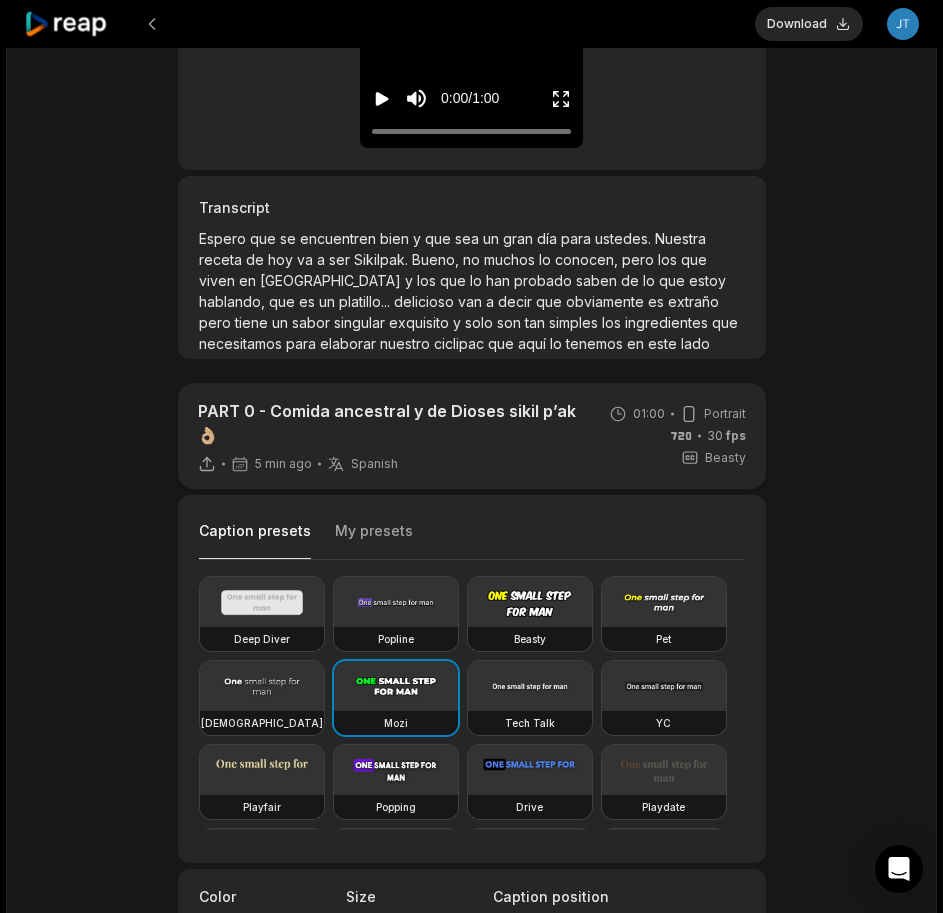 click on "Download" at bounding box center (809, 24) 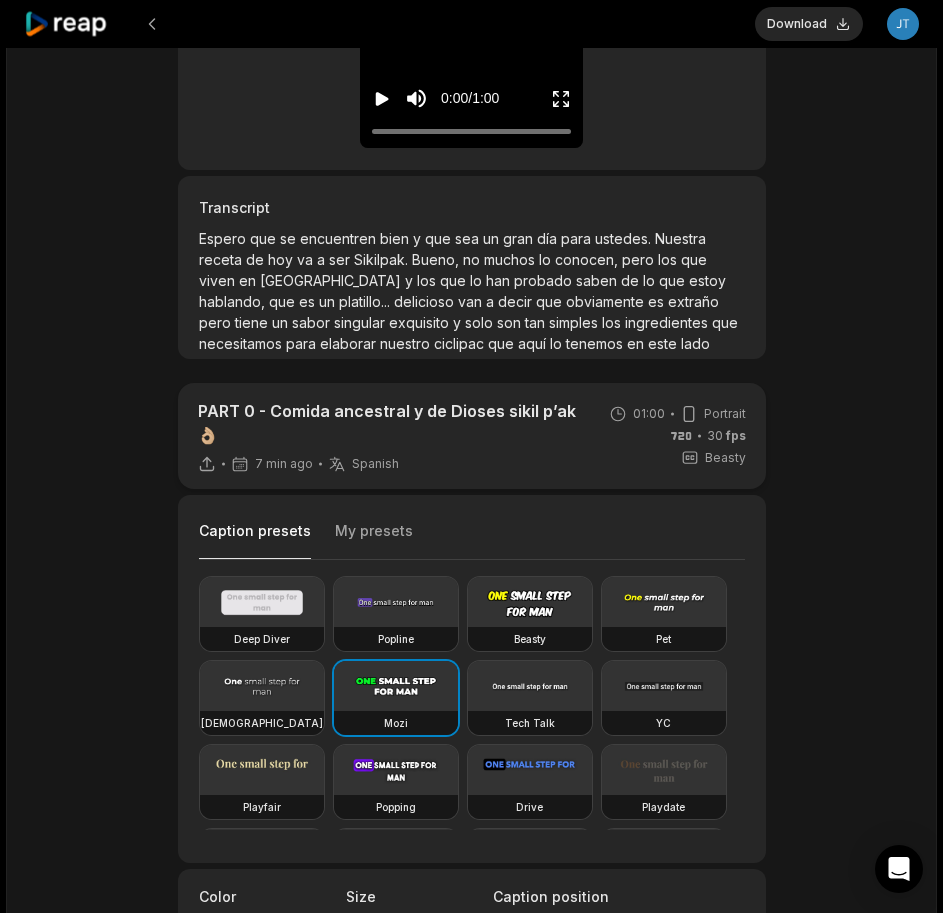 click 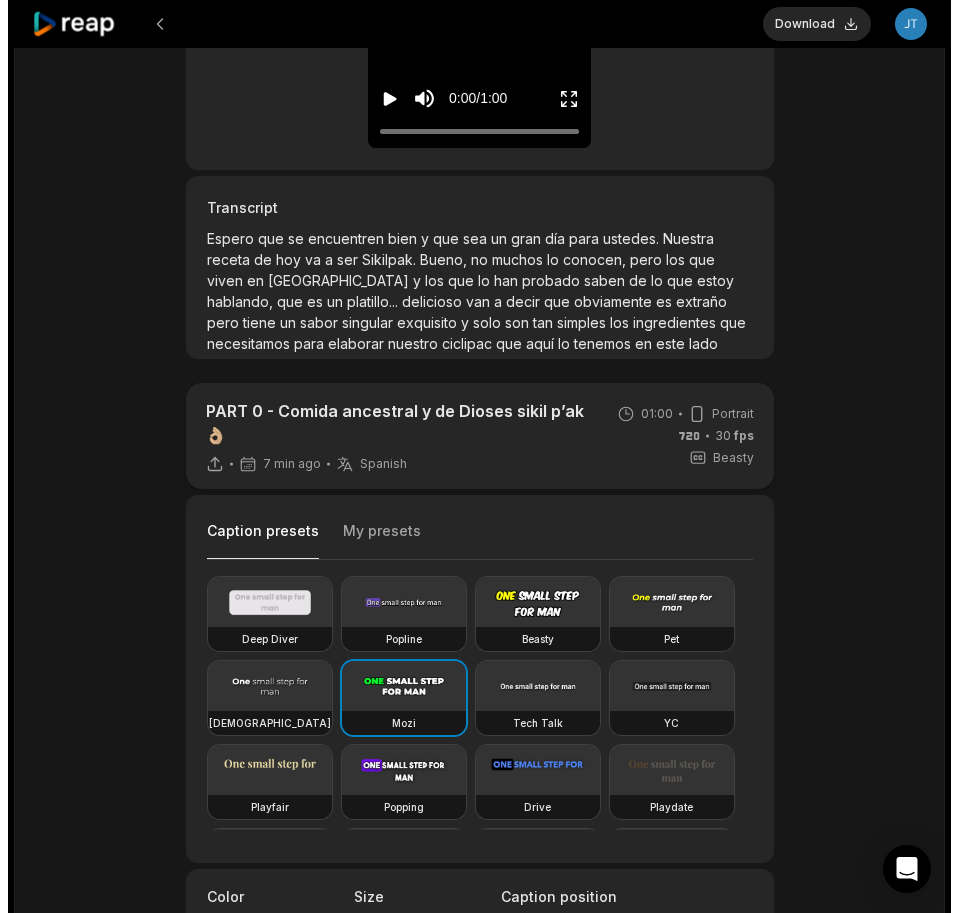 scroll, scrollTop: 0, scrollLeft: 0, axis: both 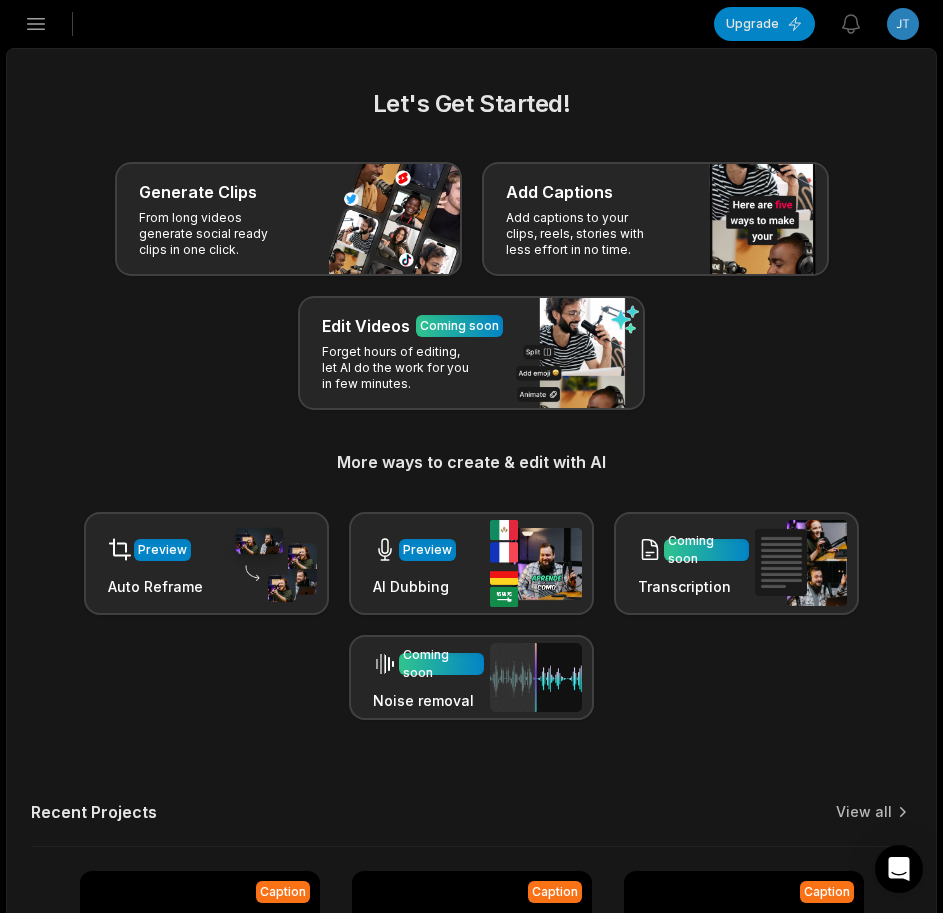 click 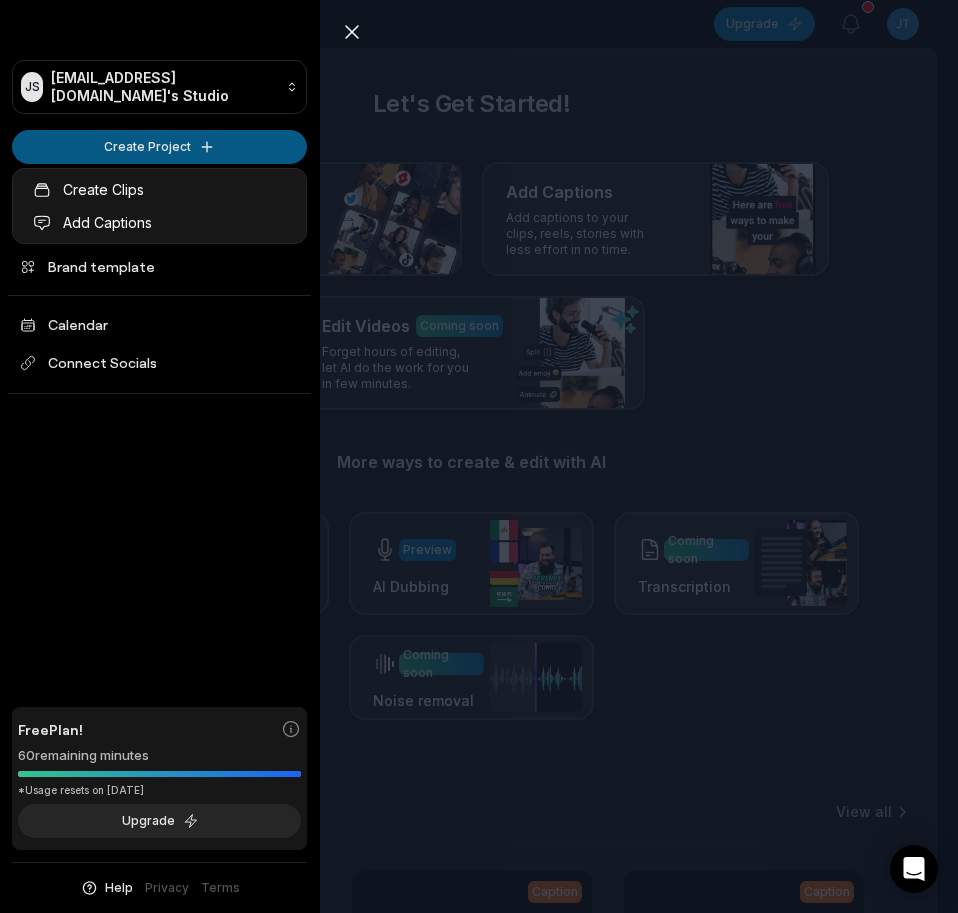 click on "JS Jtequyhc@telegmail.com's Studio Create Project Home Projects Brand template Calendar Connect Socials Free  Plan! 60  remaining minutes *Usage resets on August 2, 2025 Upgrade Help Privacy Terms Open sidebar Upgrade View notifications Open user menu   Let's Get Started! Generate Clips From long videos generate social ready clips in one click. Add Captions Add captions to your clips, reels, stories with less effort in no time. Edit Videos Coming soon Forget hours of editing, let AI do the work for you in few minutes. More ways to create & edit with AI Preview Auto Reframe Preview AI Dubbing Coming soon Transcription Coming soon Noise removal Recent Projects View all Caption 01:00 PART 0 - Comida ancestral y de Dioses sikil p’ak👌🏼 Open options 13 minutes ago Caption 01:00 PART 7 - Cenamos unos ricos polcanes deli deli👌🏼 Open options 29 minutes ago Caption 01:00 PART 2 - Cenamos unos ricos polcanes deli deli👌🏼 Open options 37 minutes ago Caption 01:00 Open options an hour ago Made with" at bounding box center (479, 456) 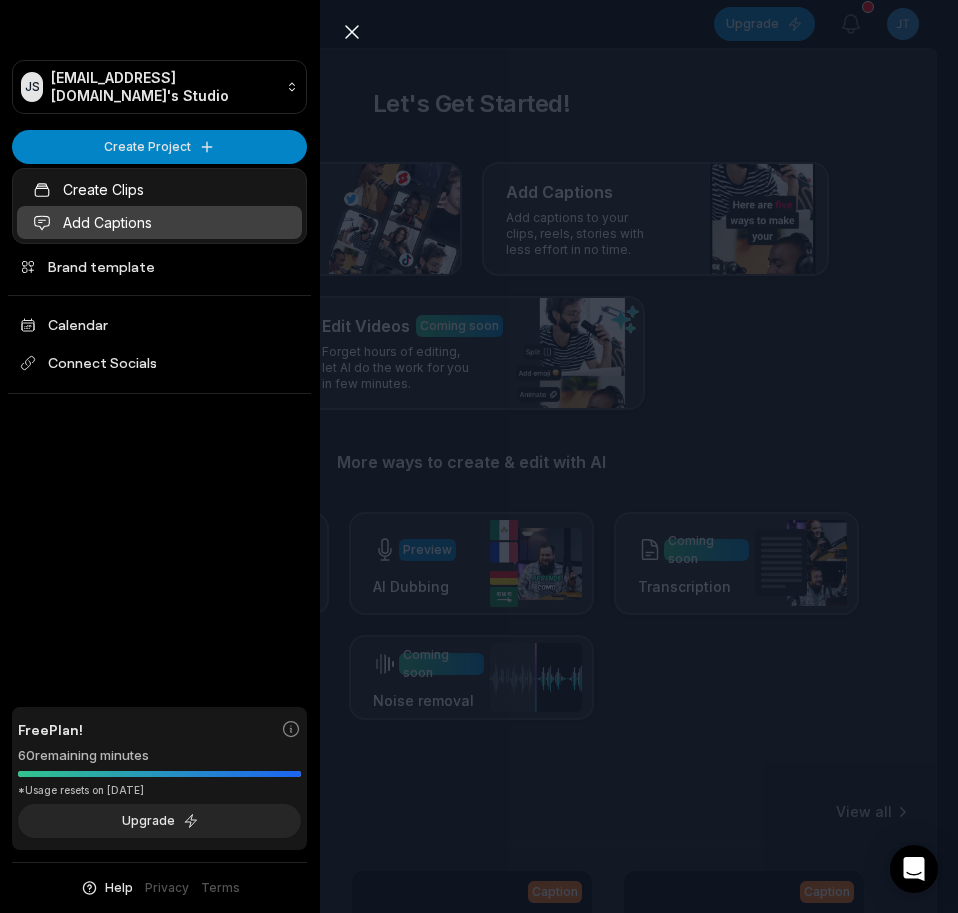 click on "Add Captions" at bounding box center (159, 222) 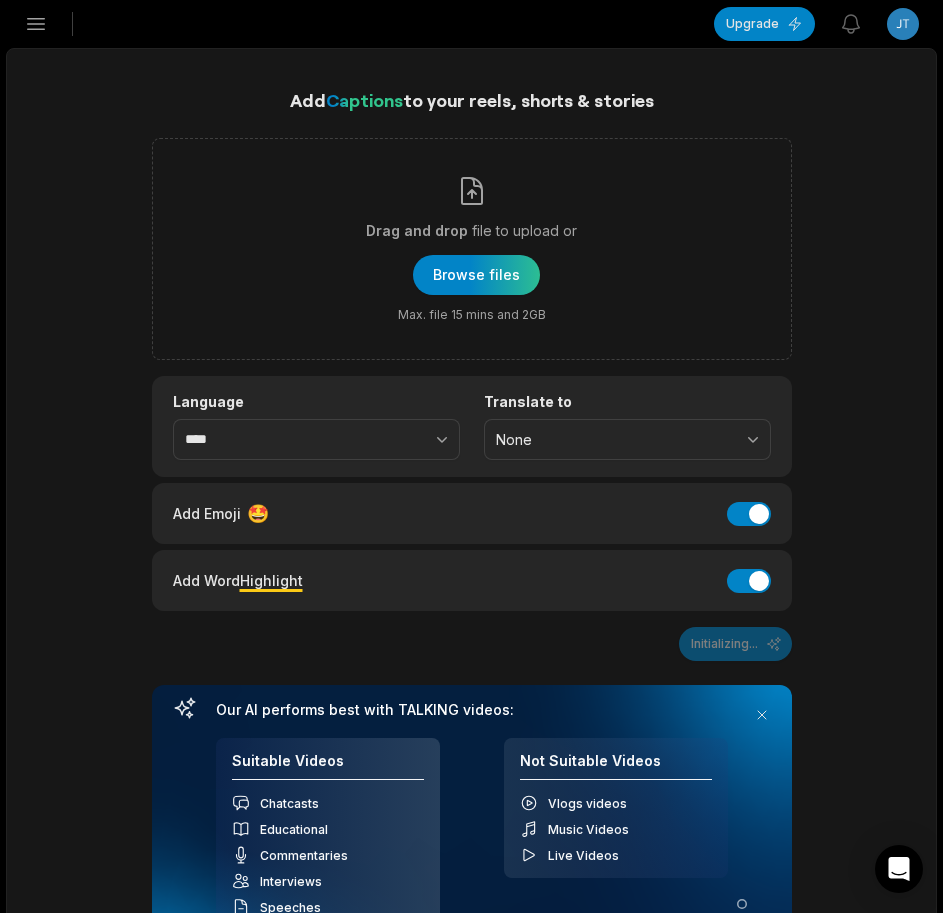 scroll, scrollTop: 0, scrollLeft: 0, axis: both 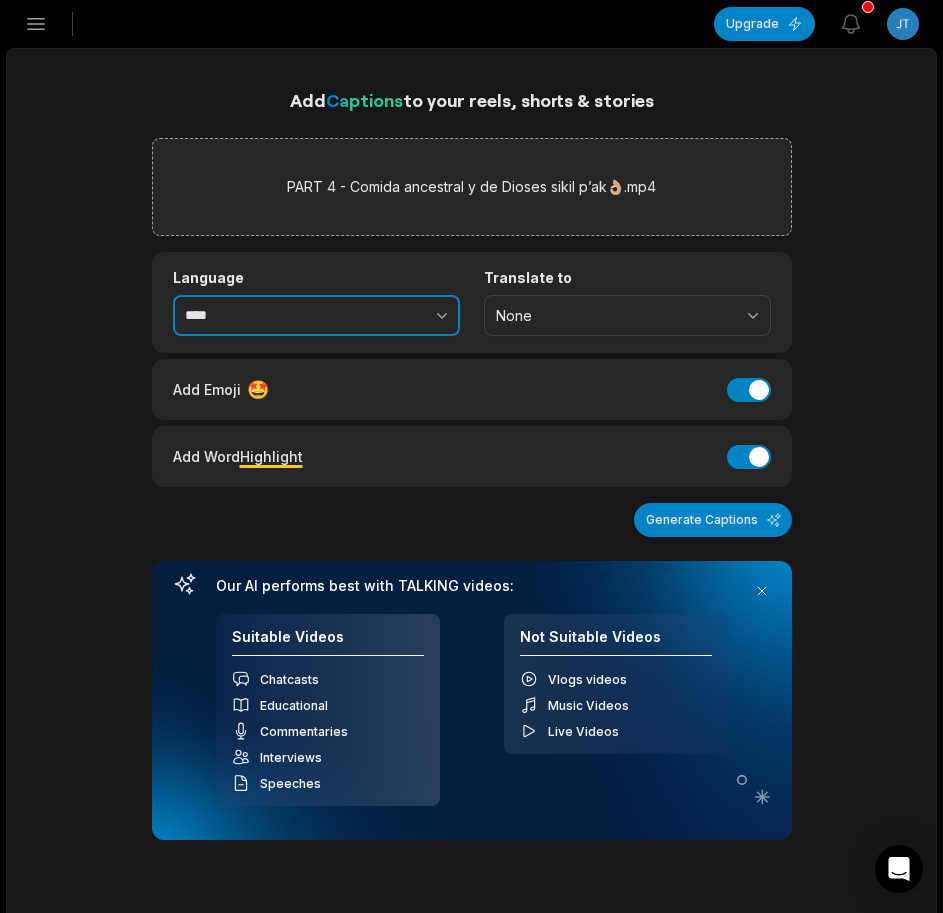 click at bounding box center (398, 316) 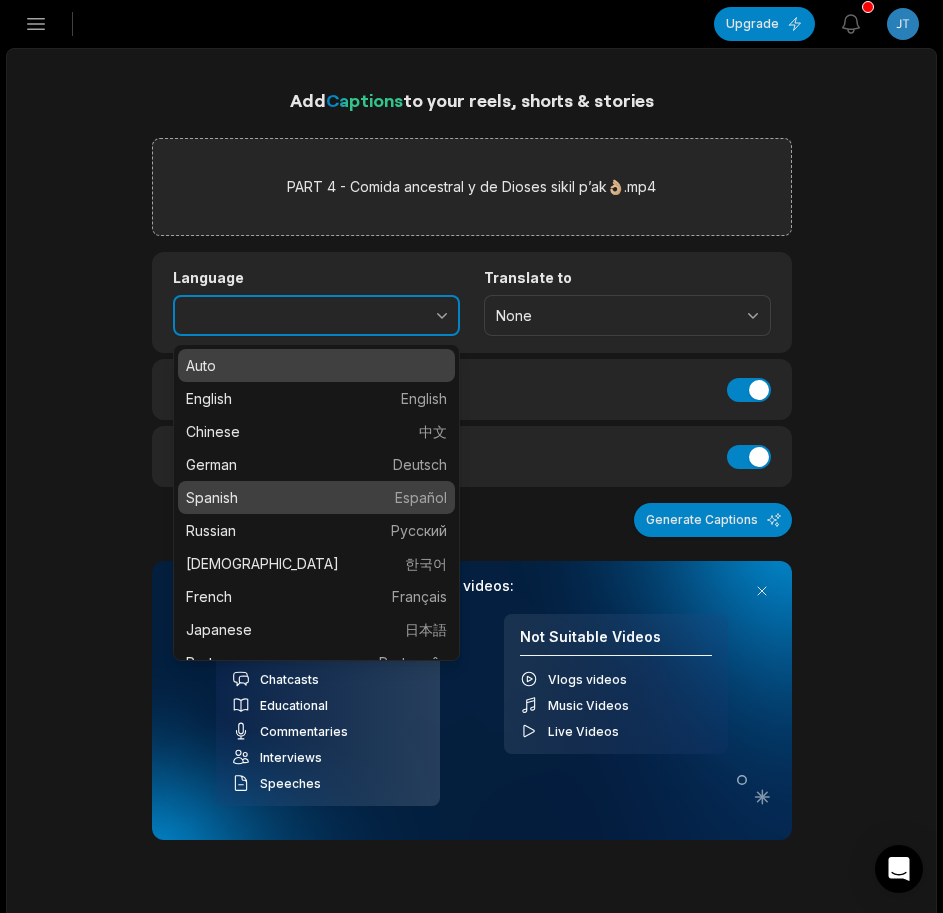 type on "*******" 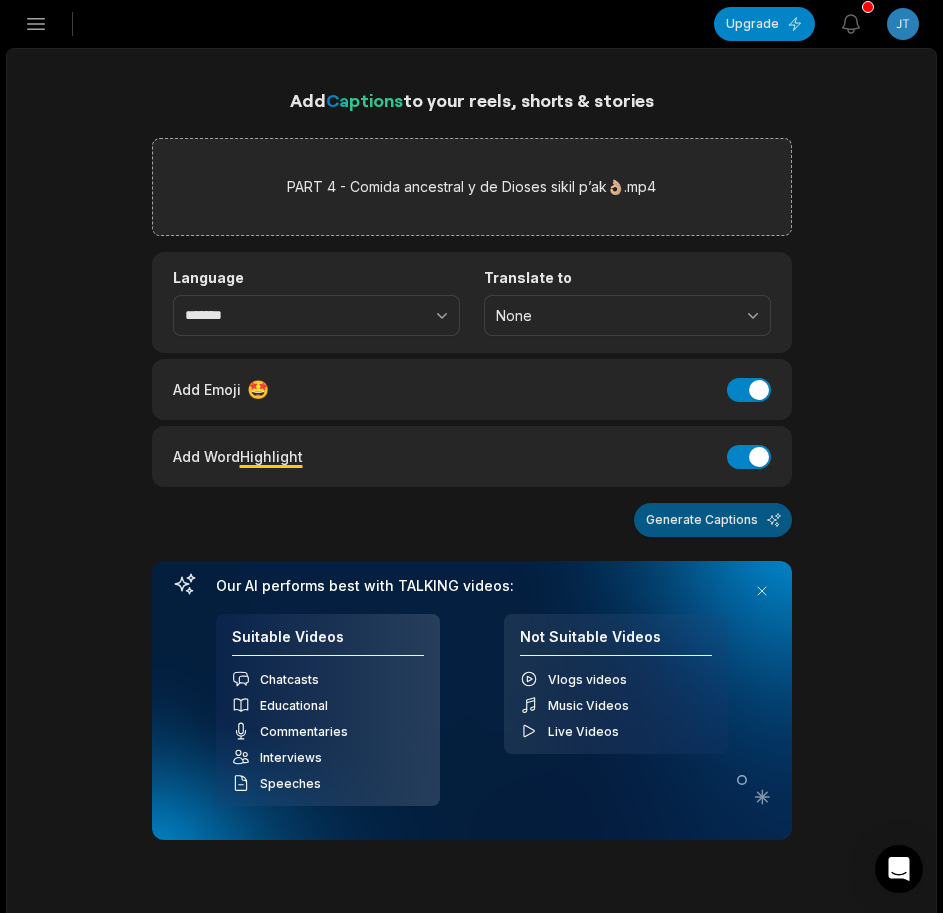 click on "Generate Captions" at bounding box center [713, 520] 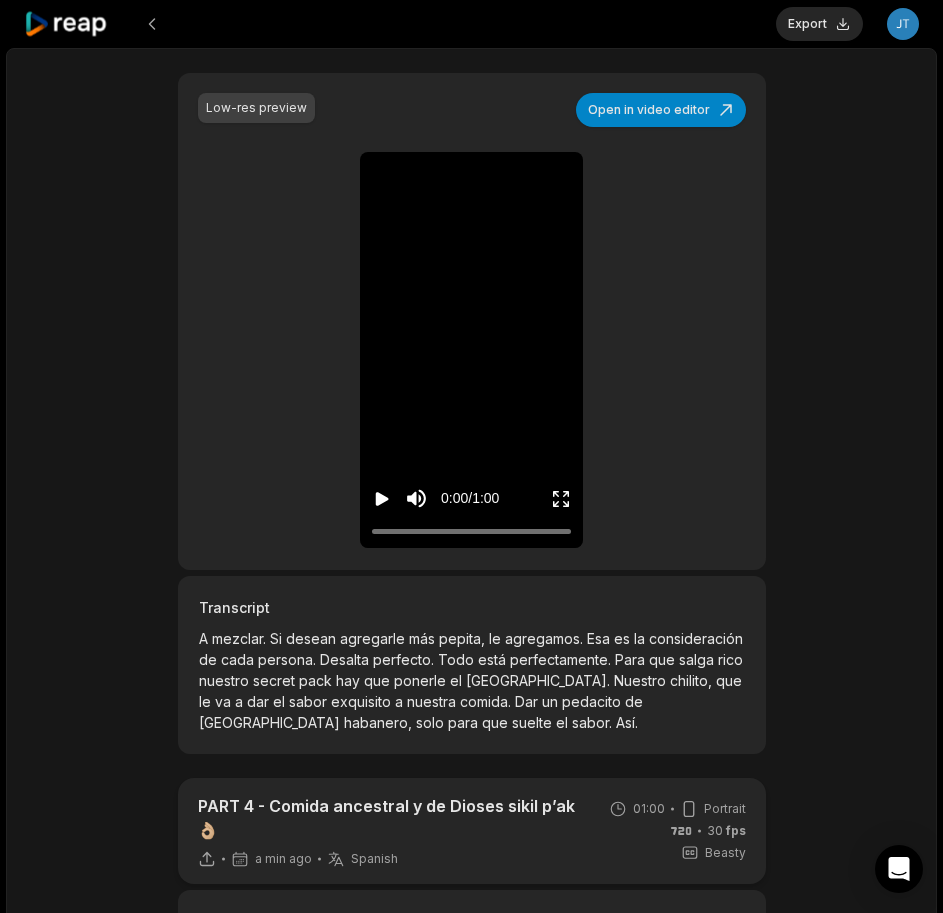 scroll, scrollTop: 400, scrollLeft: 0, axis: vertical 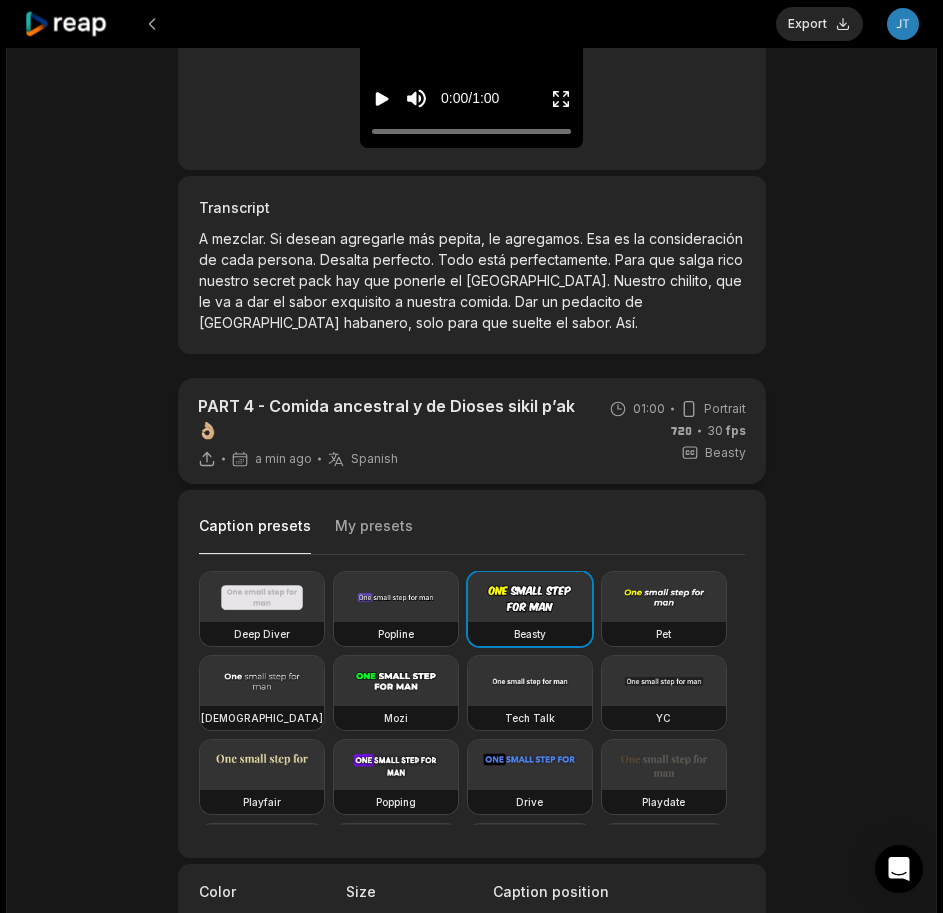 drag, startPoint x: 413, startPoint y: 689, endPoint x: 452, endPoint y: 694, distance: 39.319206 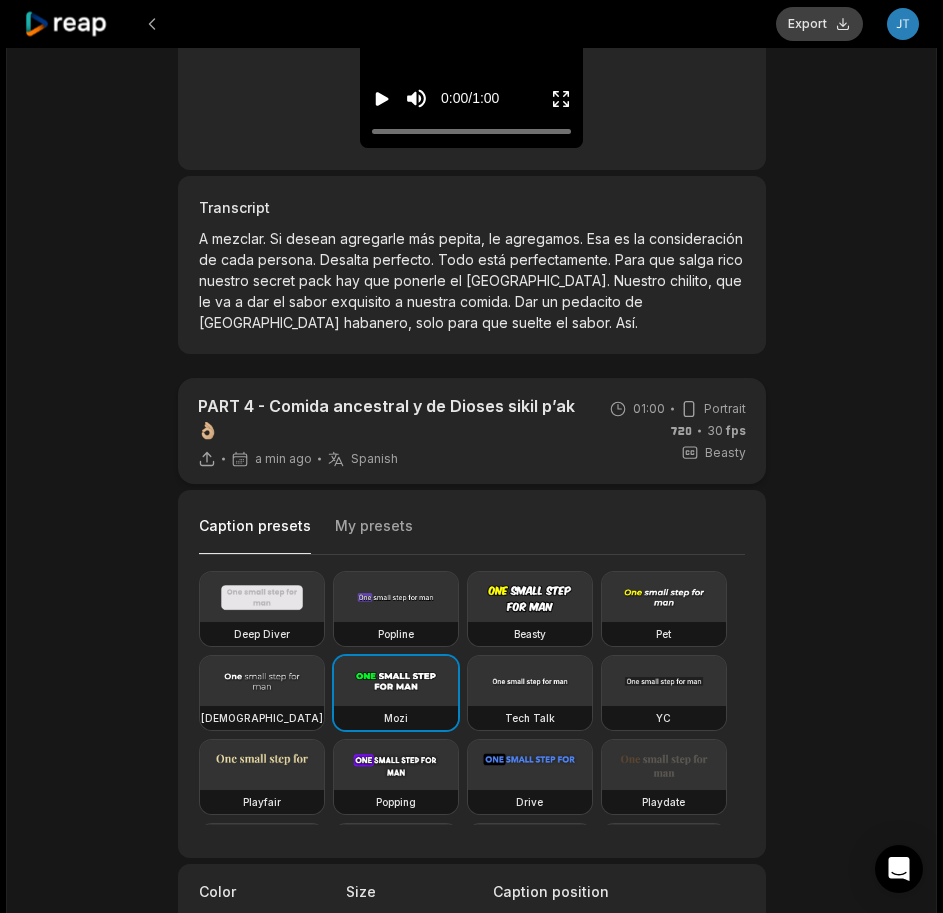 click on "Export" at bounding box center [819, 24] 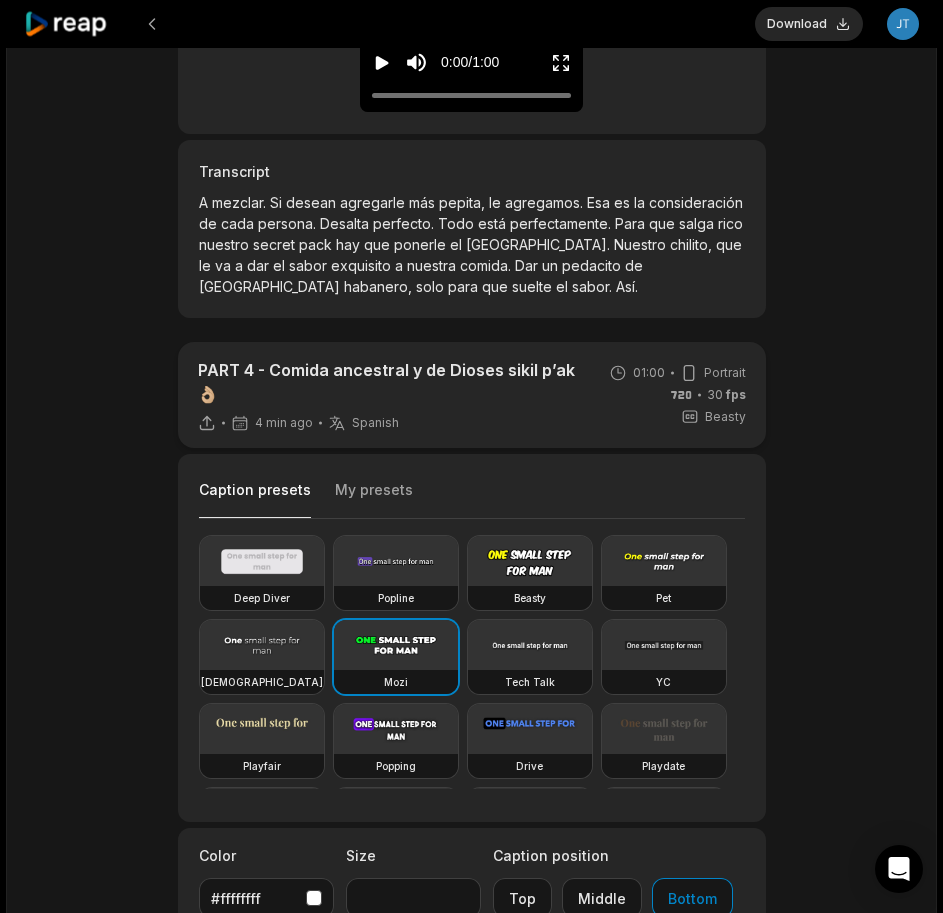scroll, scrollTop: 400, scrollLeft: 0, axis: vertical 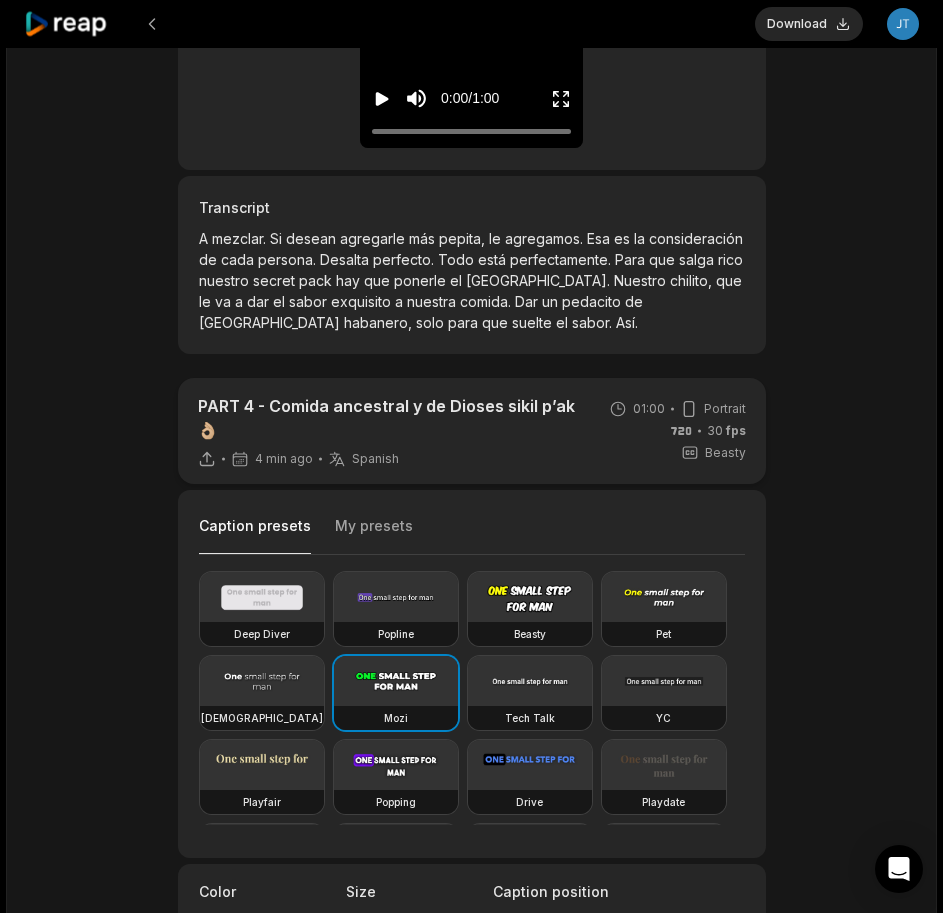 click on "Download" at bounding box center [809, 24] 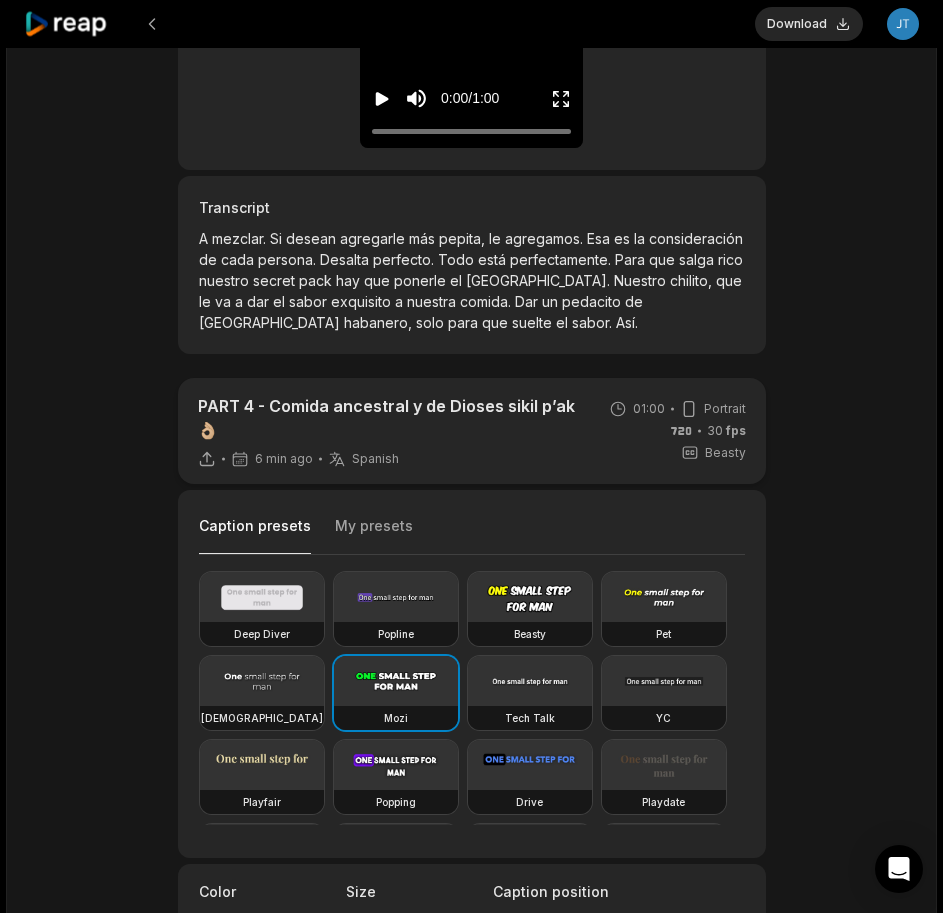 click 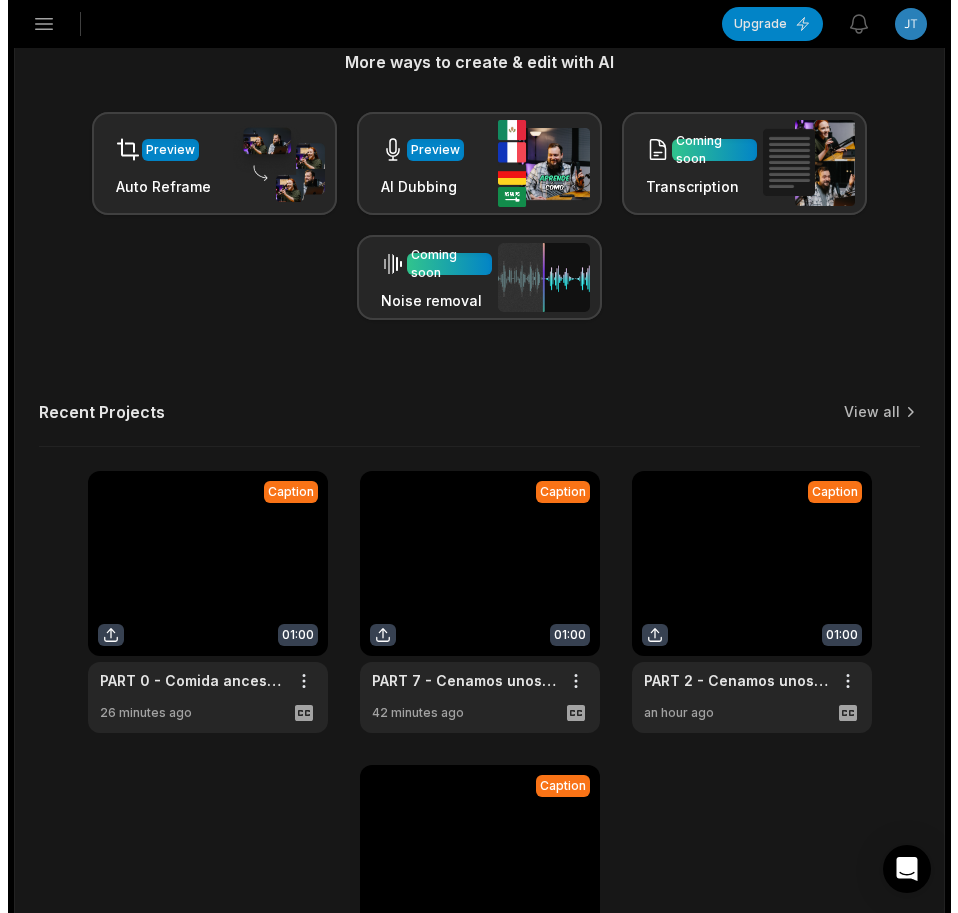 scroll, scrollTop: 0, scrollLeft: 0, axis: both 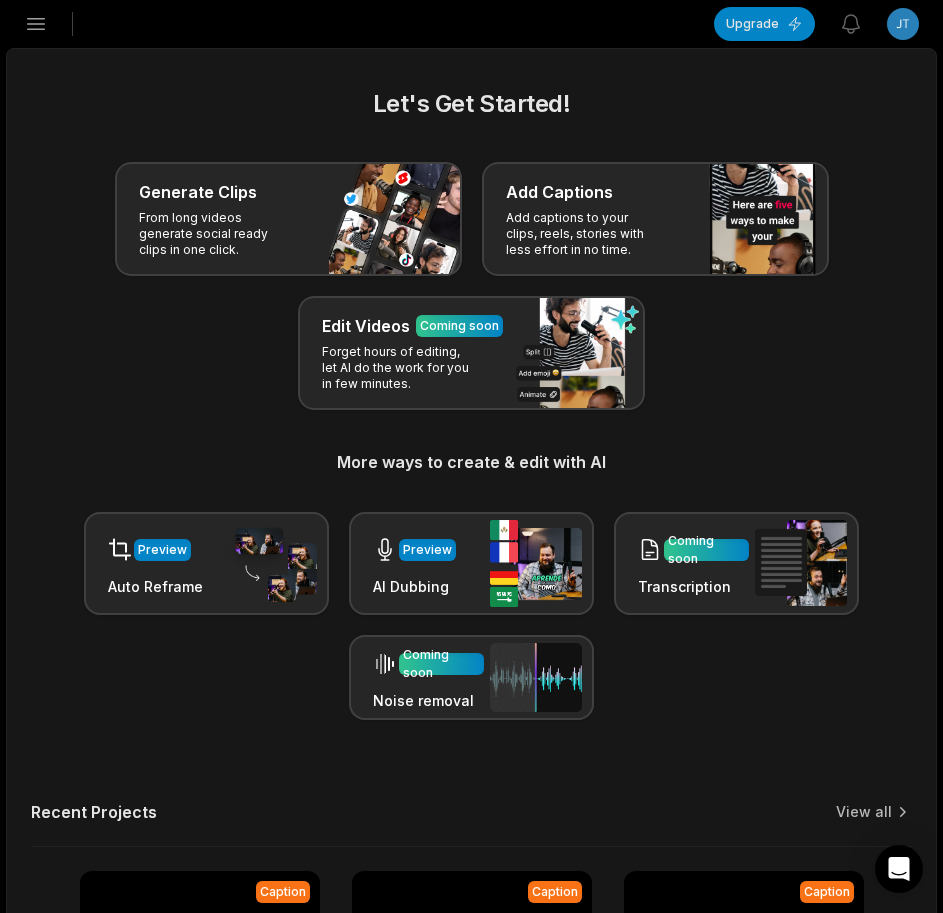click 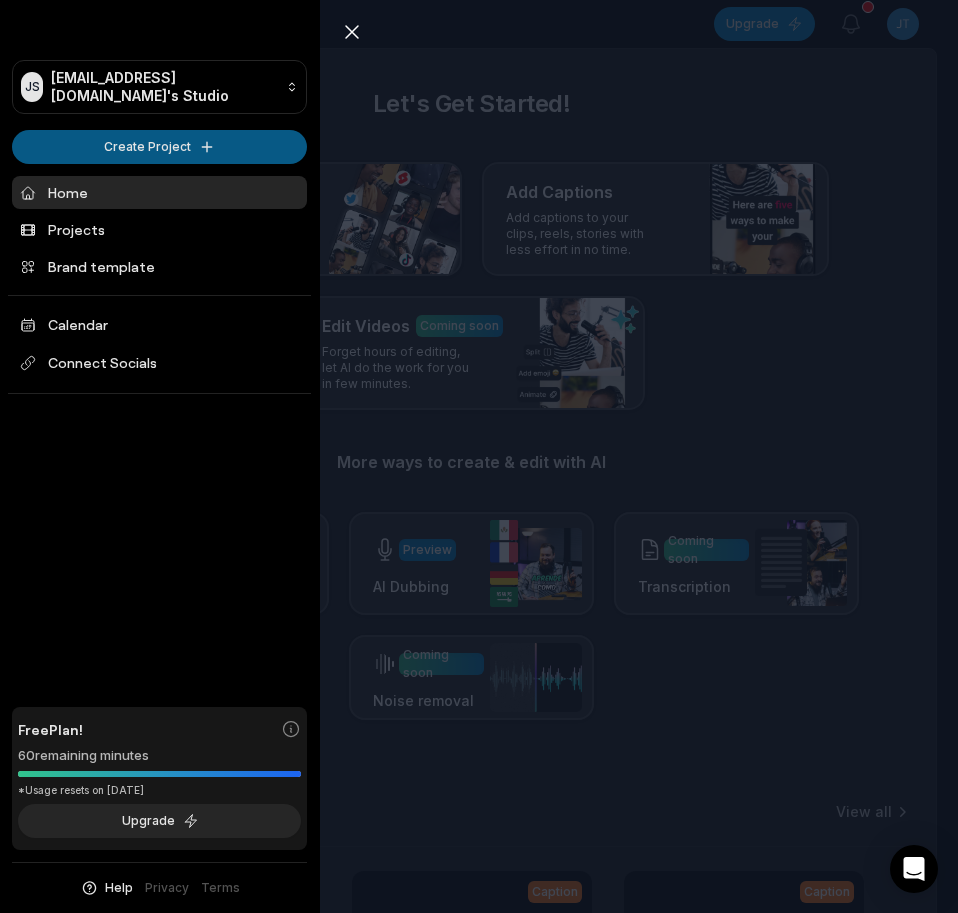 click on "JS Jtequyhc@telegmail.com's Studio Create Project Home Projects Brand template Calendar Connect Socials Free  Plan! 60  remaining minutes *Usage resets on August 2, 2025 Upgrade Help Privacy Terms Open sidebar Upgrade View notifications Open user menu   Let's Get Started! Generate Clips From long videos generate social ready clips in one click. Add Captions Add captions to your clips, reels, stories with less effort in no time. Edit Videos Coming soon Forget hours of editing, let AI do the work for you in few minutes. More ways to create & edit with AI Preview Auto Reframe Preview AI Dubbing Coming soon Transcription Coming soon Noise removal Recent Projects View all Caption 01:00 PART 4 - Comida ancestral y de Dioses sikil p’ak👌🏼 Open options 10 minutes ago Caption 01:00 PART 0 - Comida ancestral y de Dioses sikil p’ak👌🏼 Open options 26 minutes ago Caption 01:00 PART 7 - Cenamos unos ricos polcanes deli deli👌🏼 Open options 42 minutes ago Caption 01:00 Open options an hour ago Made with" at bounding box center [479, 456] 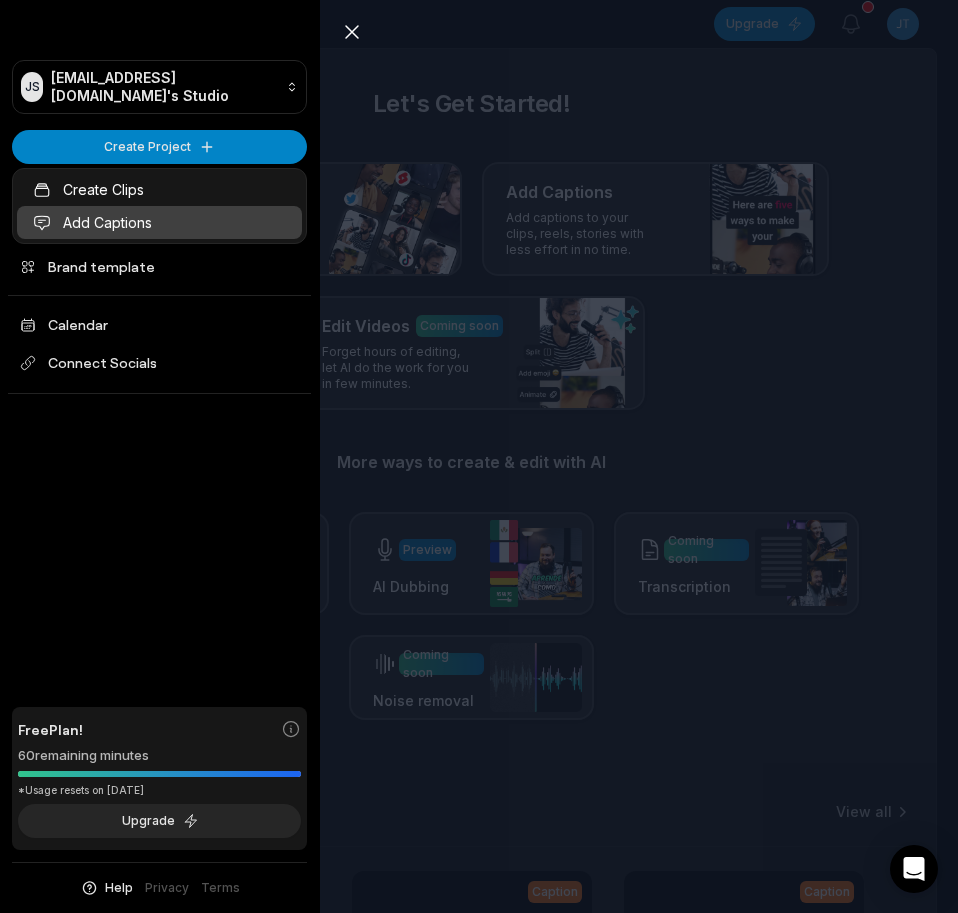 click on "Add Captions" at bounding box center [159, 222] 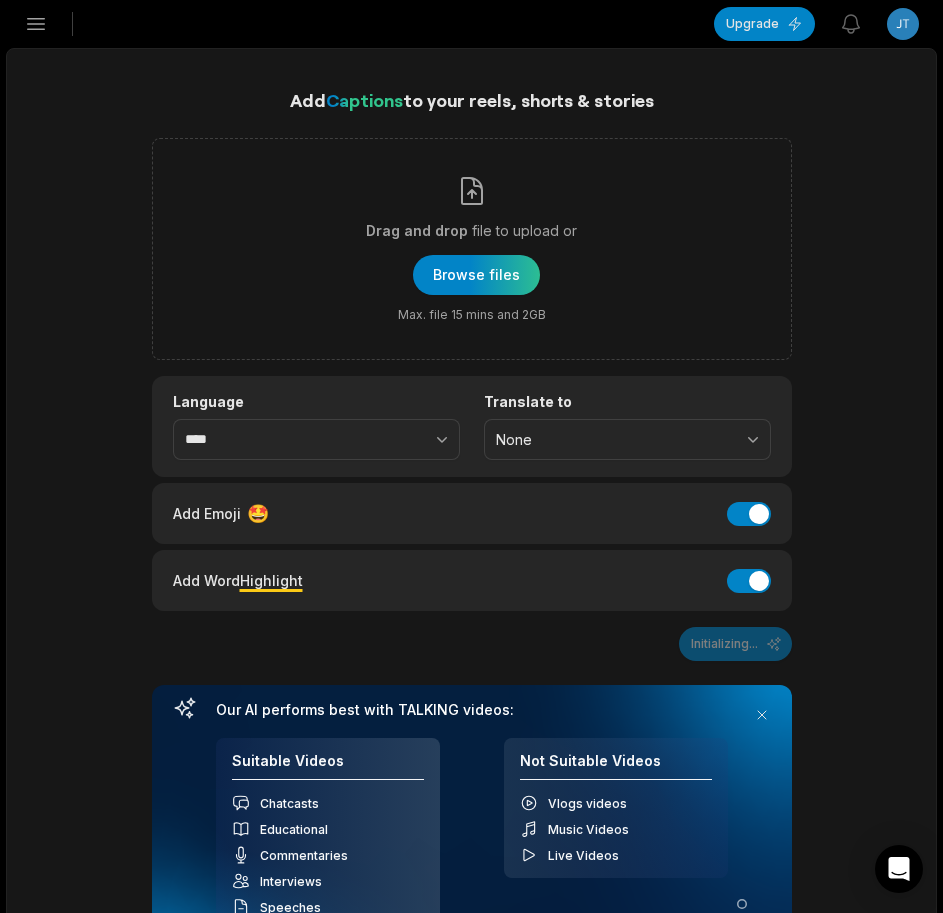 scroll, scrollTop: 0, scrollLeft: 0, axis: both 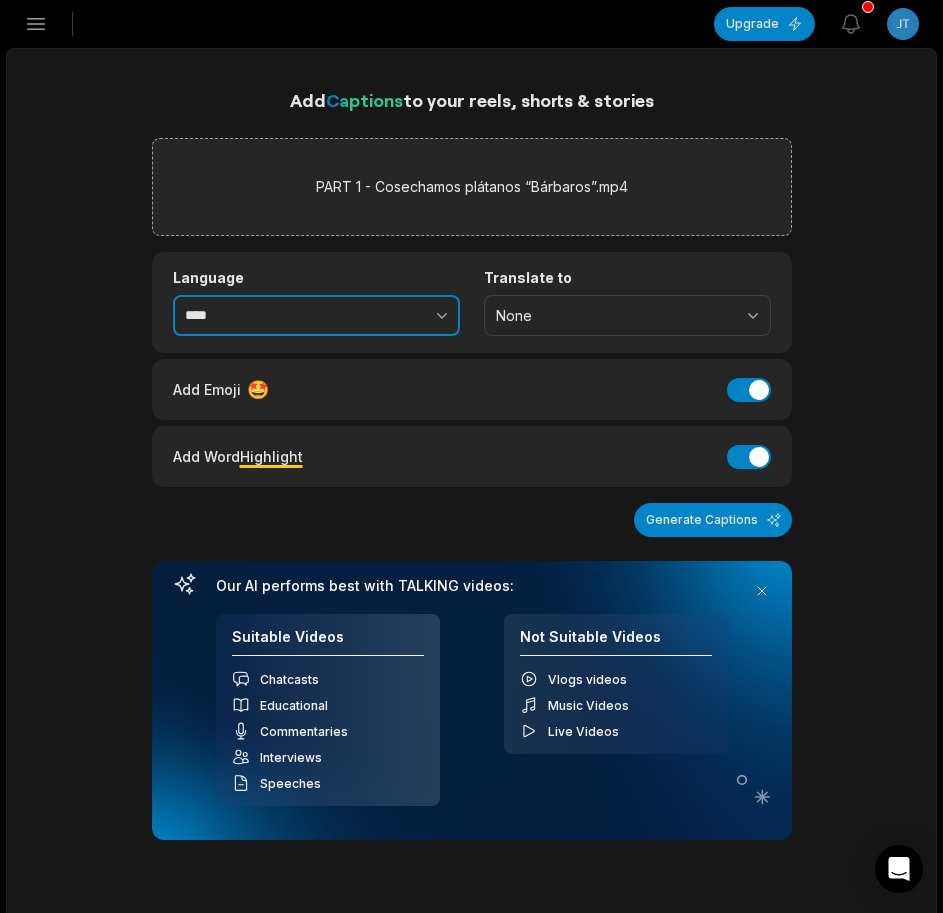 click at bounding box center (398, 316) 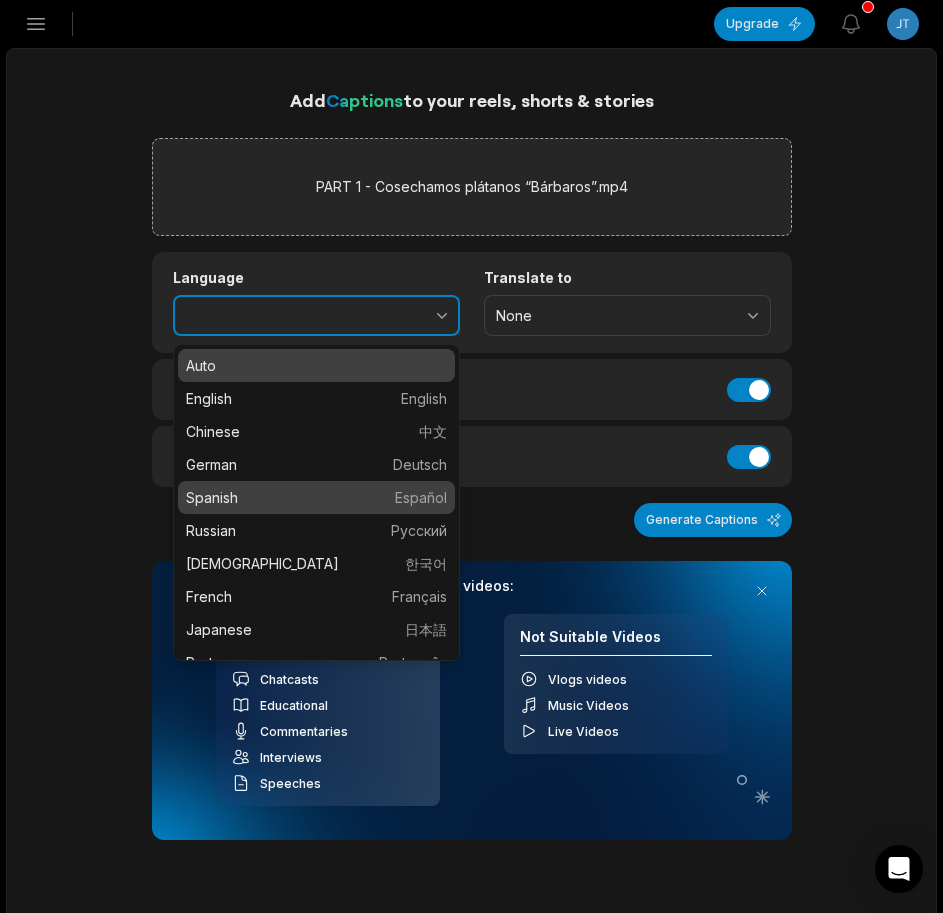 type on "*******" 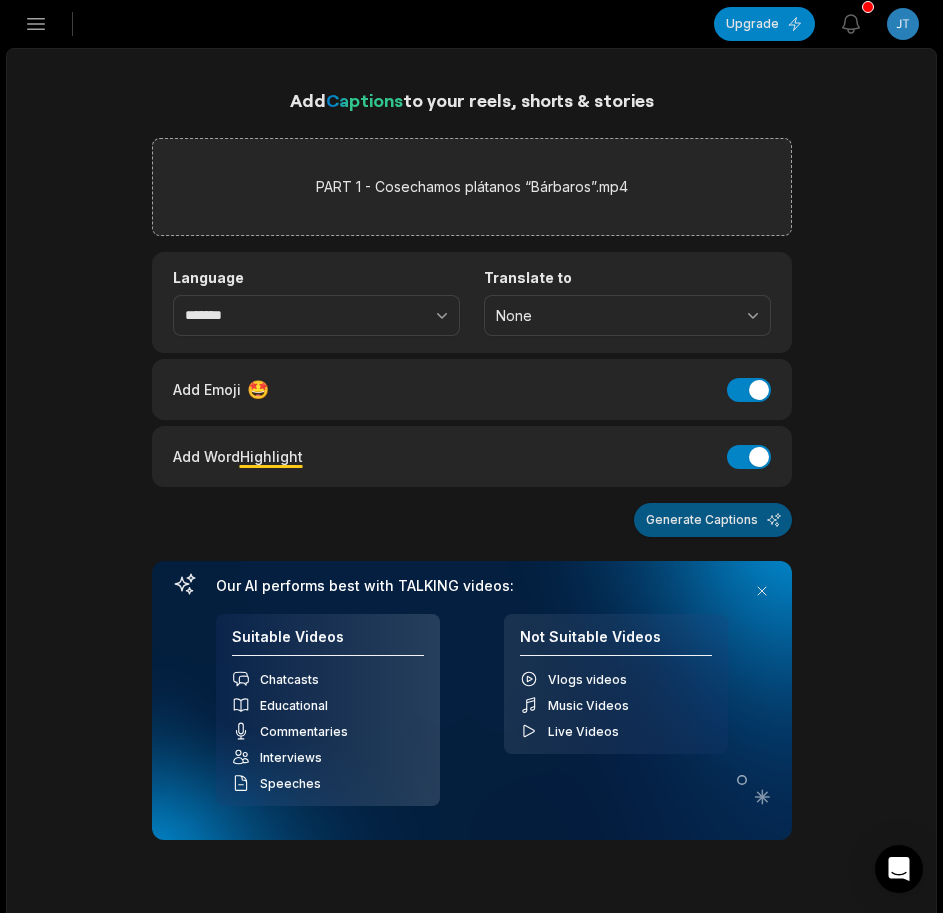 click on "Generate Captions" at bounding box center (713, 520) 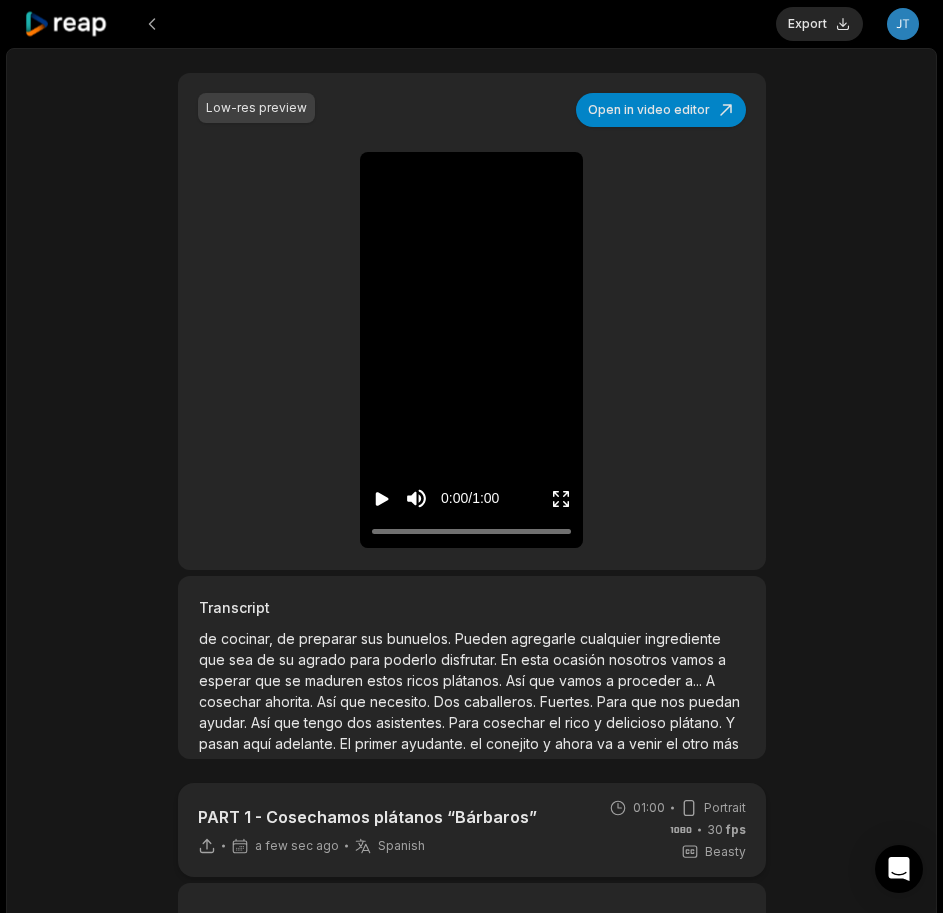 scroll, scrollTop: 300, scrollLeft: 0, axis: vertical 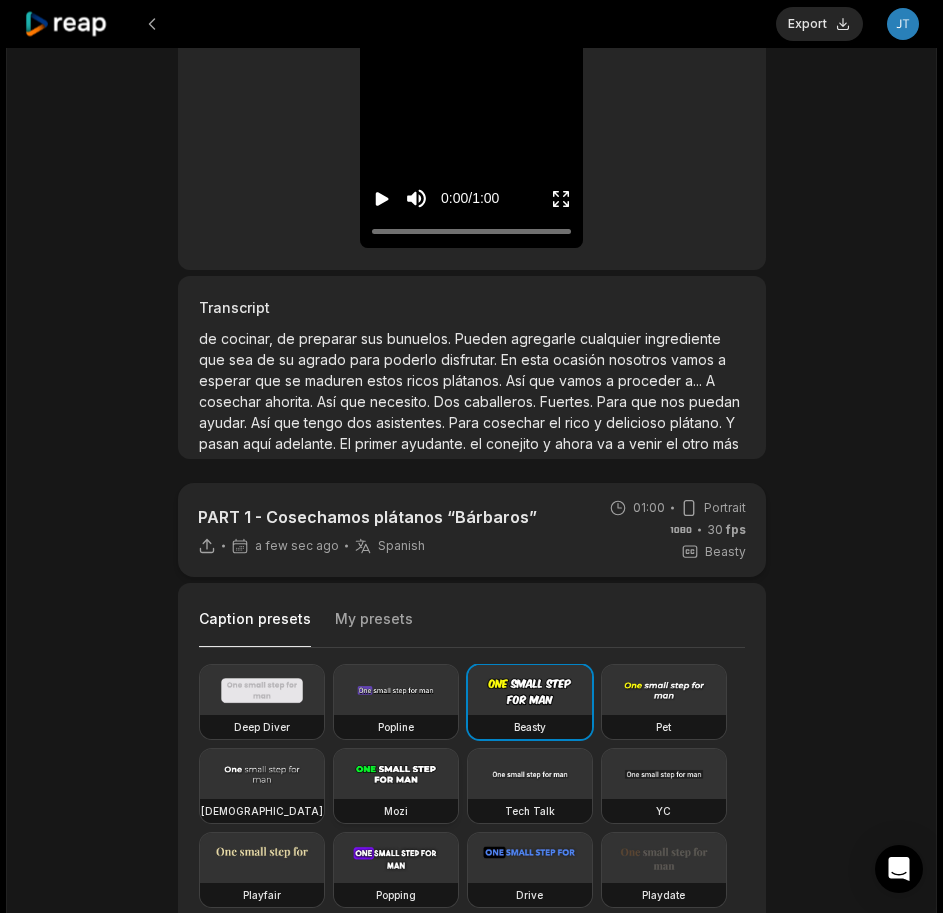 click at bounding box center [396, 774] 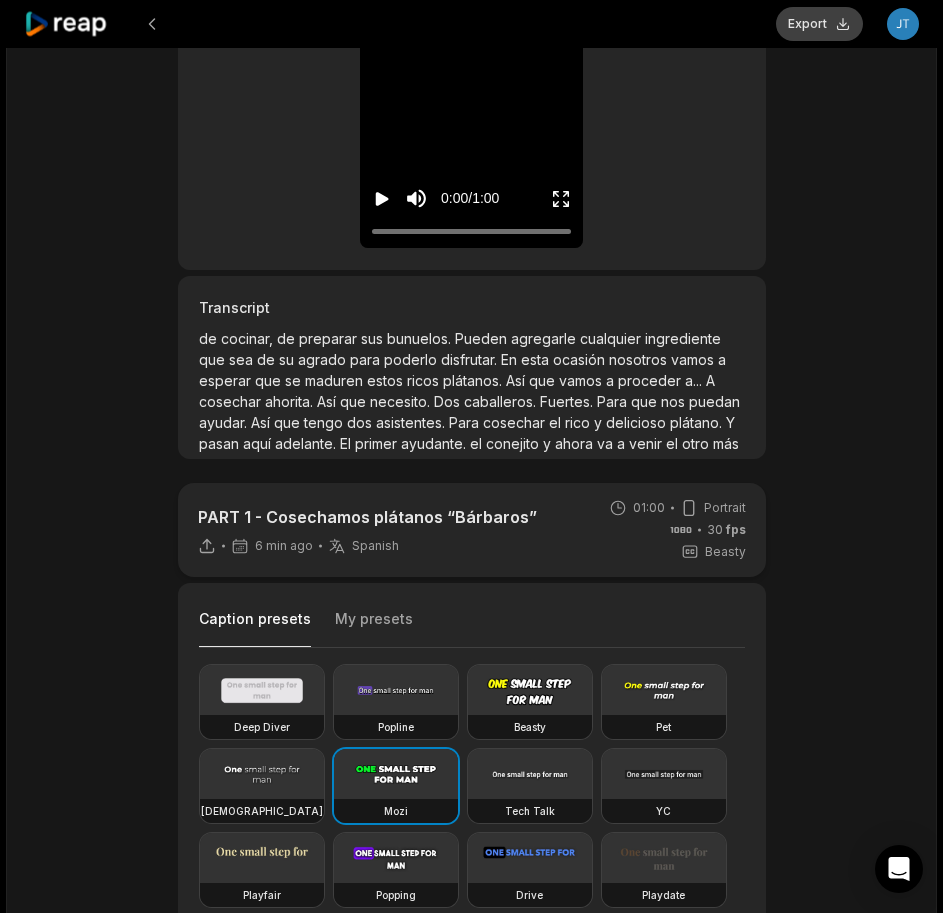 click on "Export" at bounding box center (819, 24) 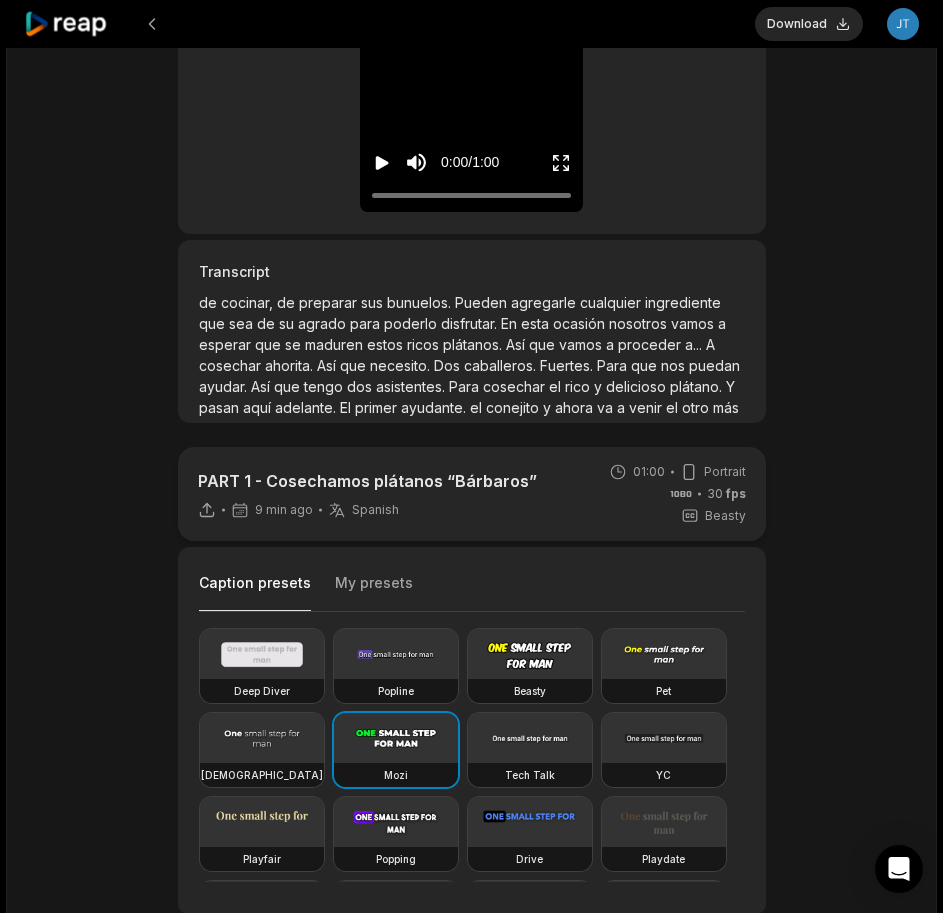 scroll, scrollTop: 300, scrollLeft: 0, axis: vertical 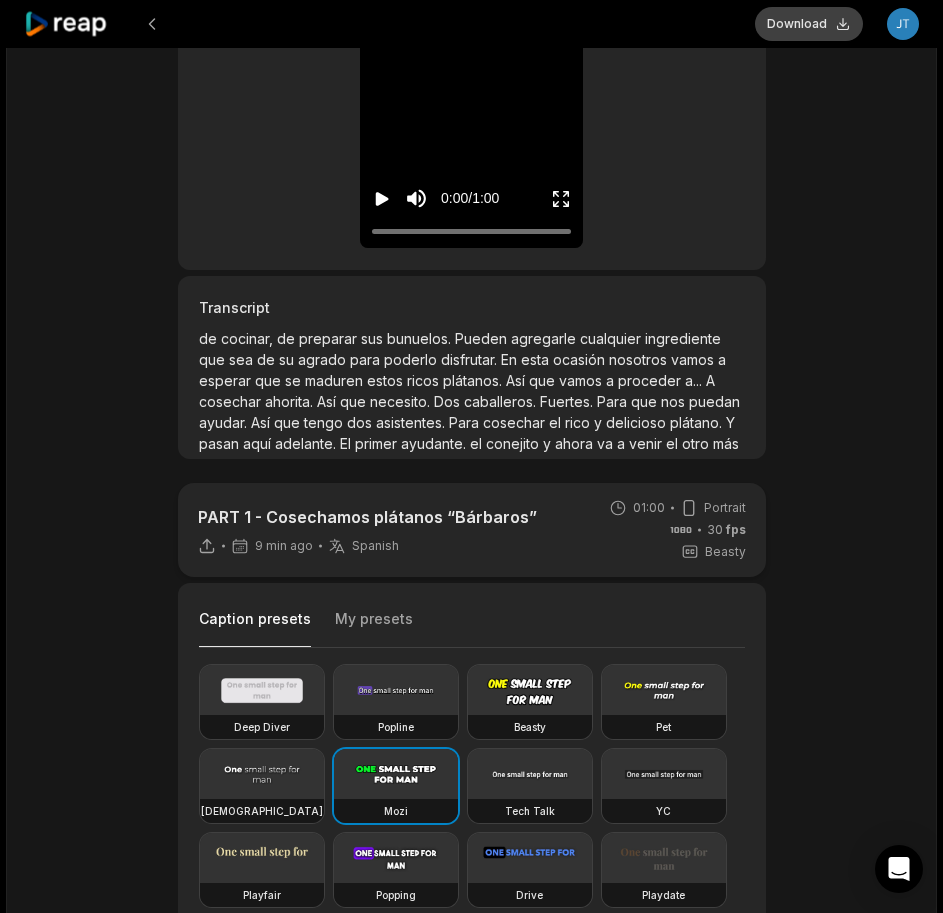 click on "Download" at bounding box center (809, 24) 